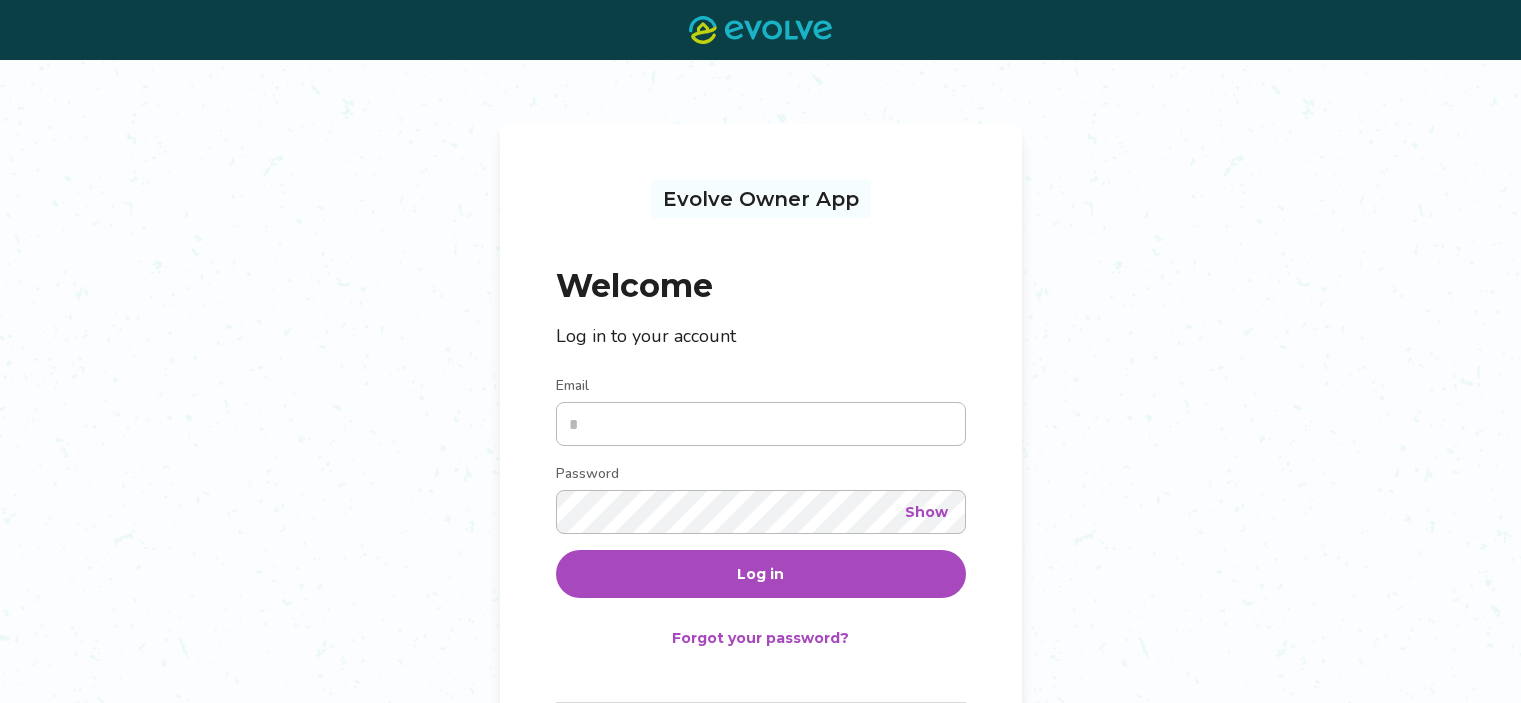 scroll, scrollTop: 0, scrollLeft: 0, axis: both 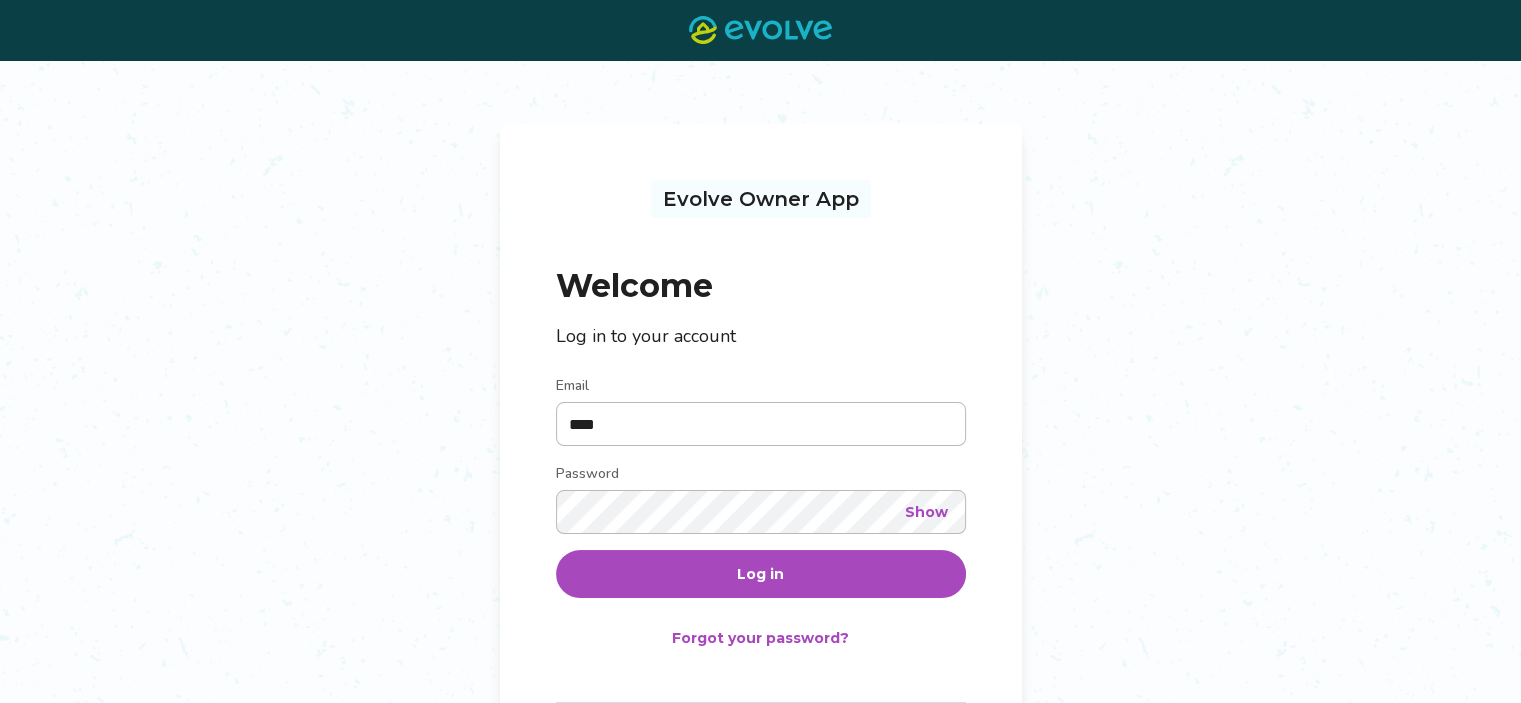 type on "**********" 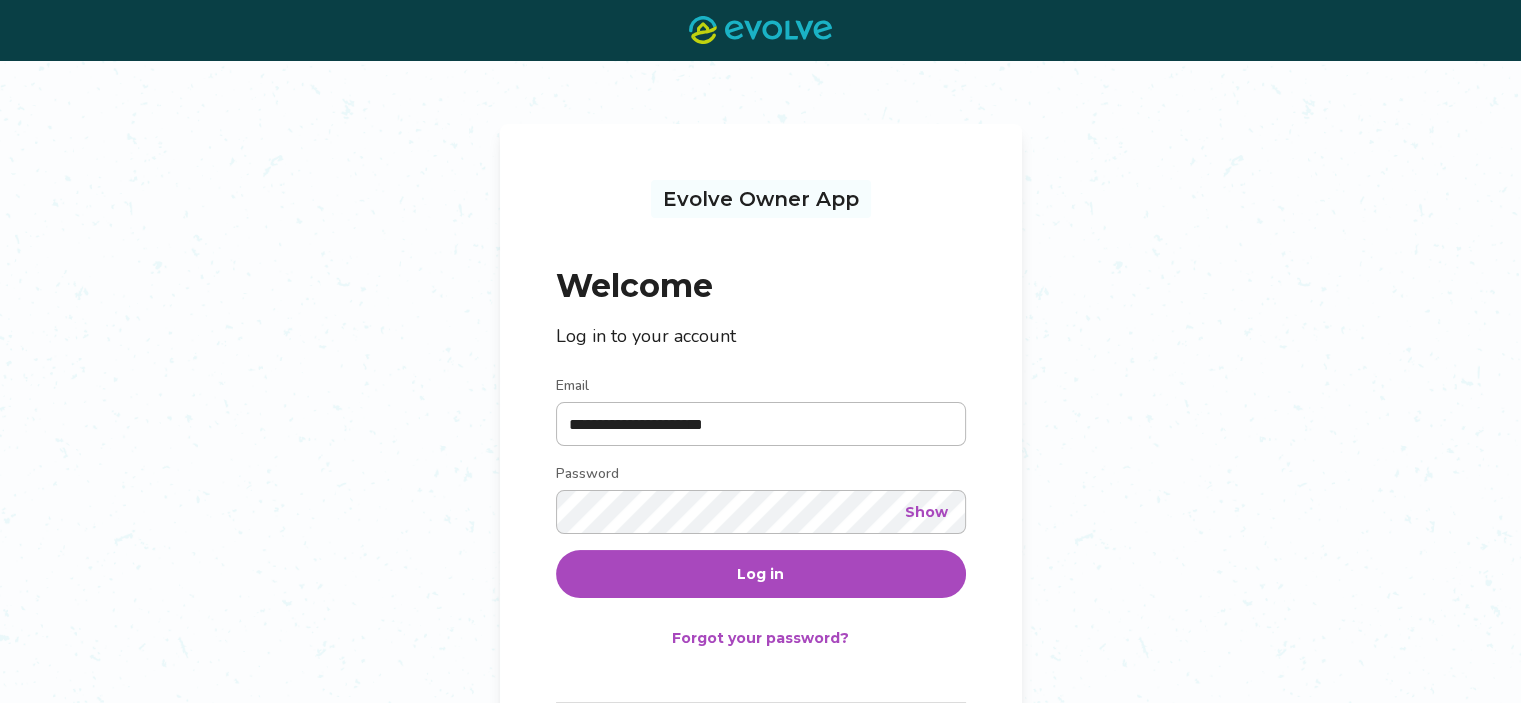 click on "Log in" at bounding box center (761, 574) 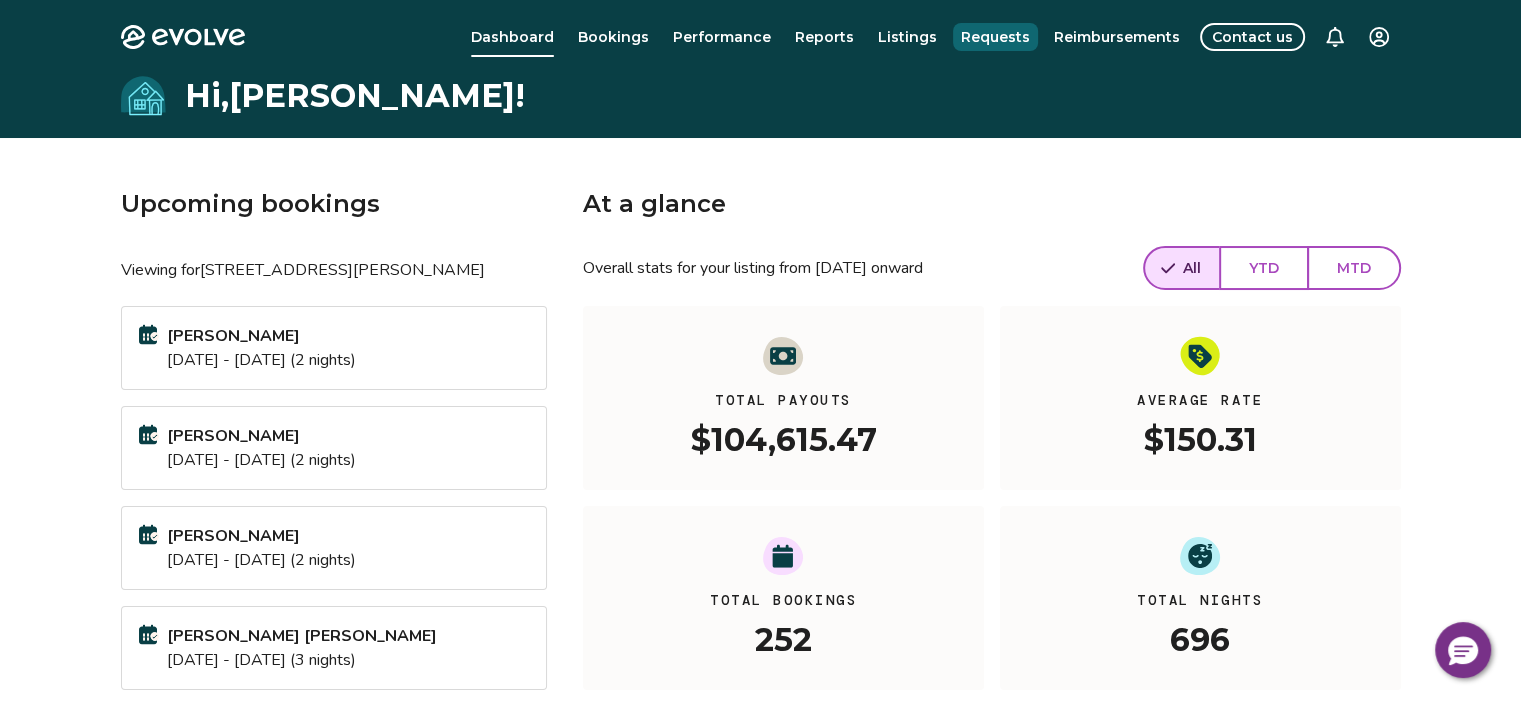click on "Requests" at bounding box center (995, 37) 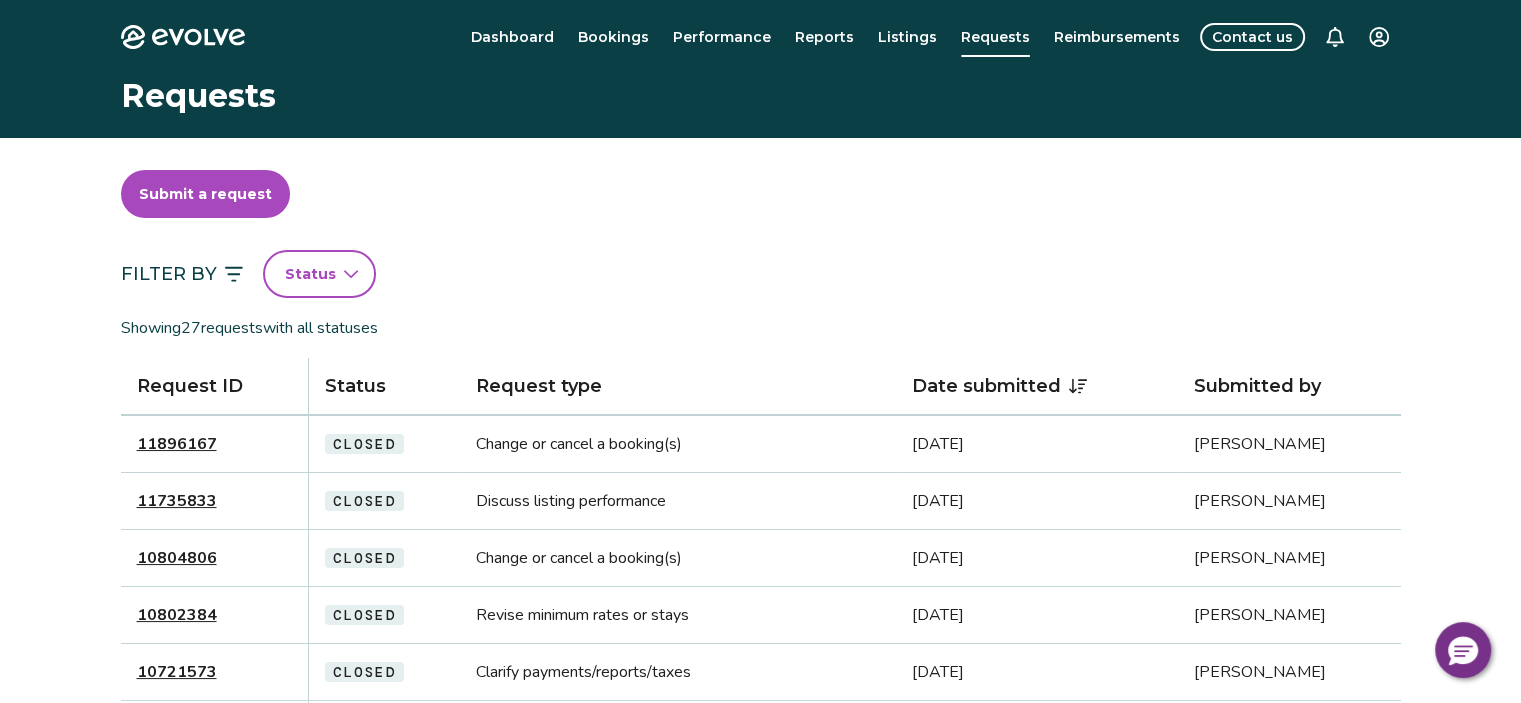 click on "Submit a request" at bounding box center (205, 194) 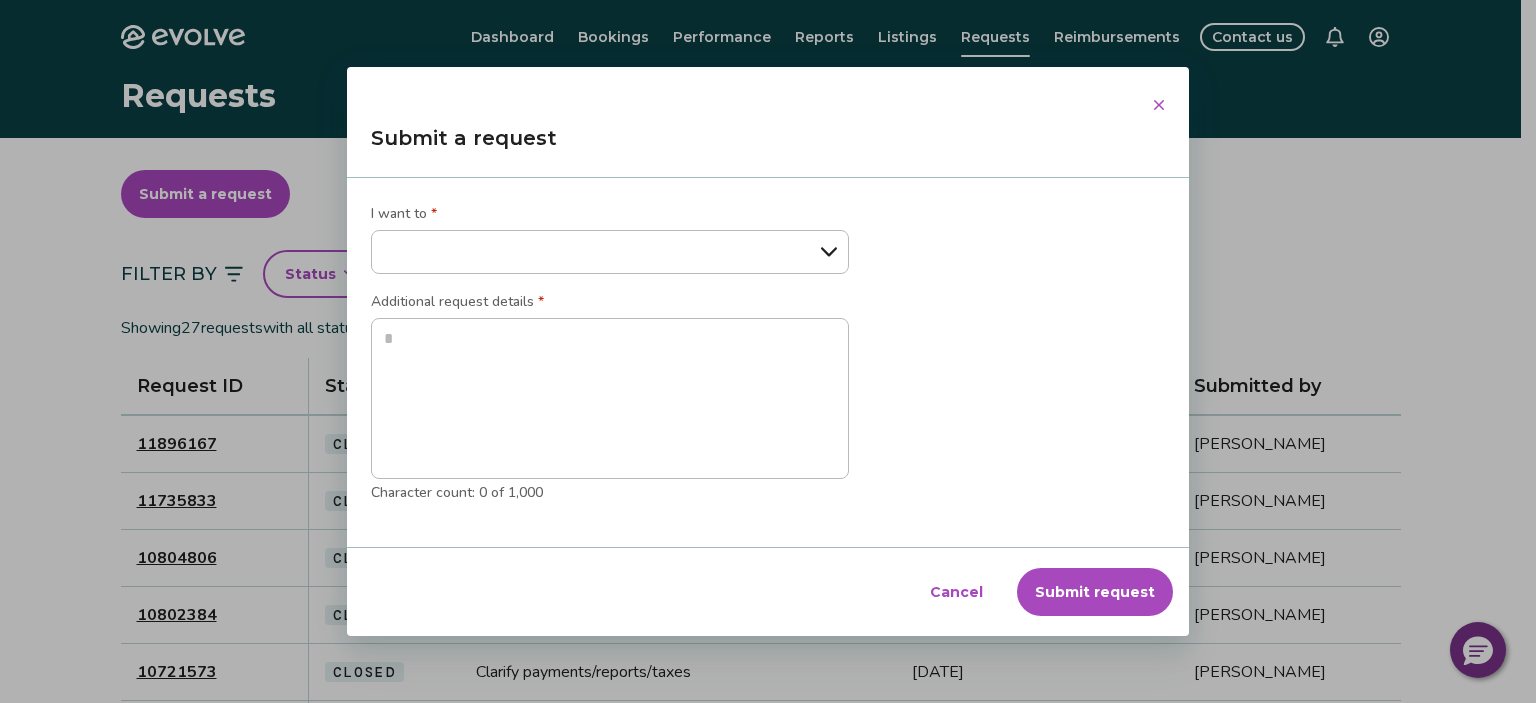 click on "**********" at bounding box center (610, 252) 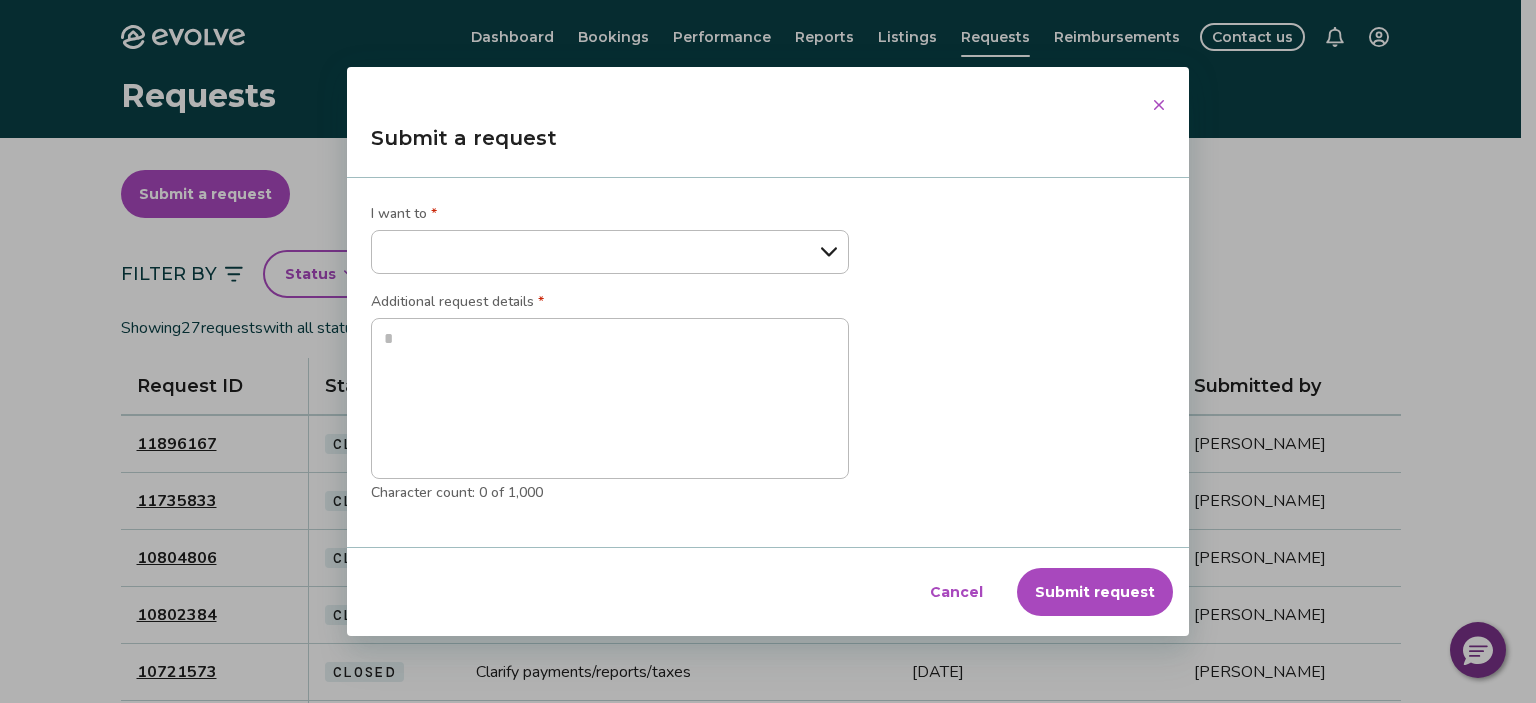 select on "**********" 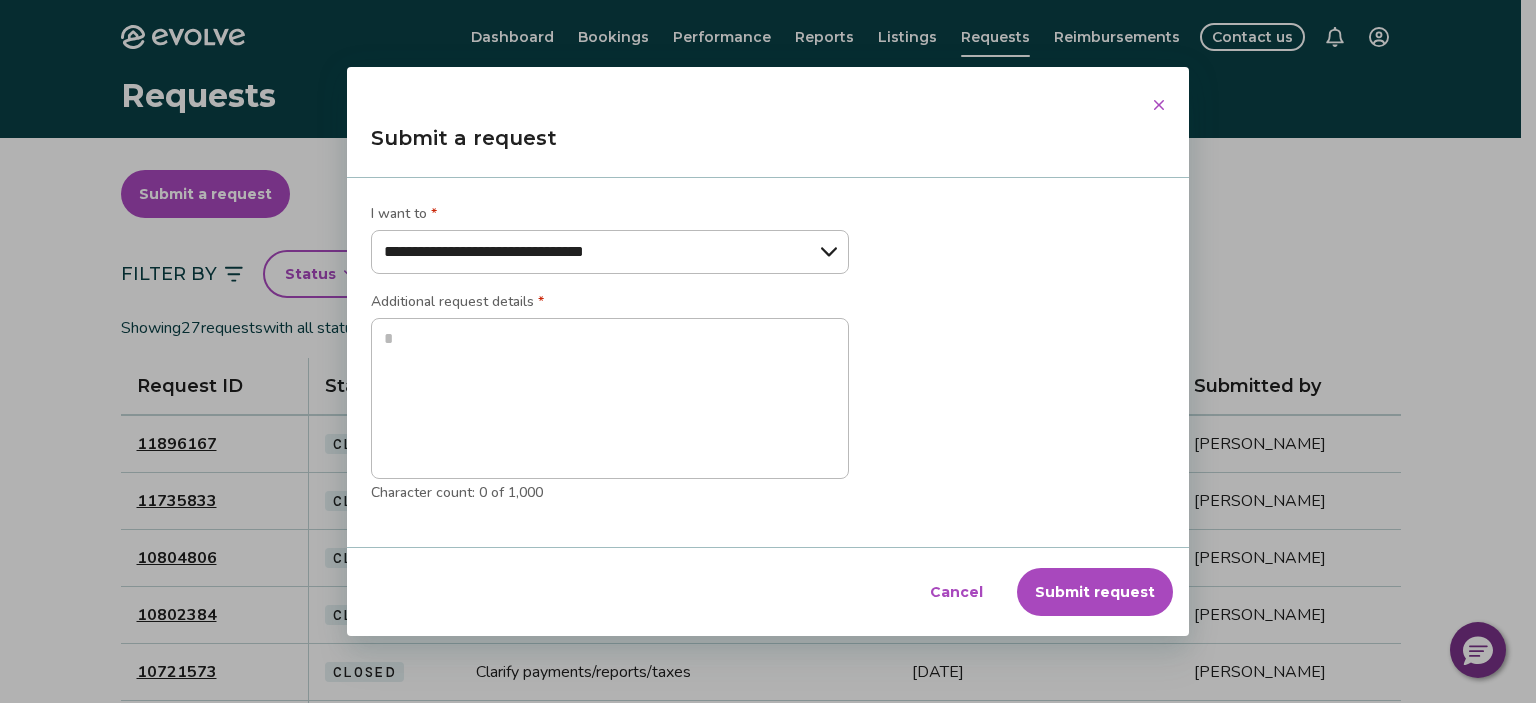 click on "**********" at bounding box center (610, 252) 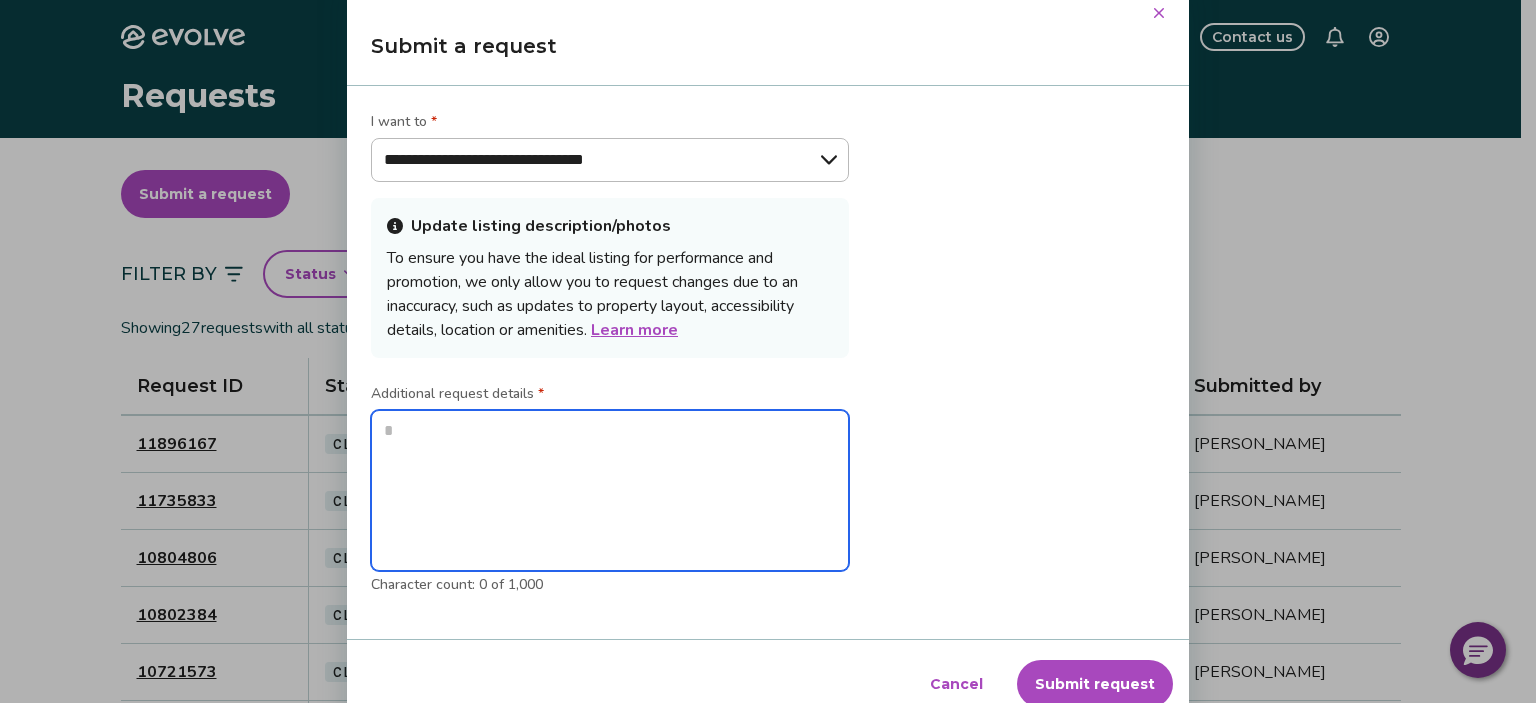 click at bounding box center [610, 491] 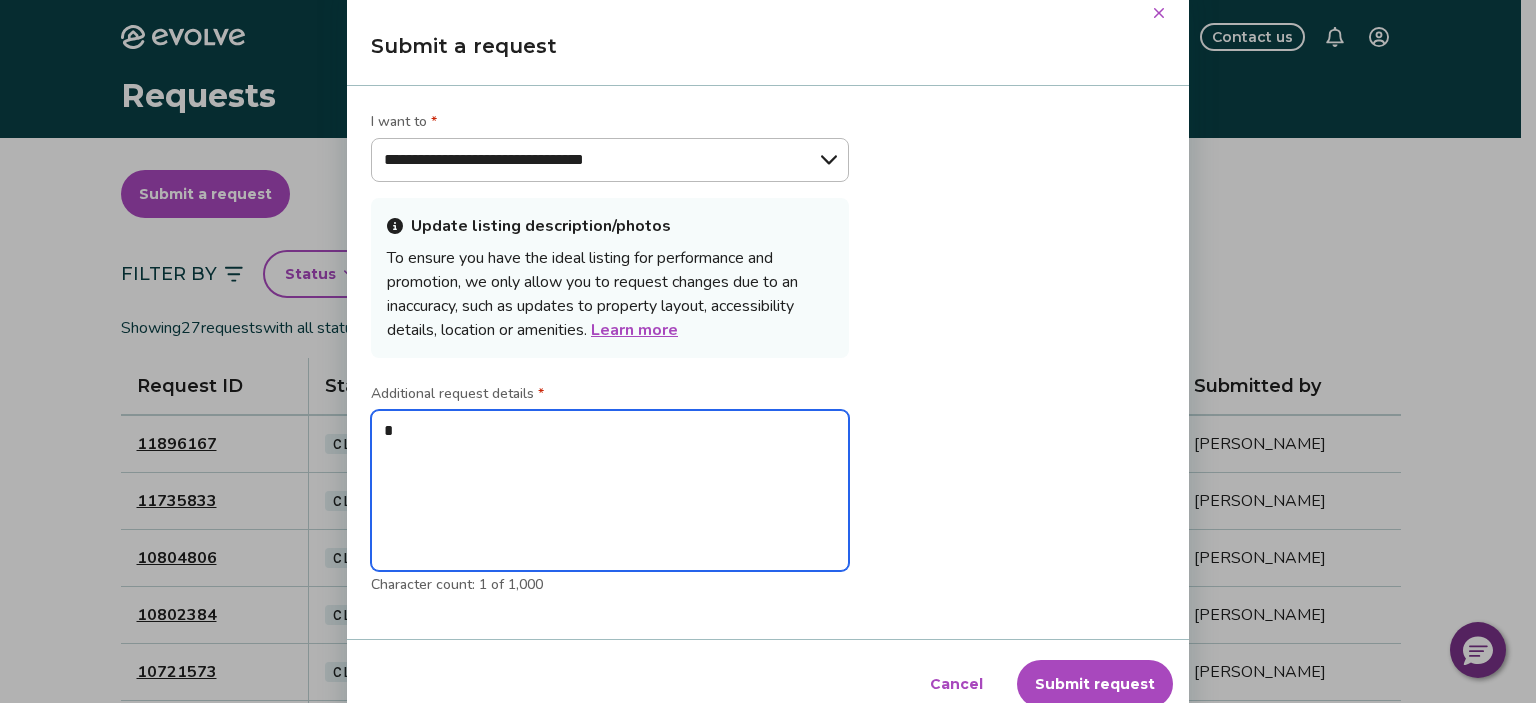 type 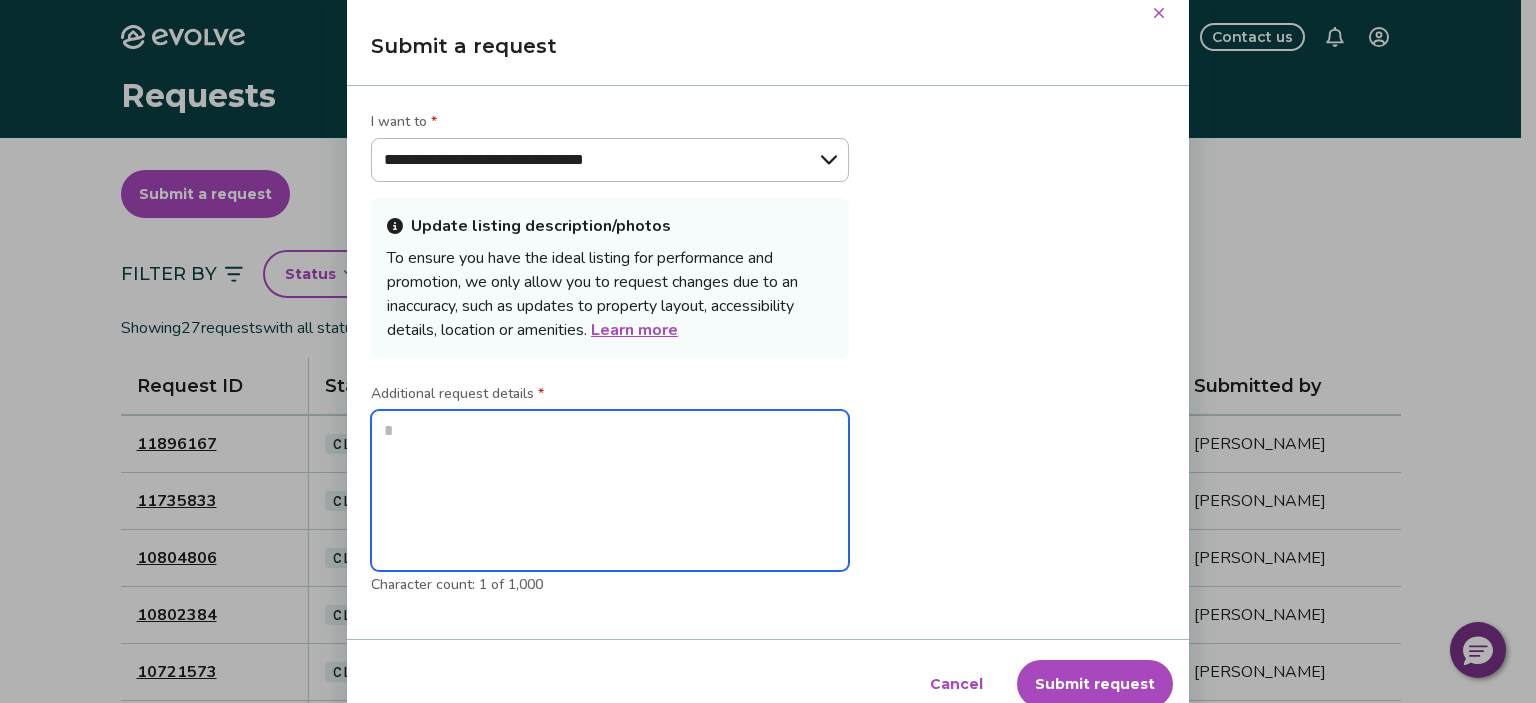 type on "*" 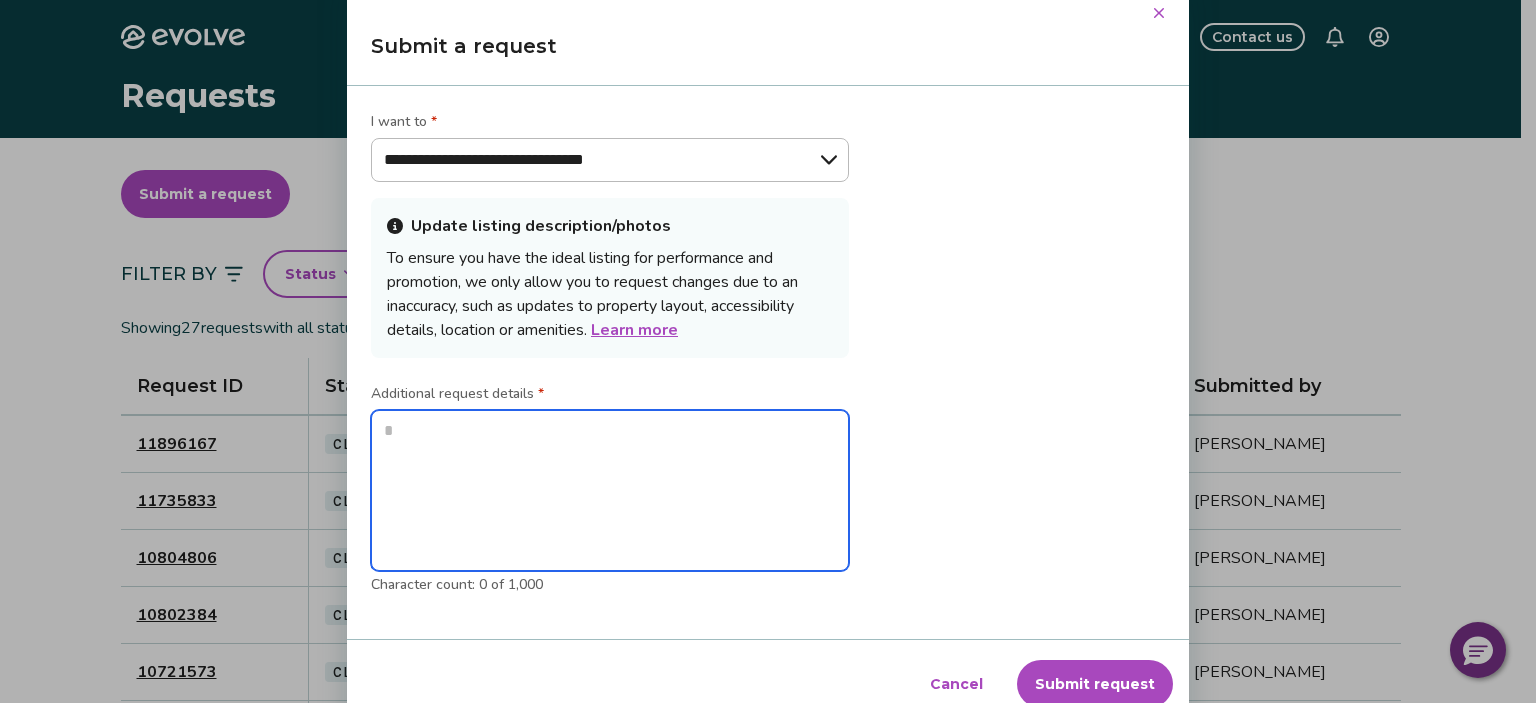 type on "*" 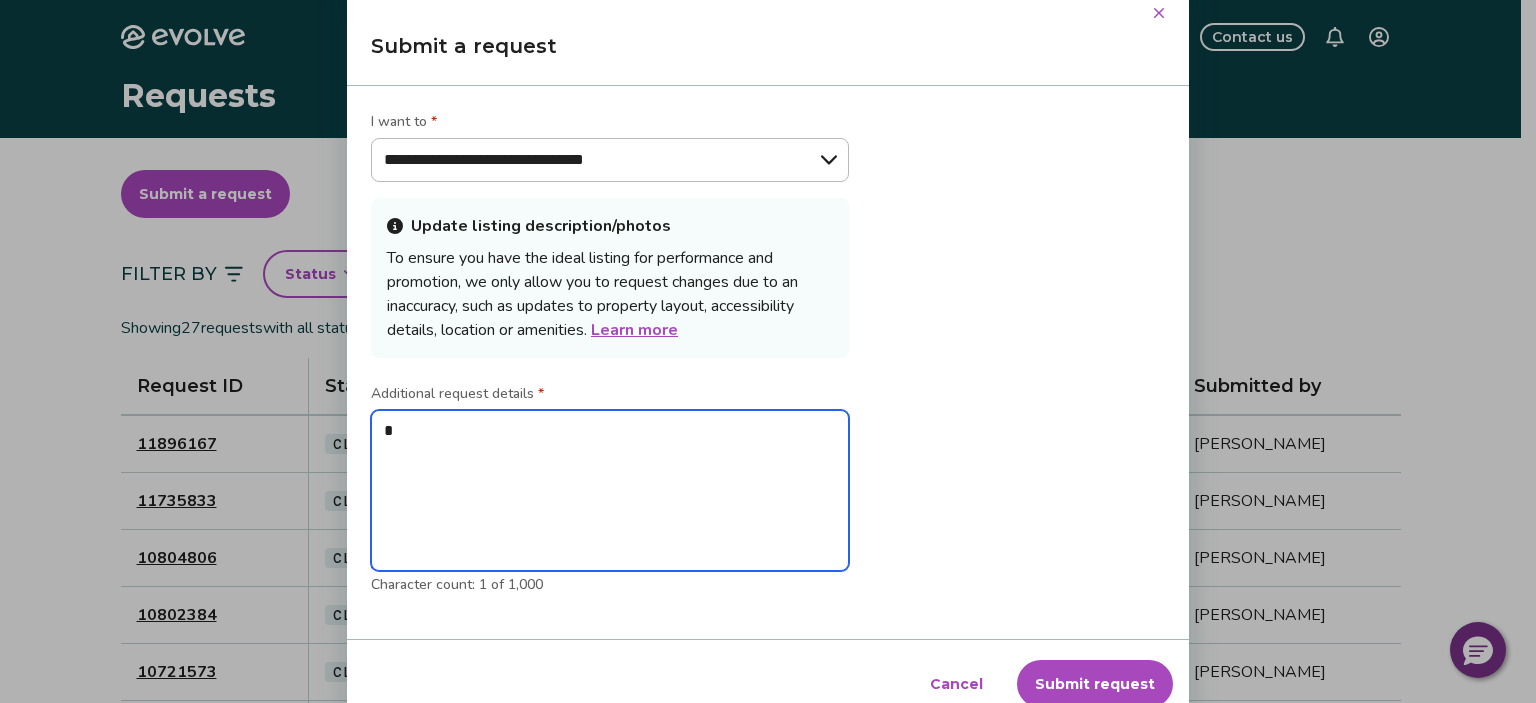 type on "**" 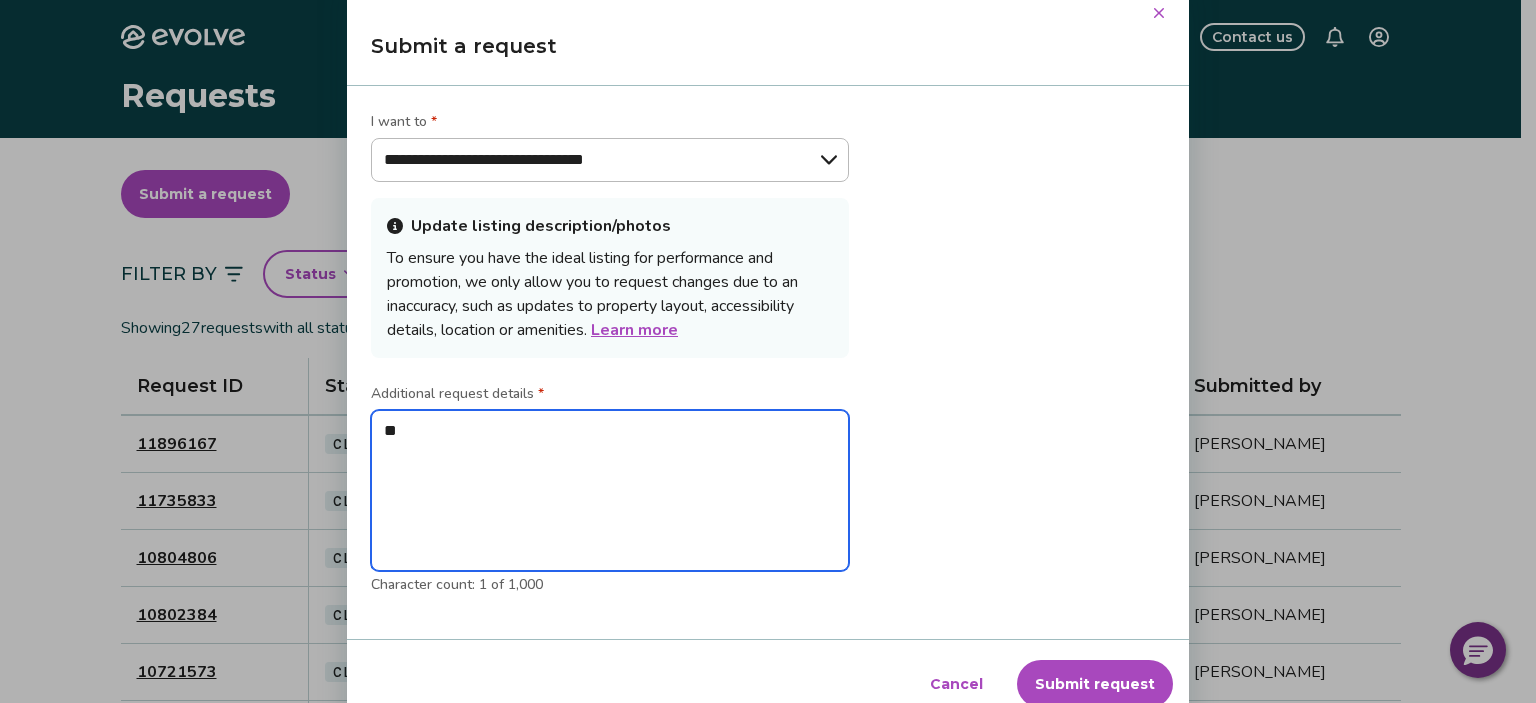 type on "**" 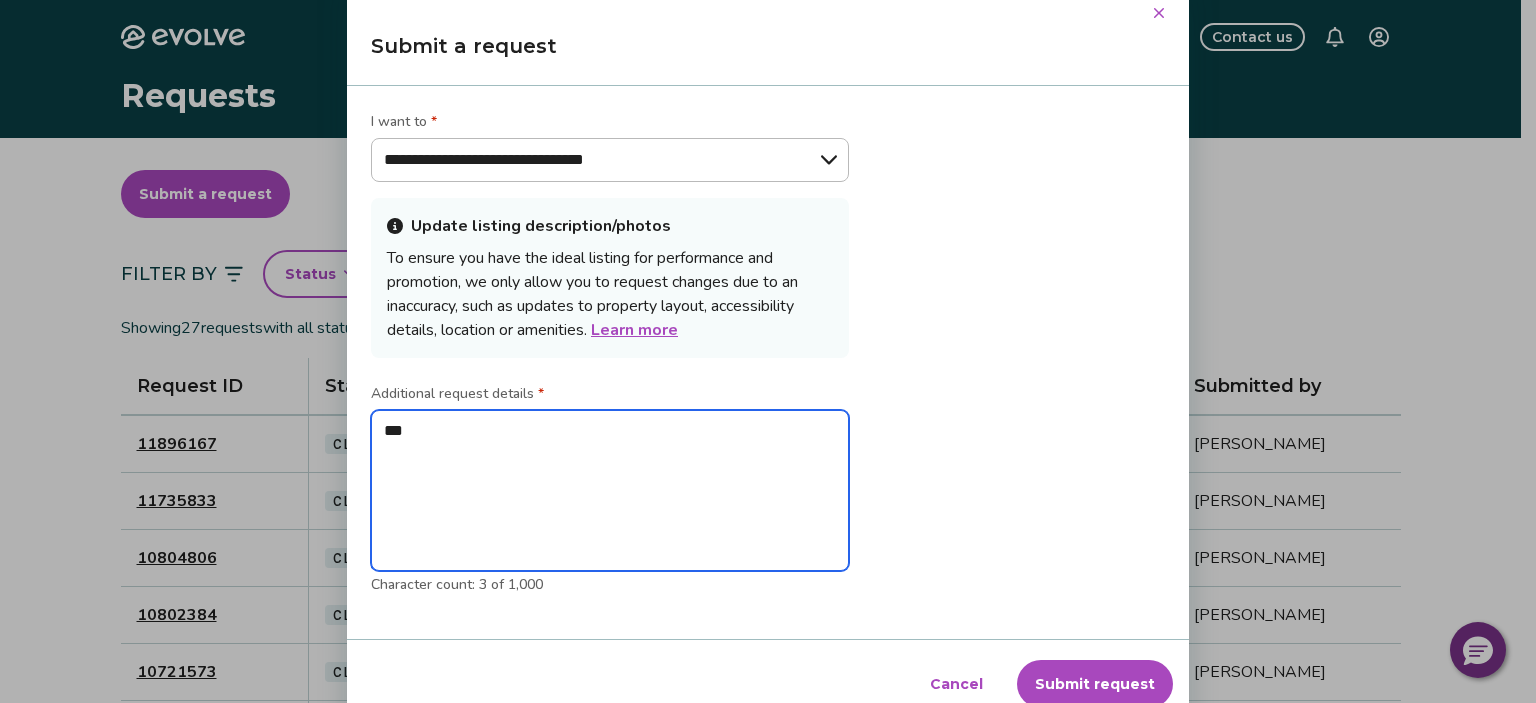 type on "****" 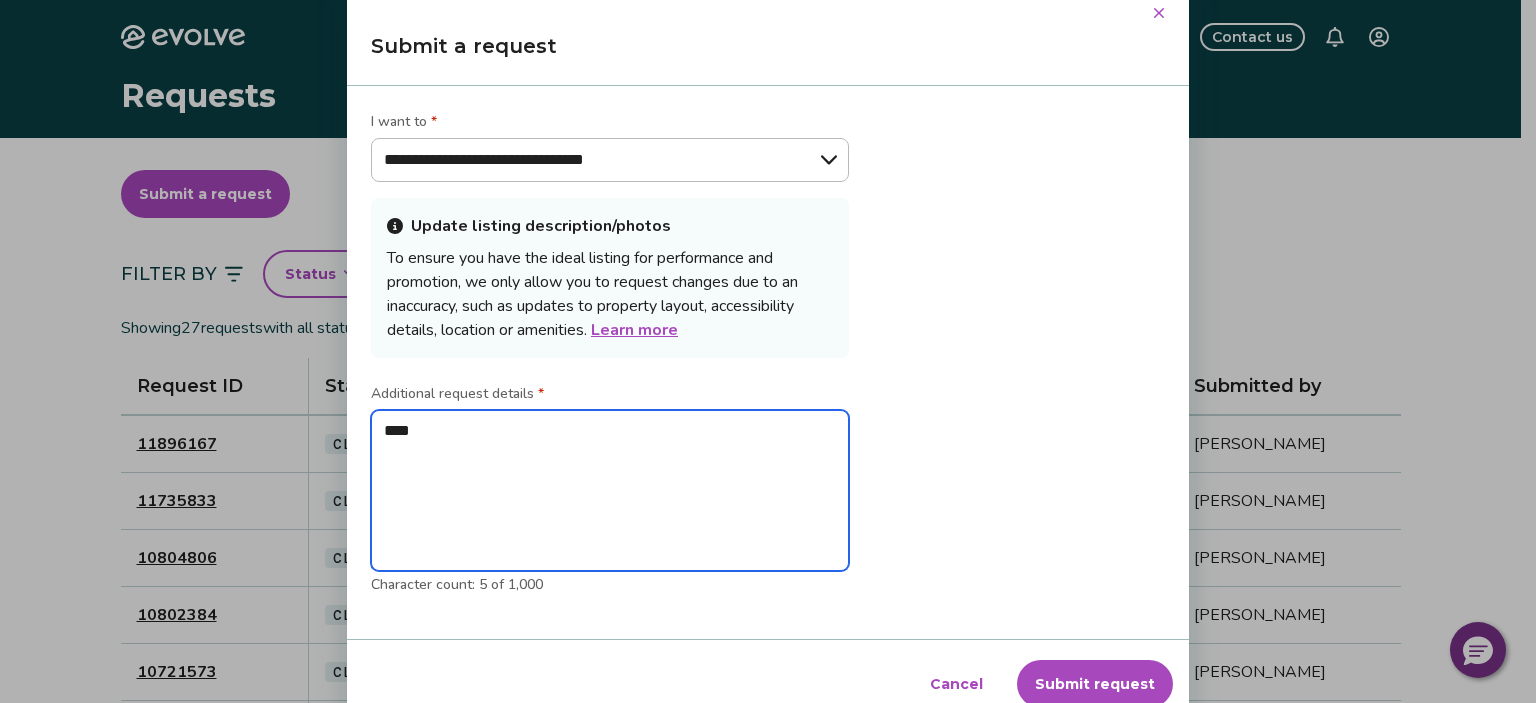 type on "*****" 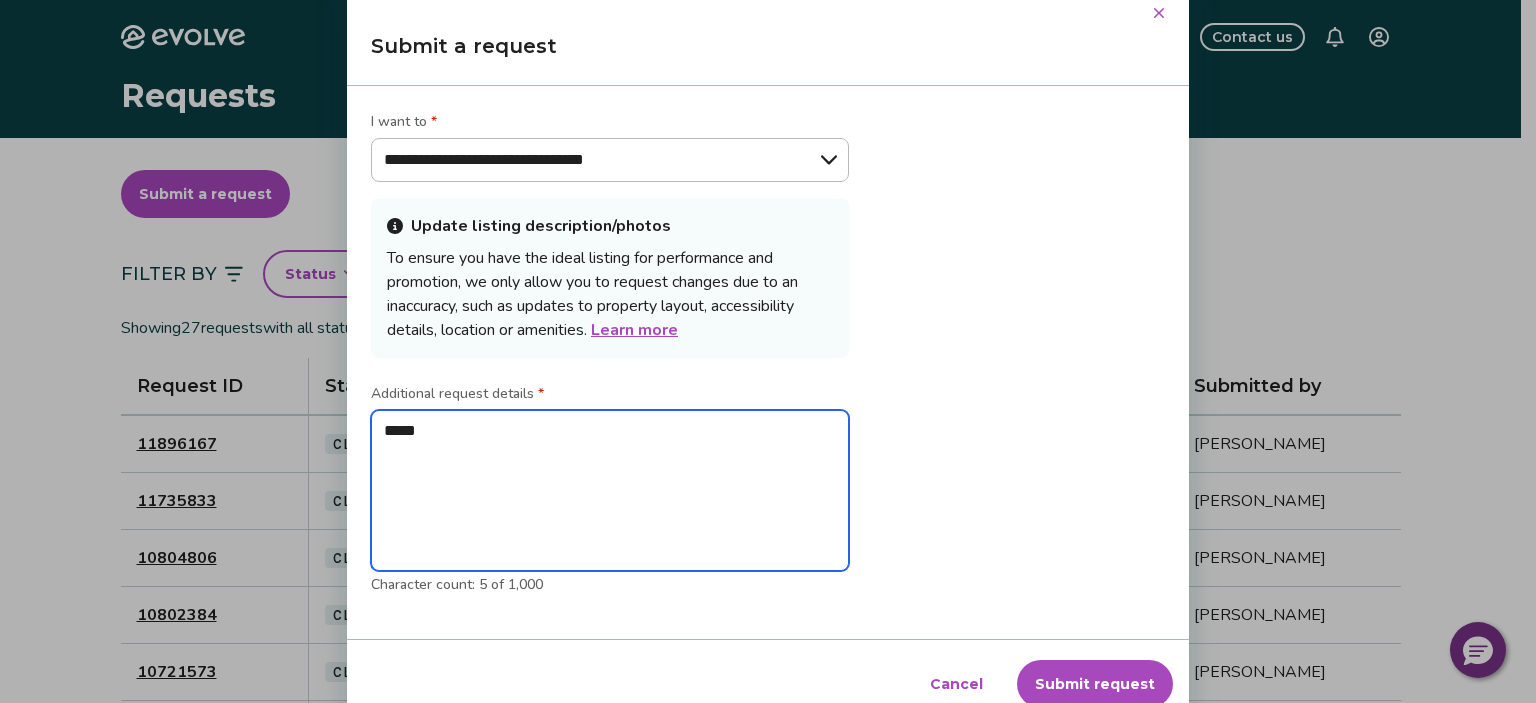type on "******" 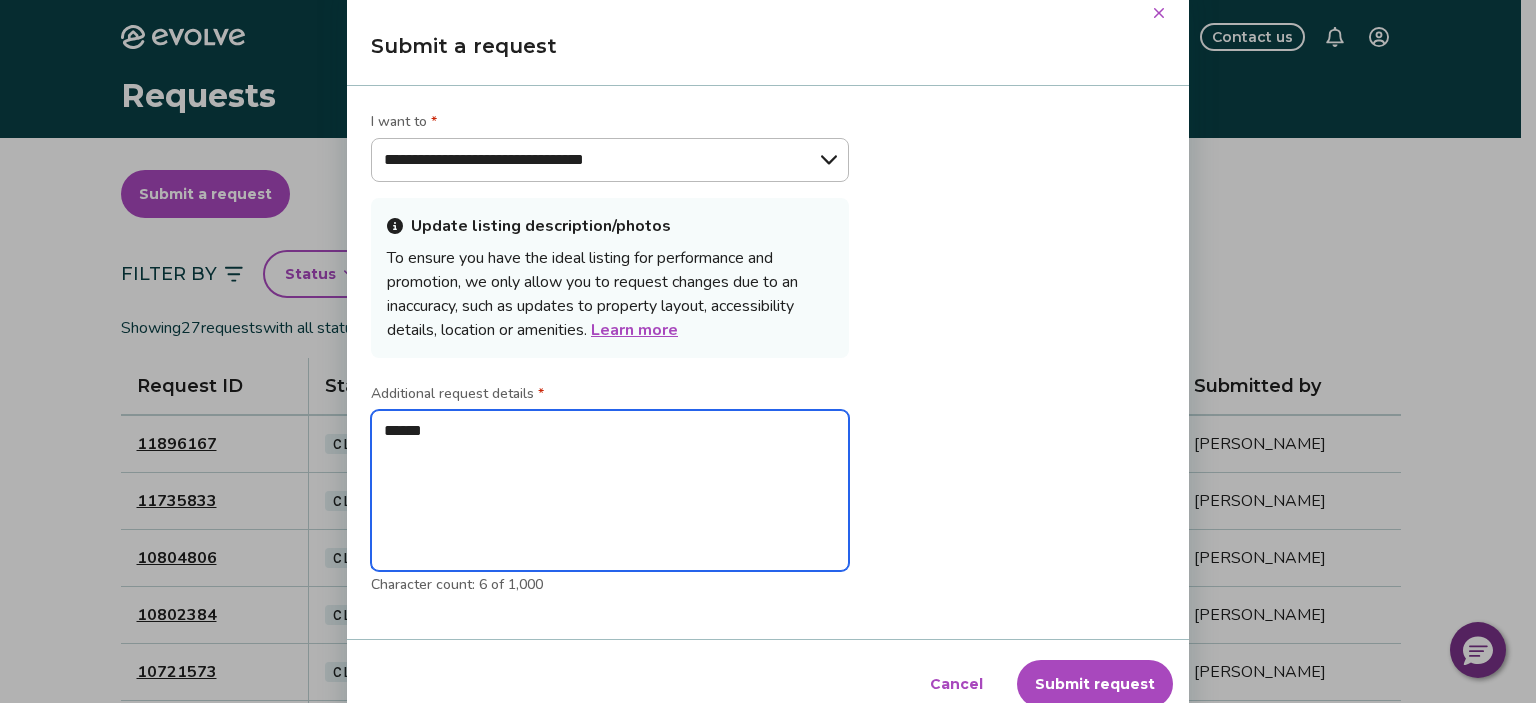 type on "******" 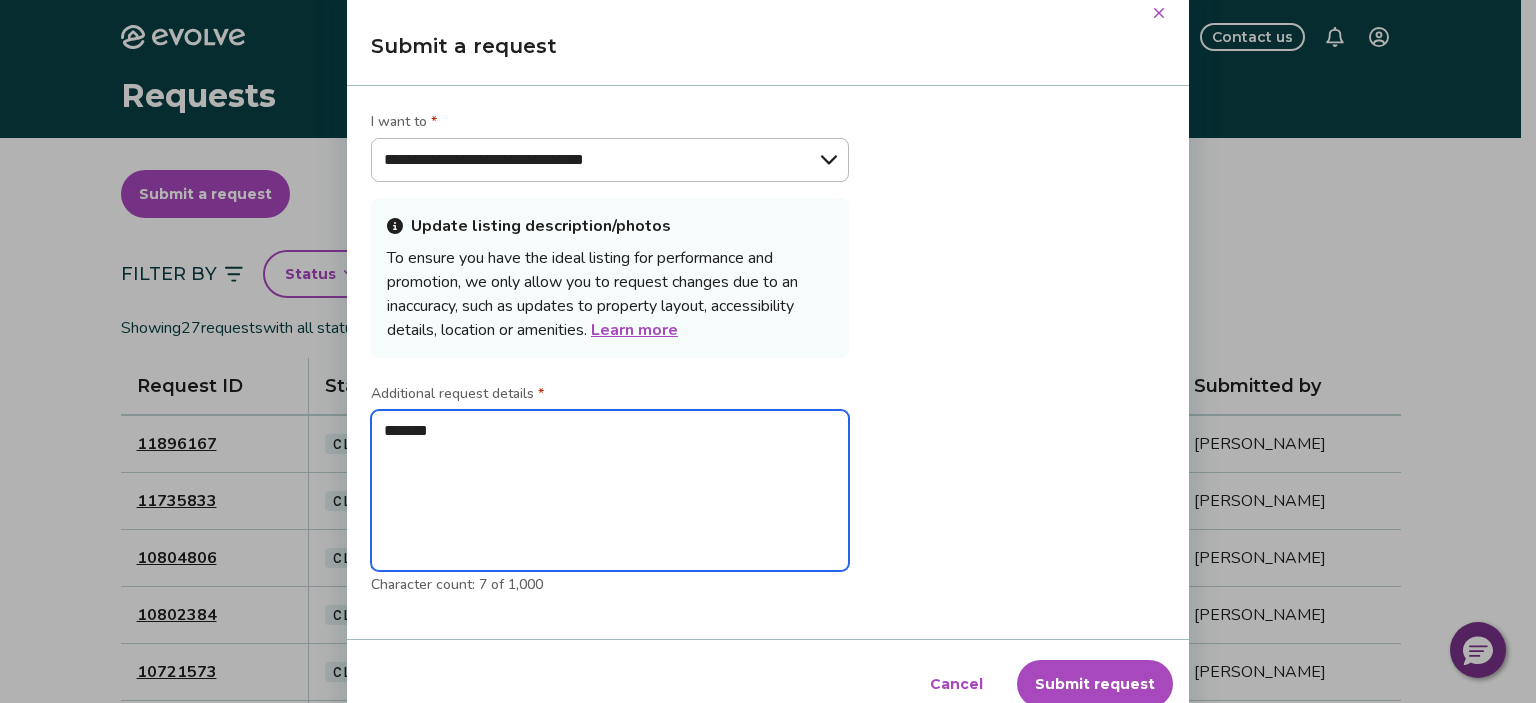 type on "********" 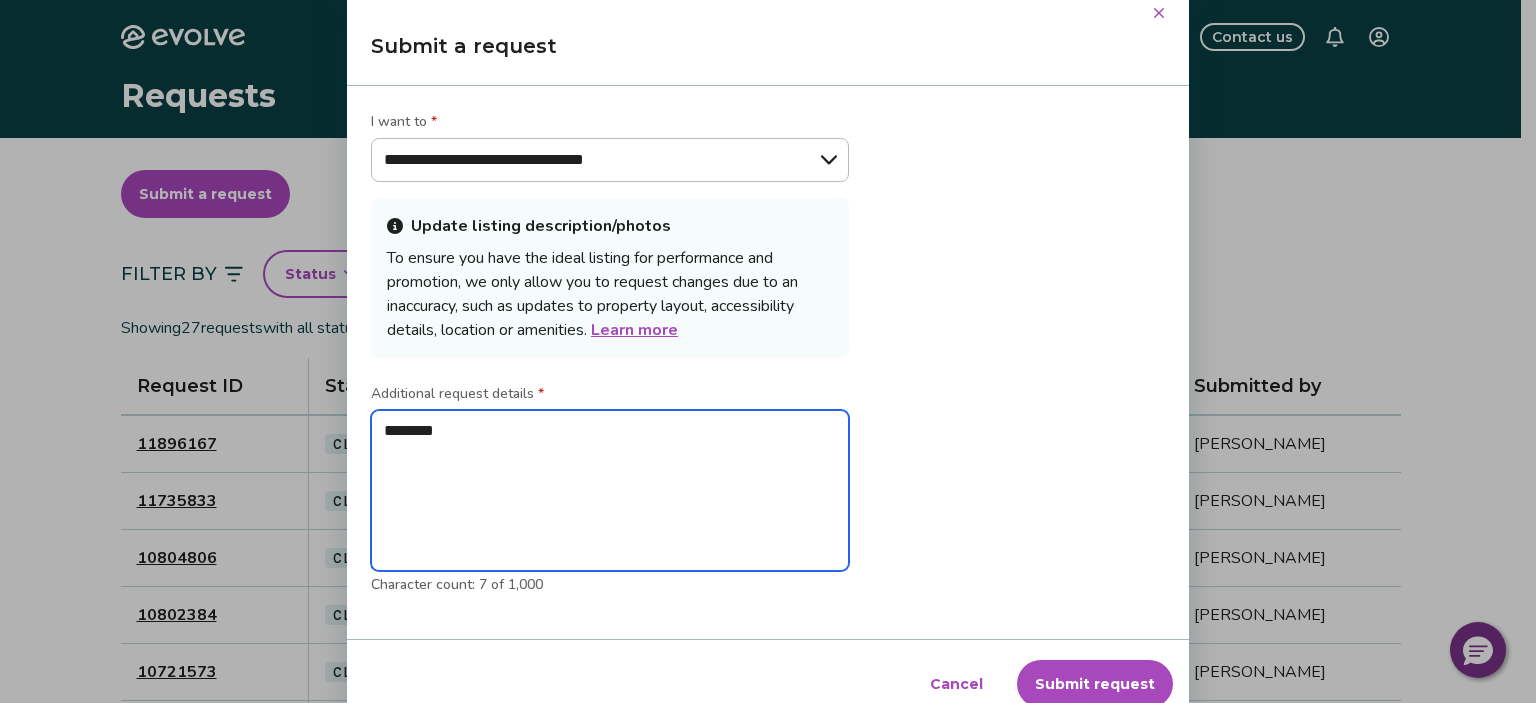 type on "*" 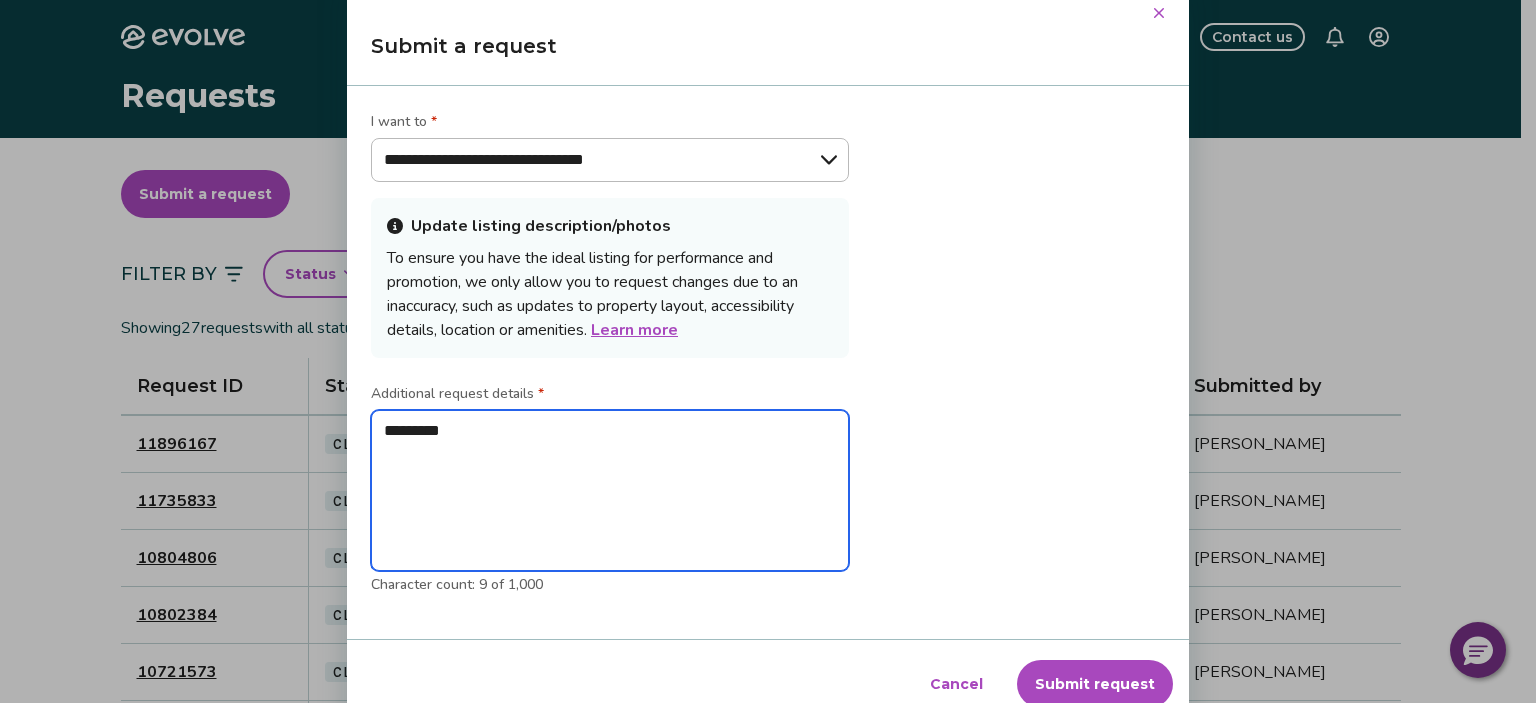 type on "**********" 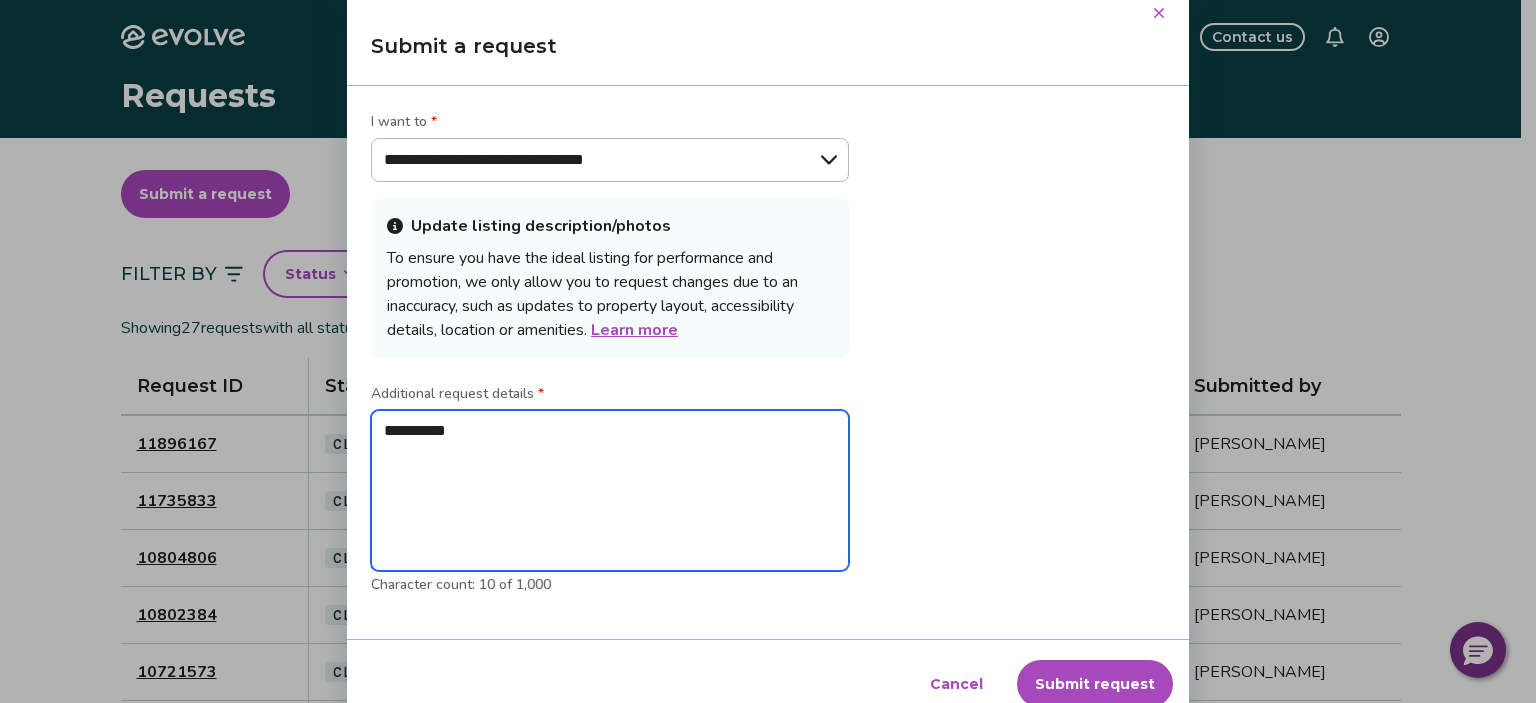 type on "**********" 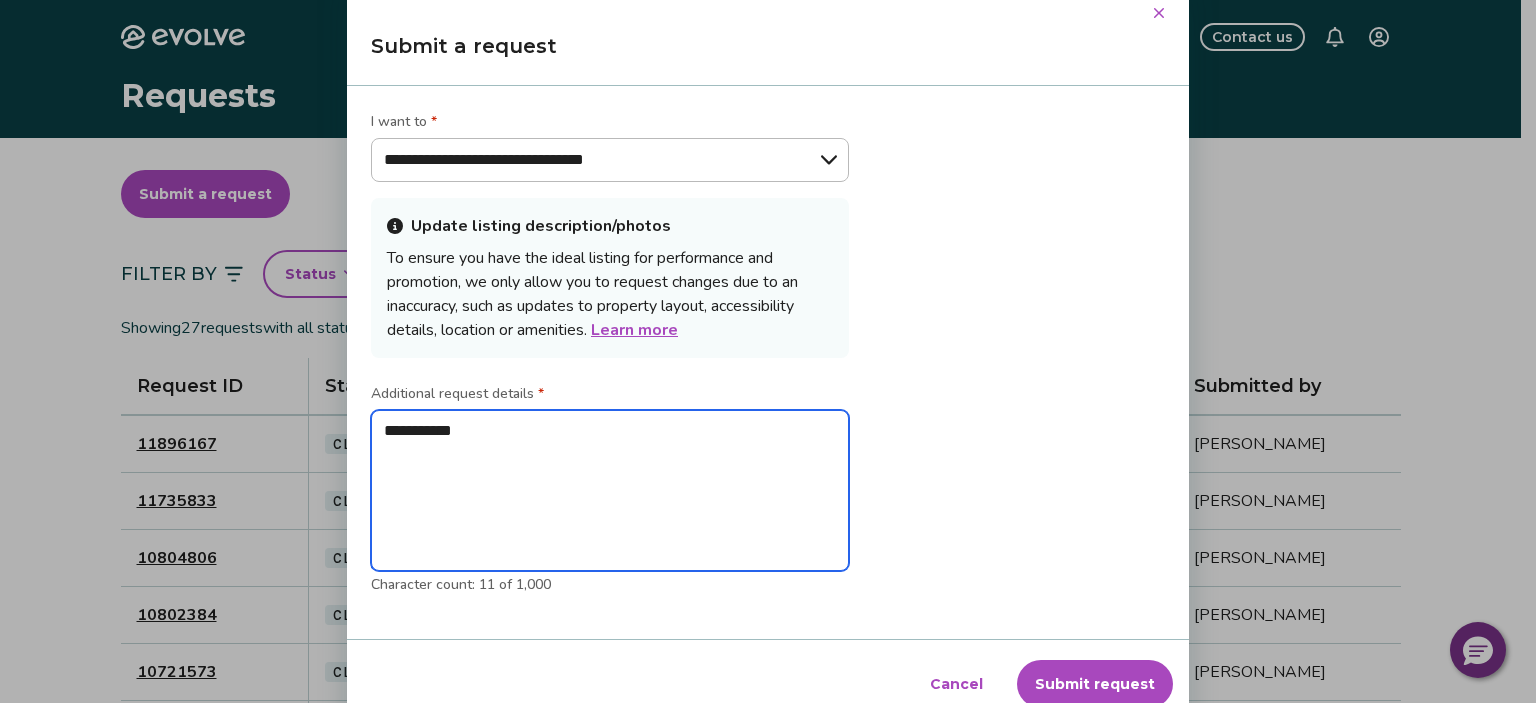 type on "**********" 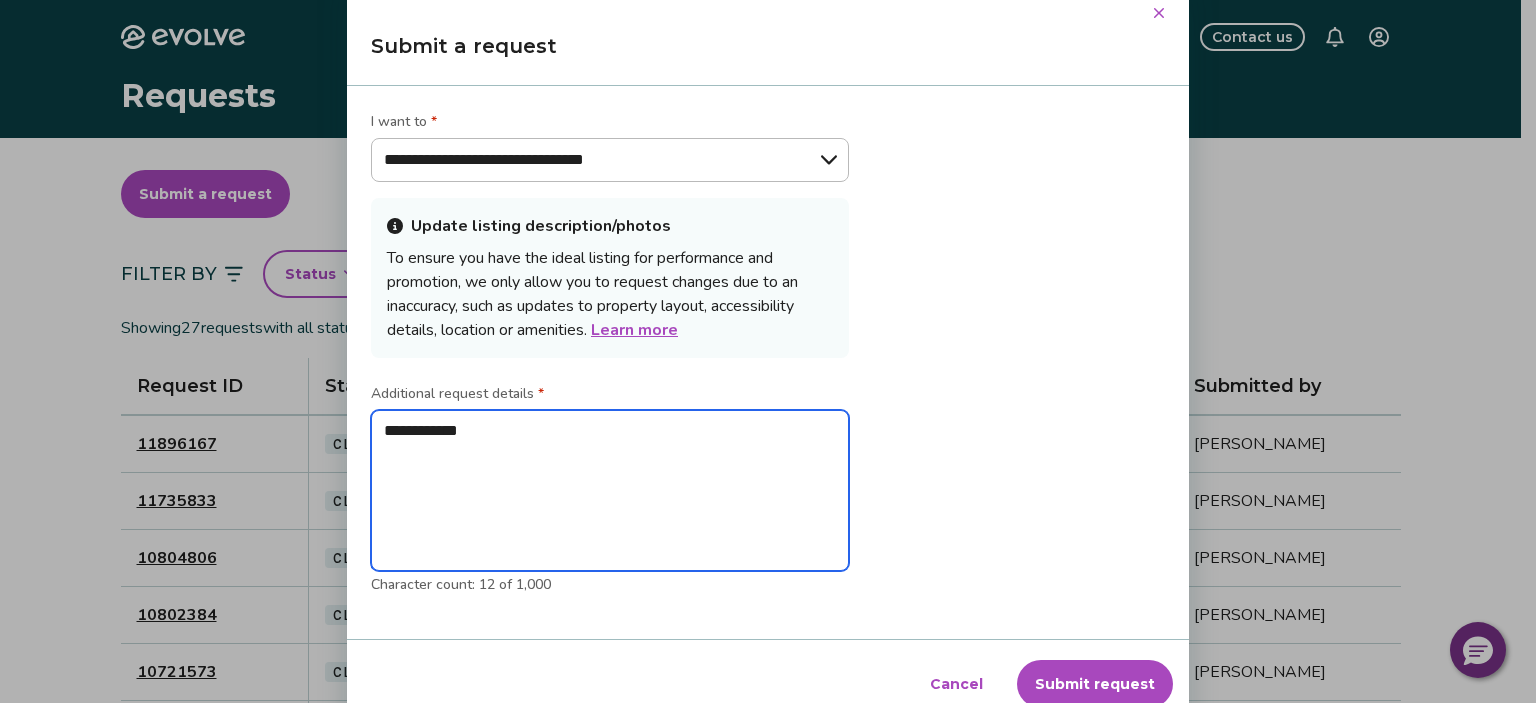 type on "**********" 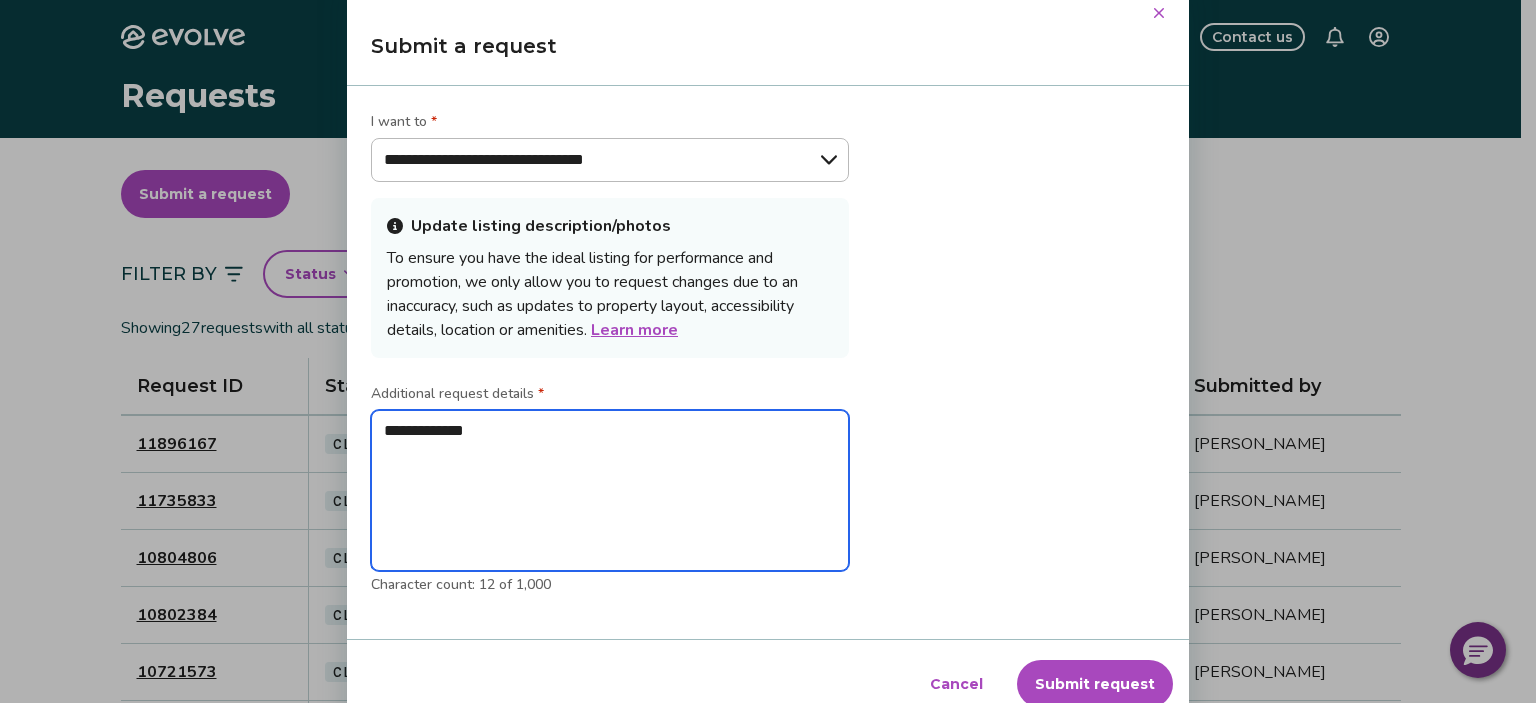 type on "**********" 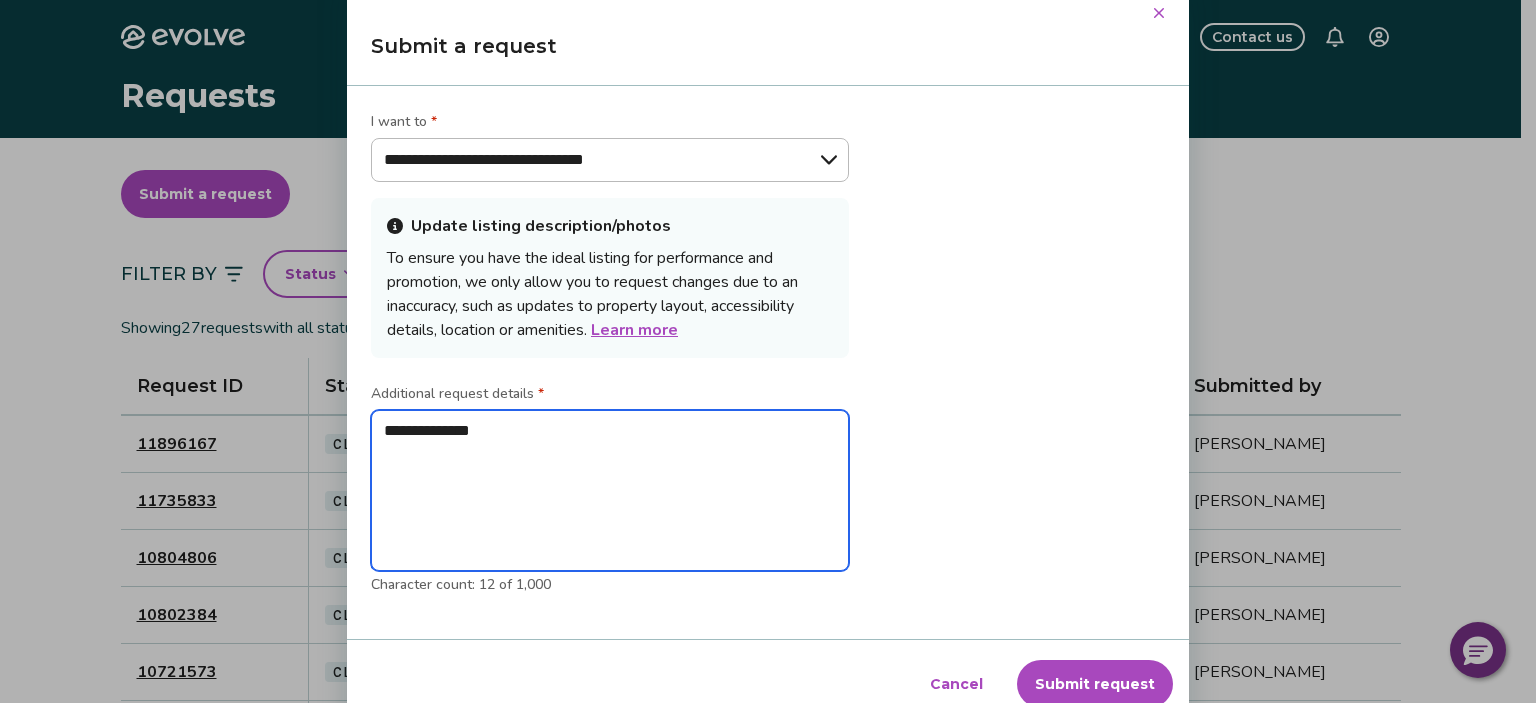 type on "*" 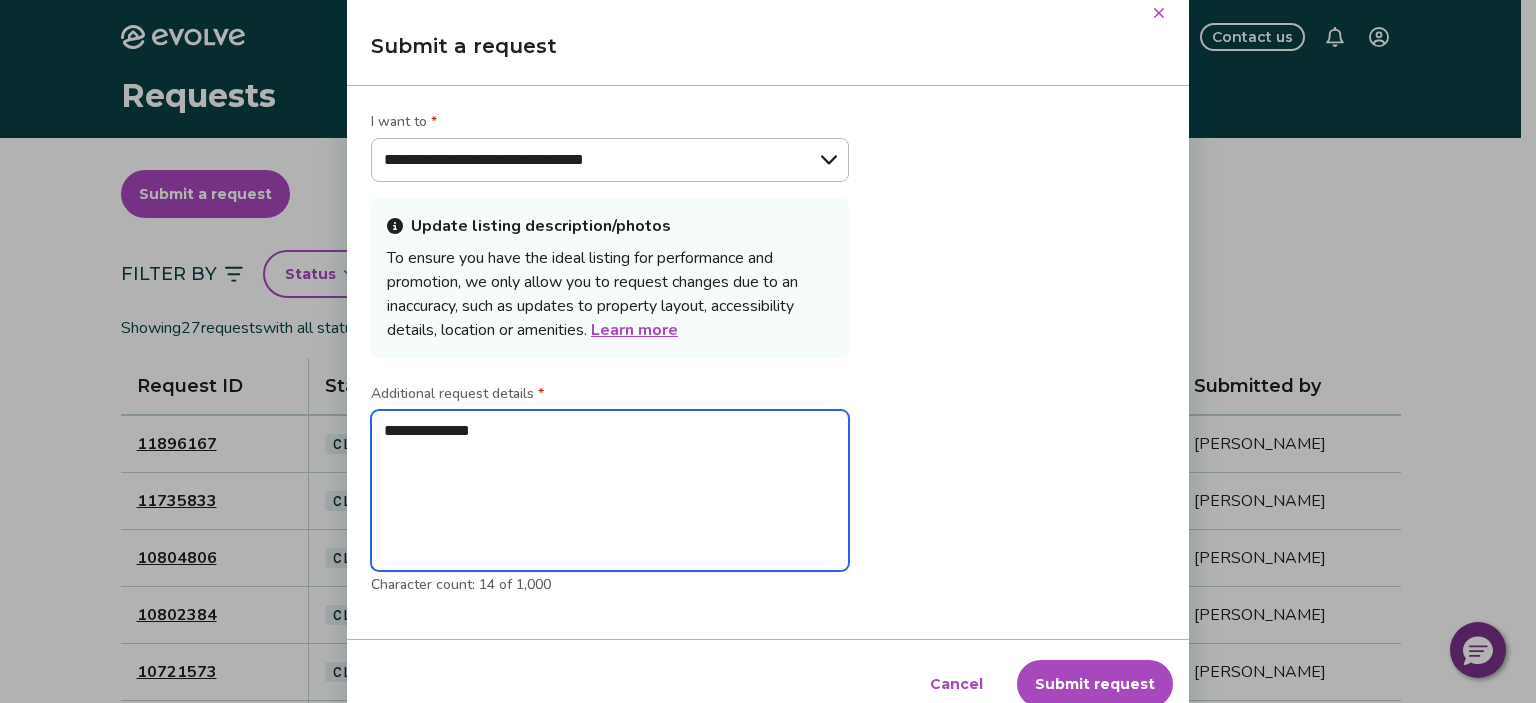 type on "**********" 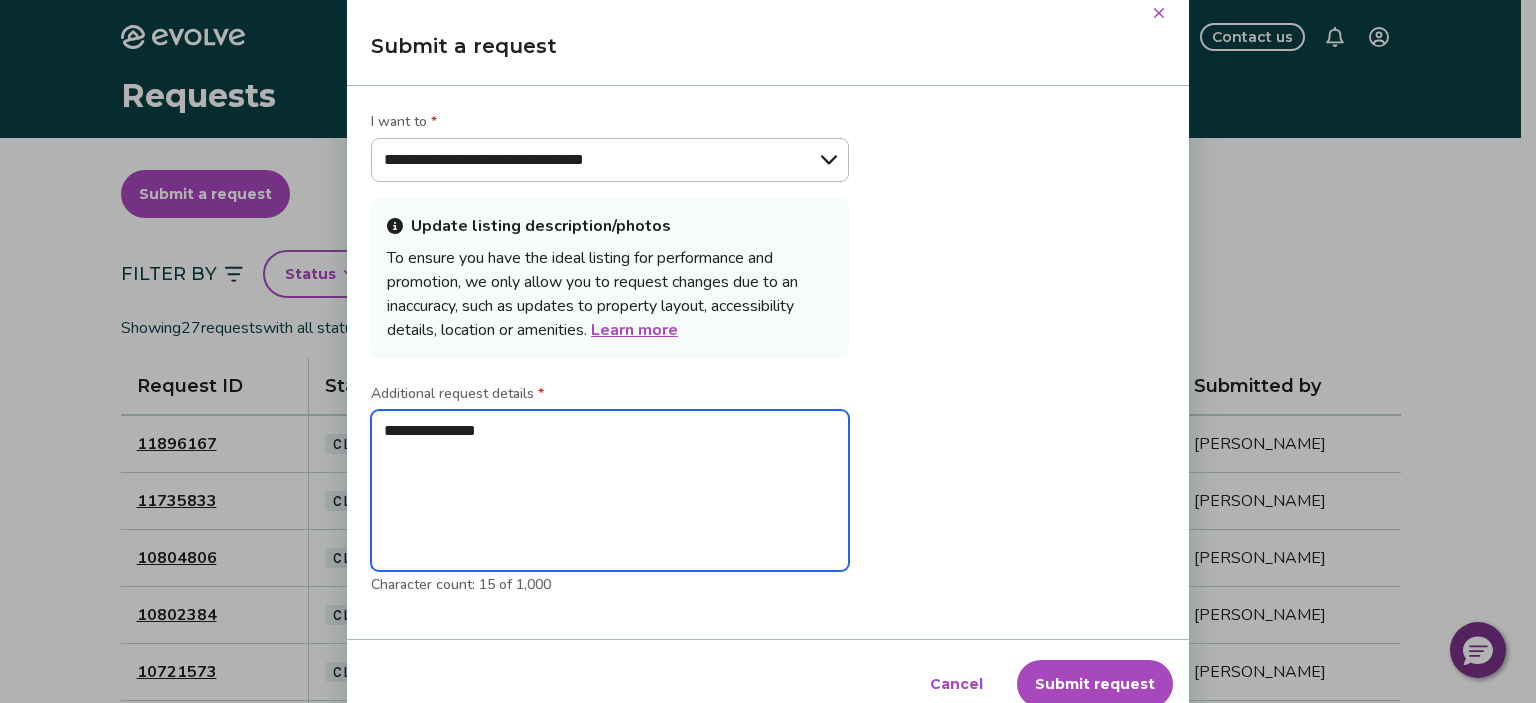 type on "**********" 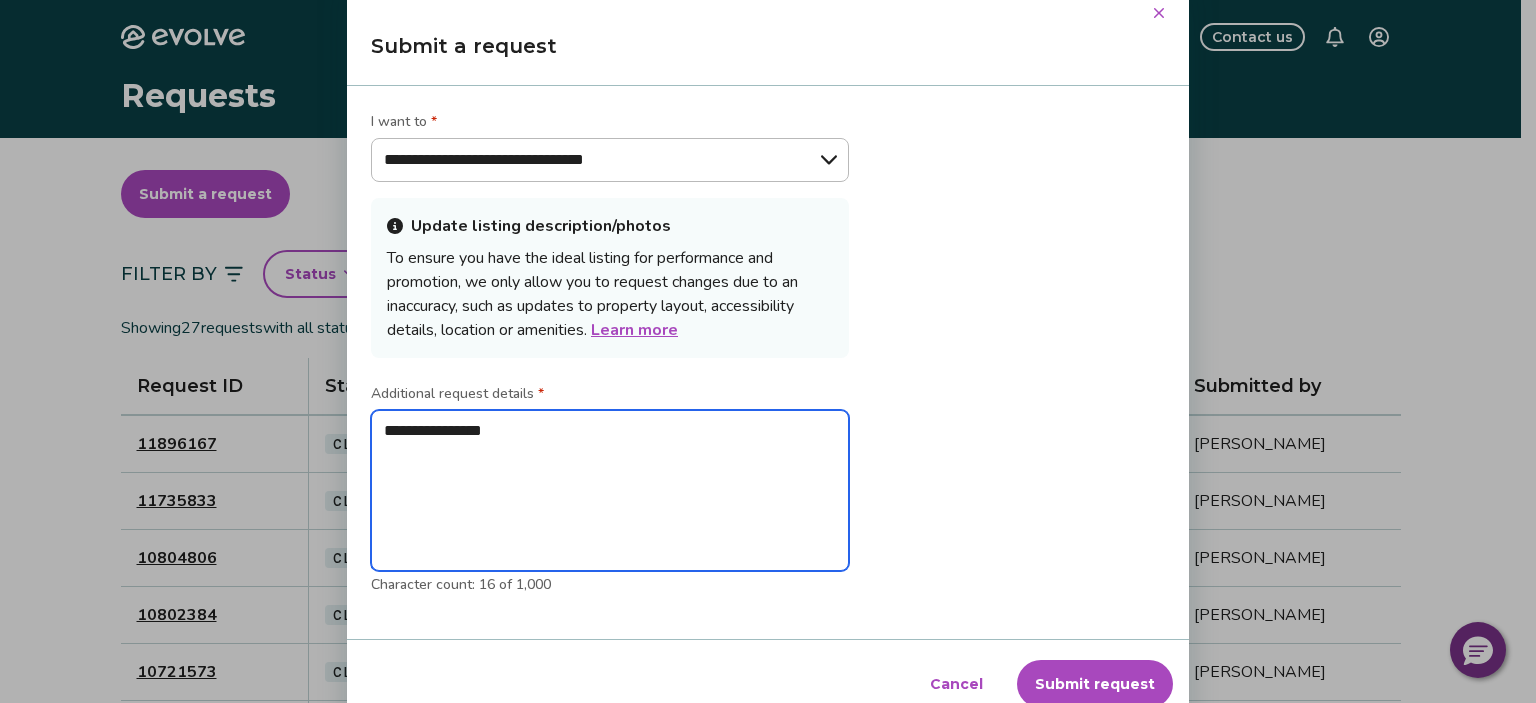 type on "**********" 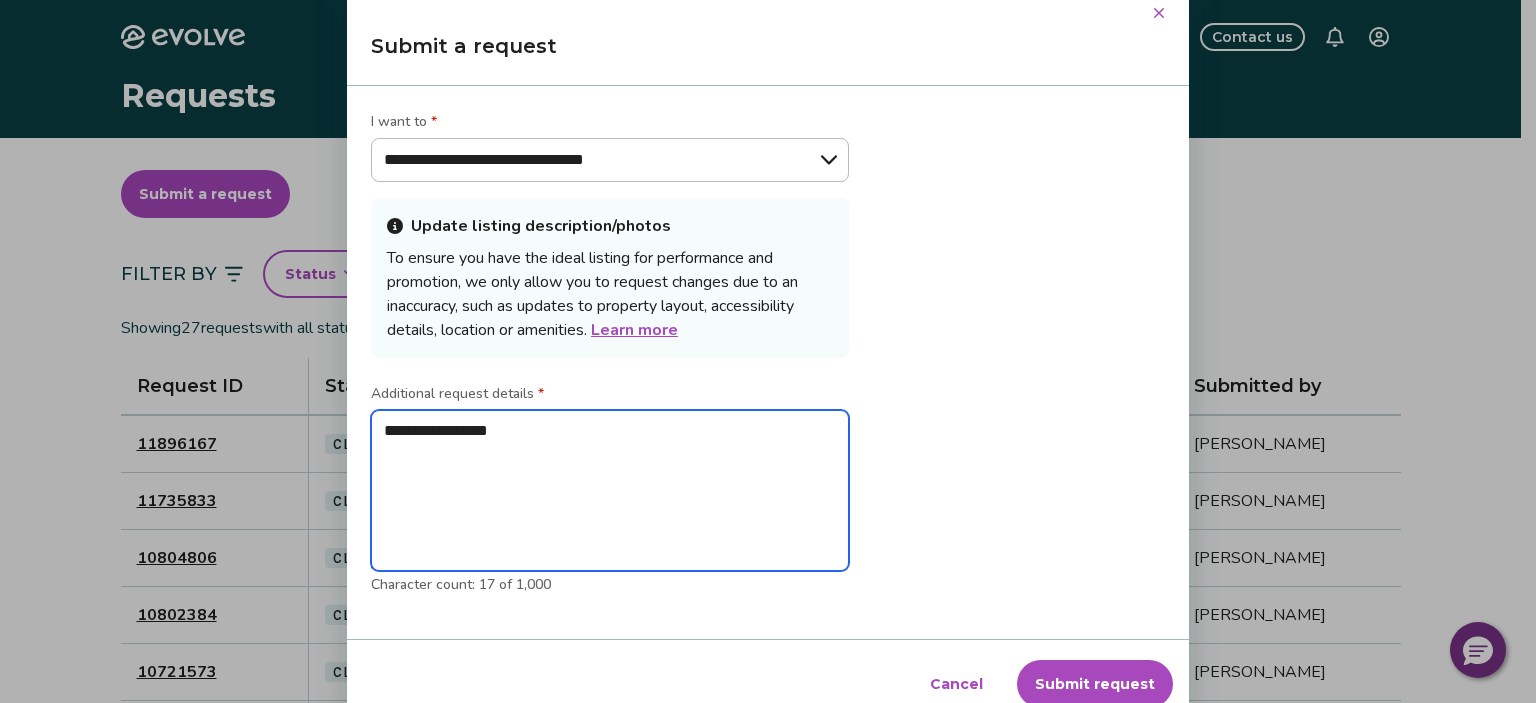 type on "**********" 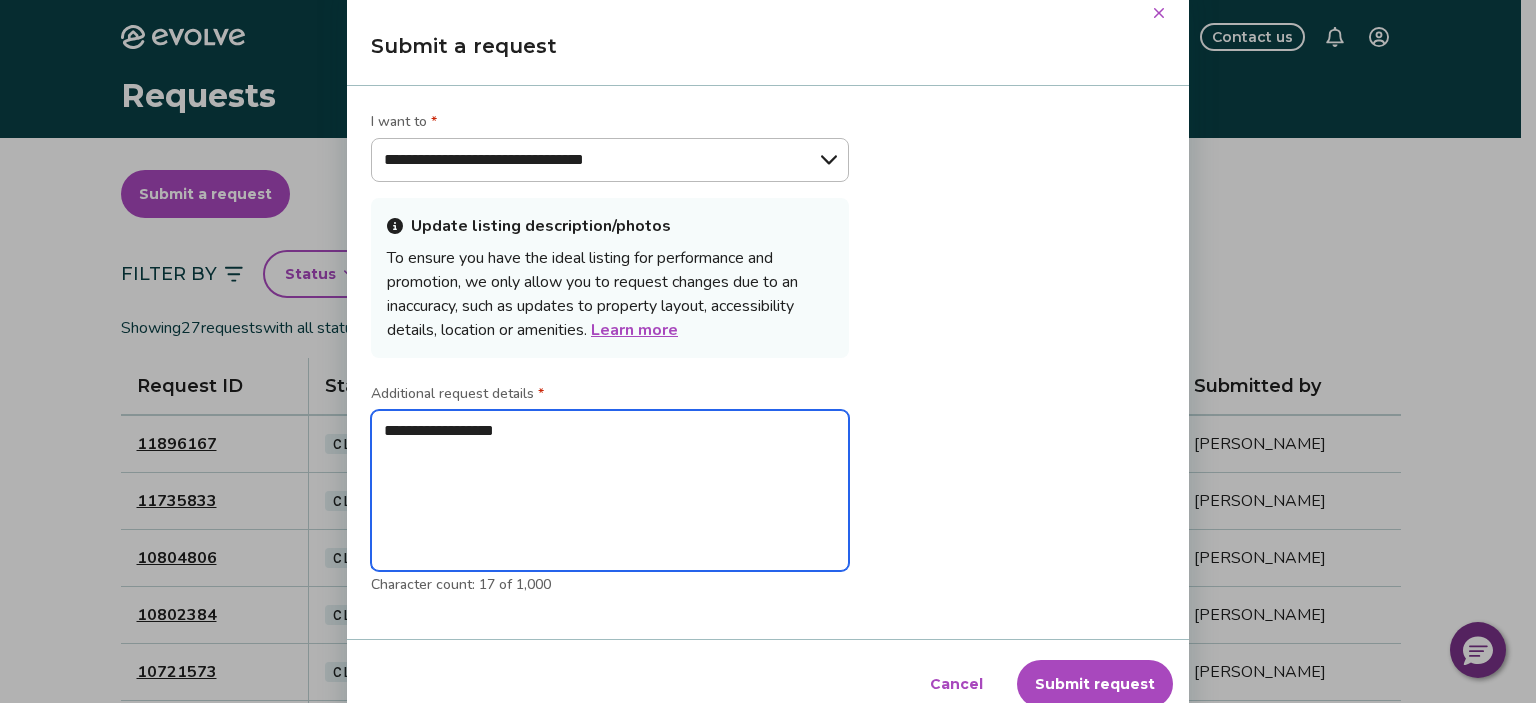 type on "**********" 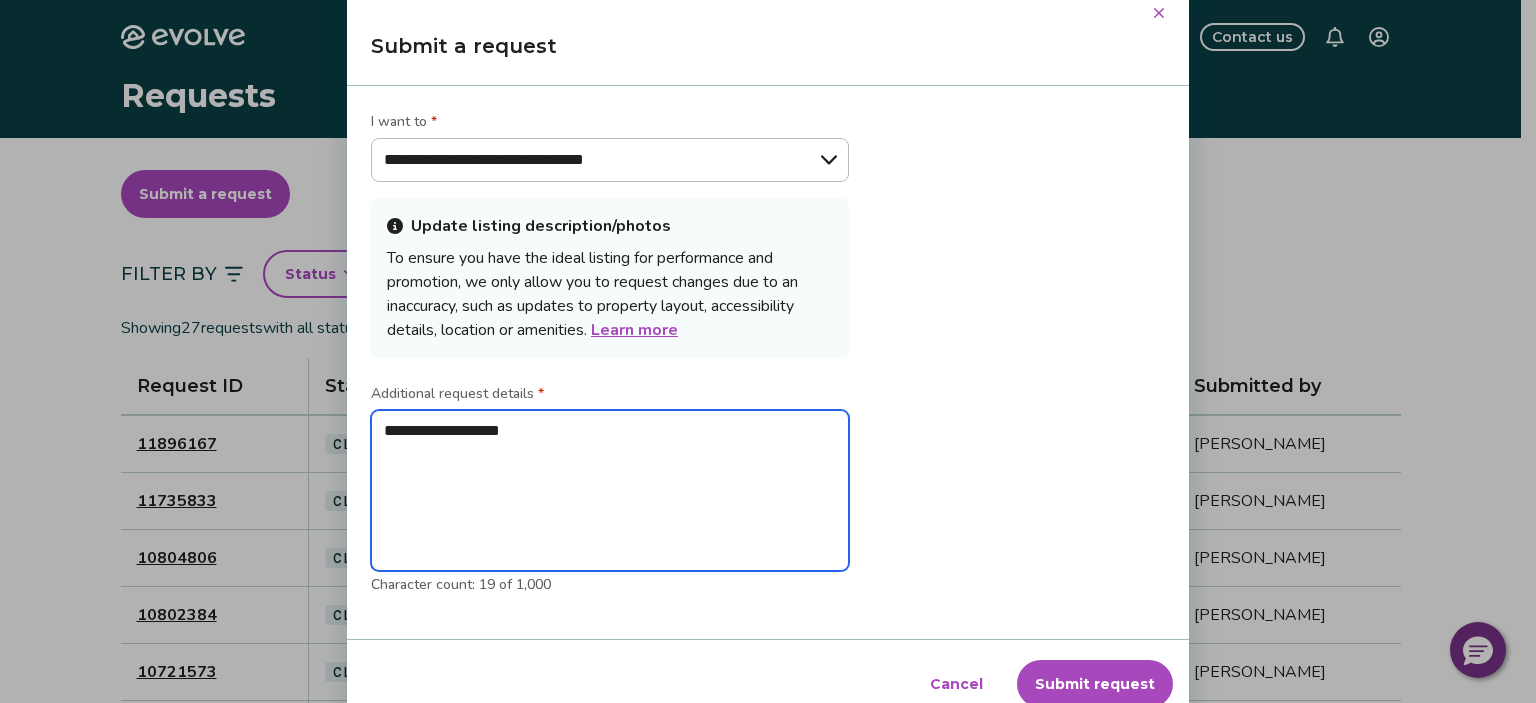 type on "**********" 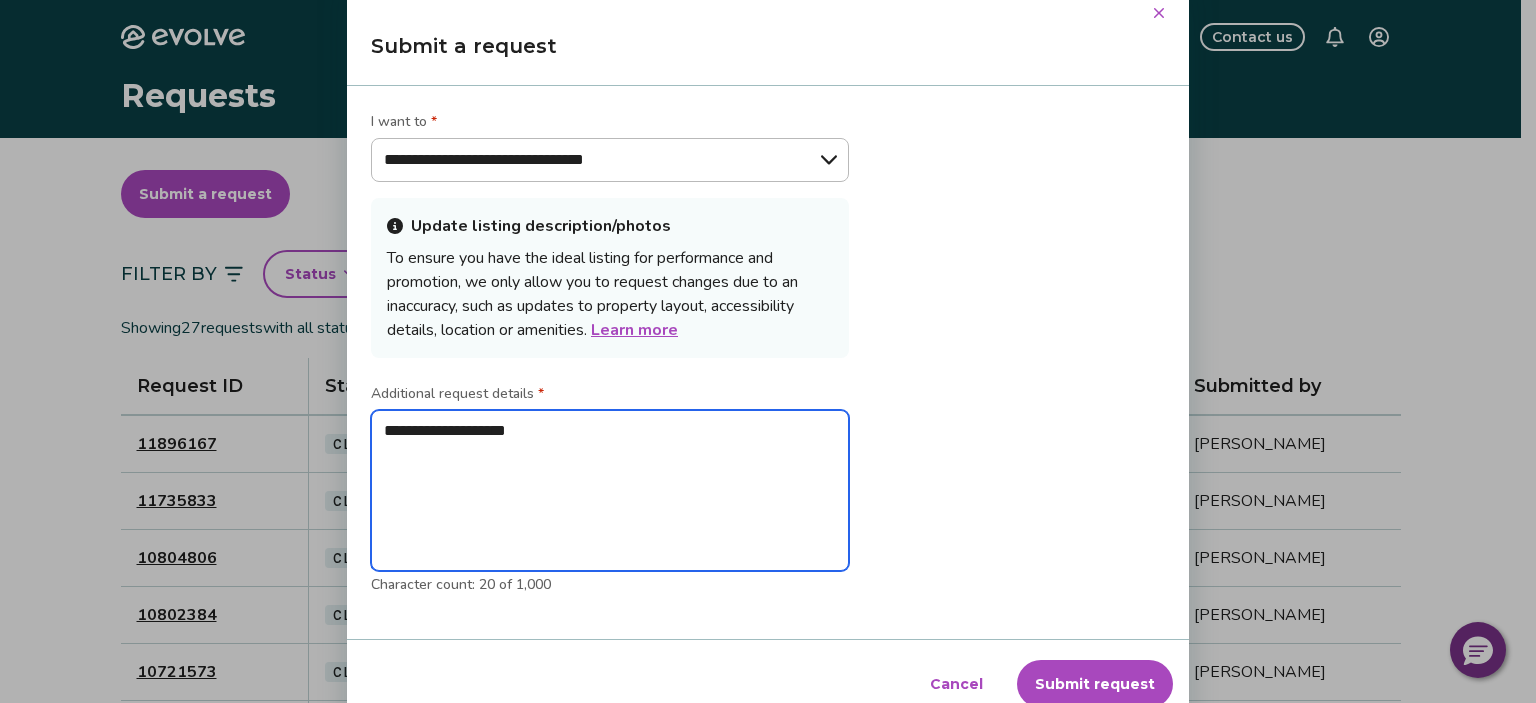 type on "**********" 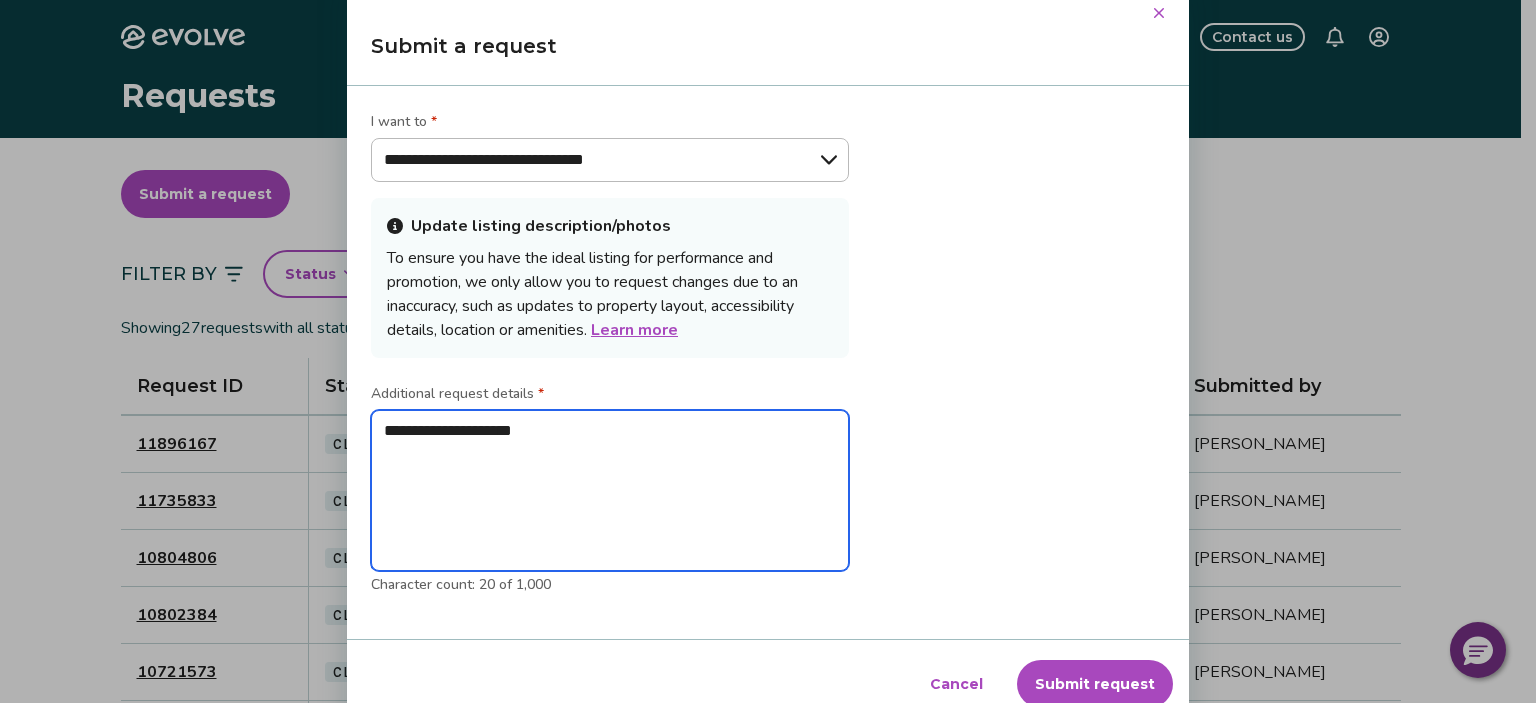 type on "**********" 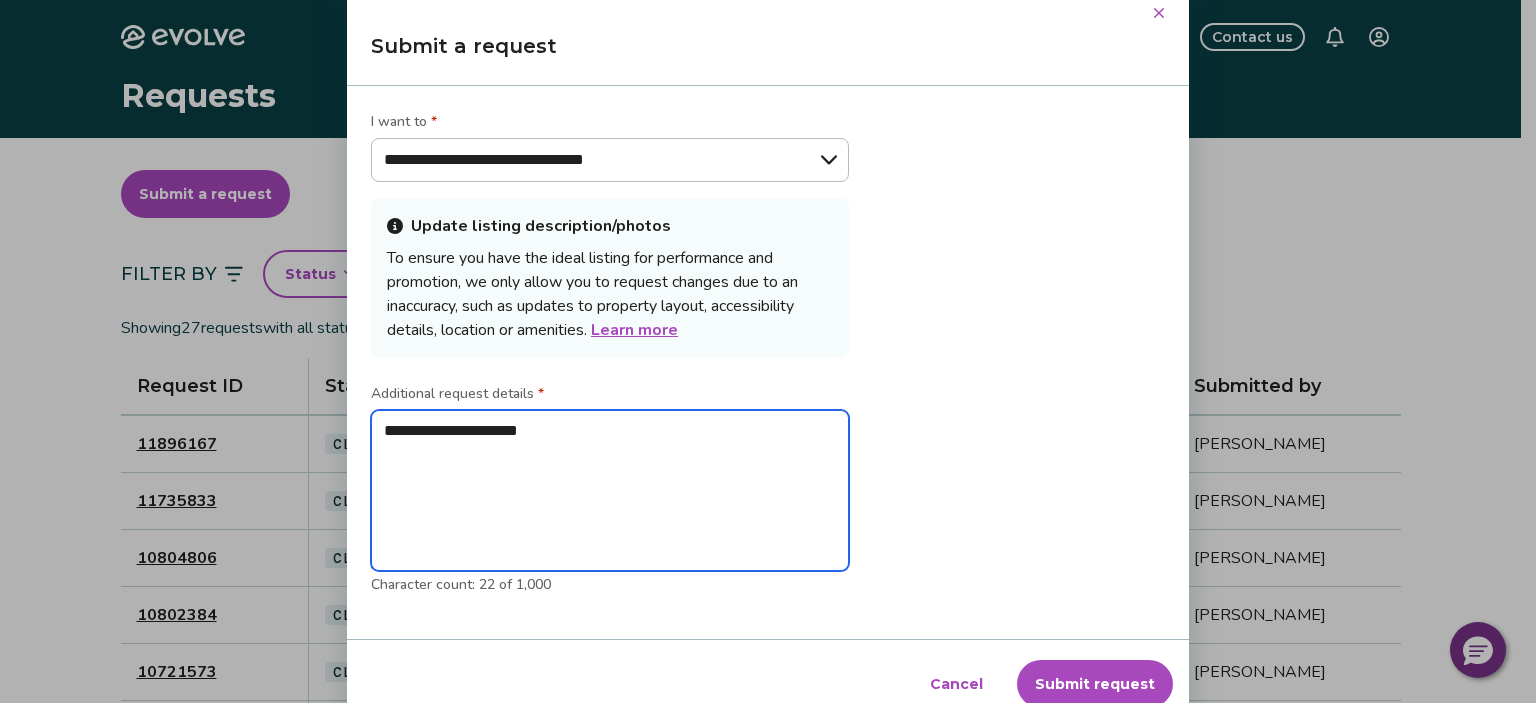 type on "**********" 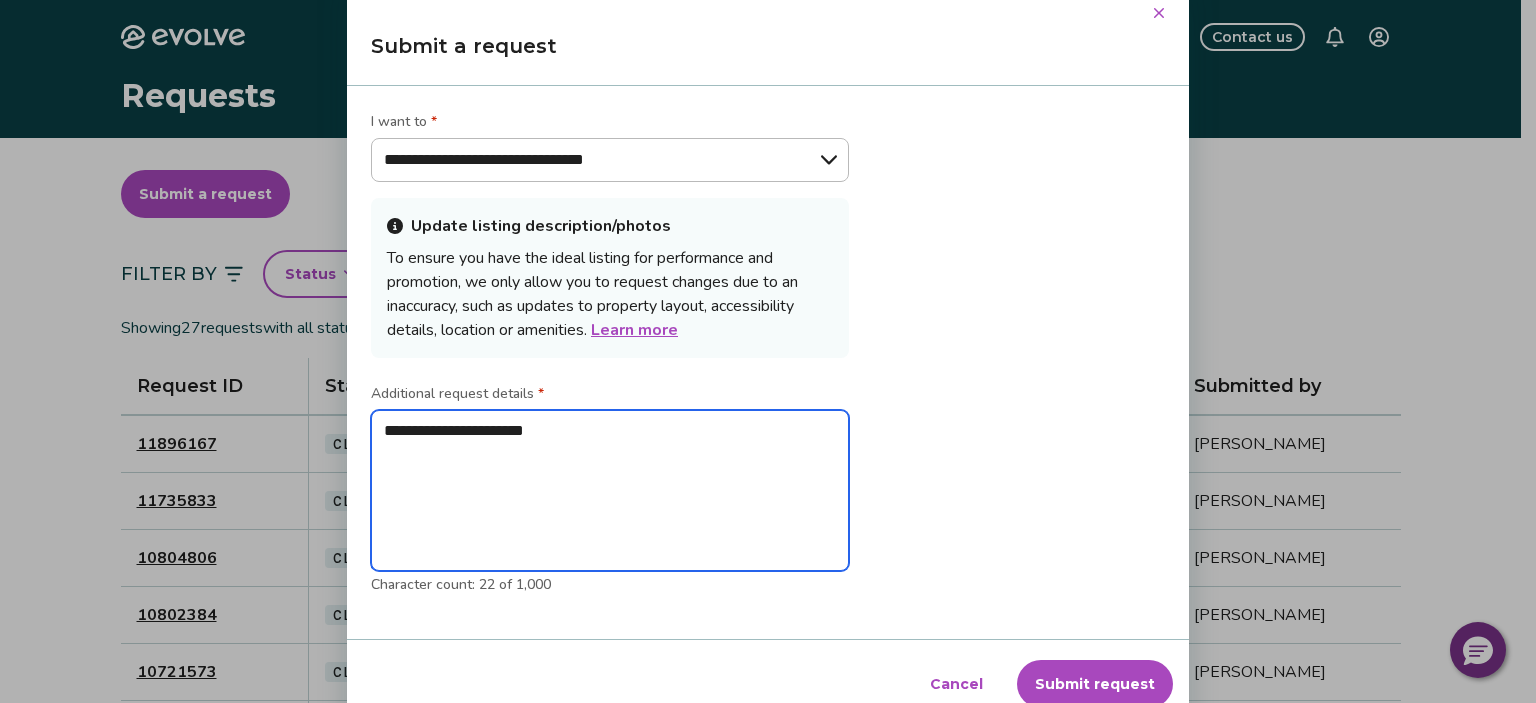 type on "**********" 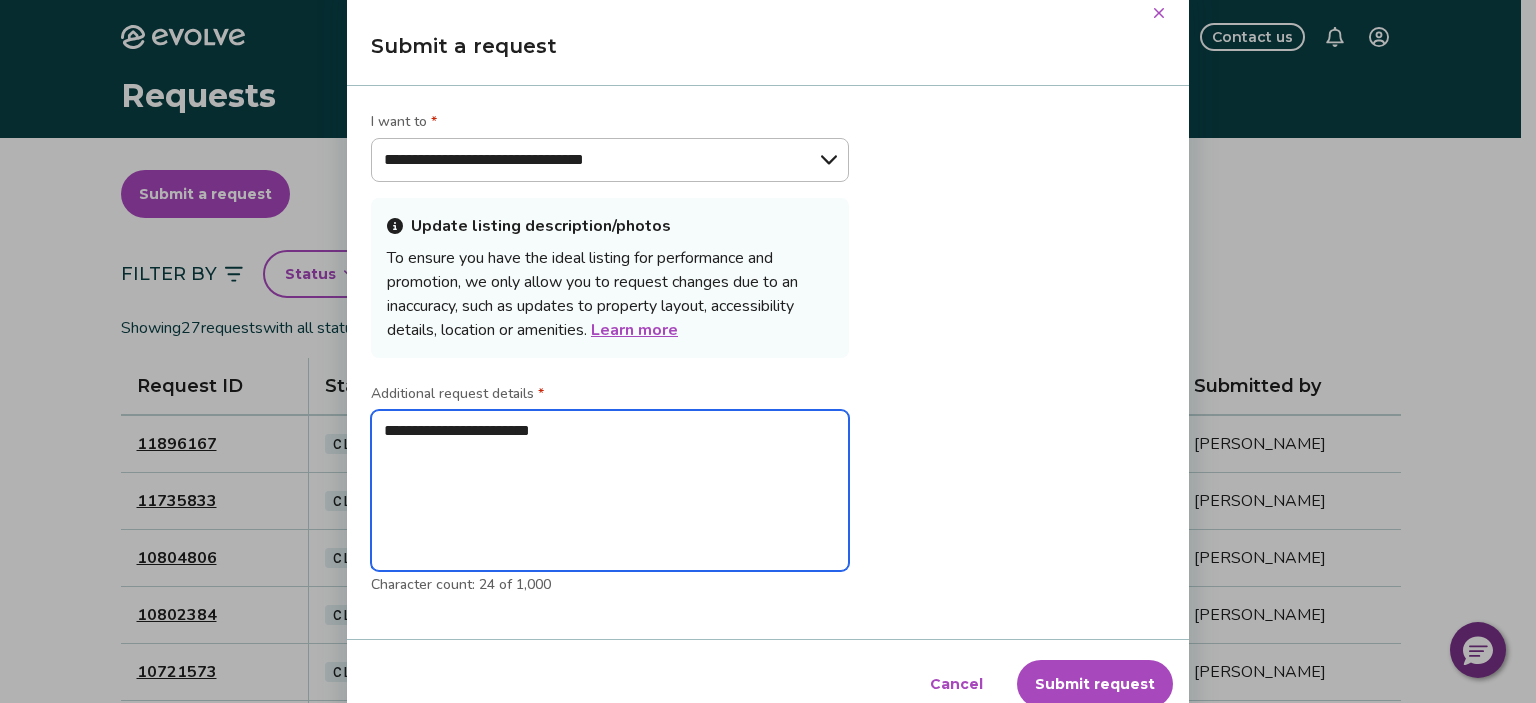 type on "**********" 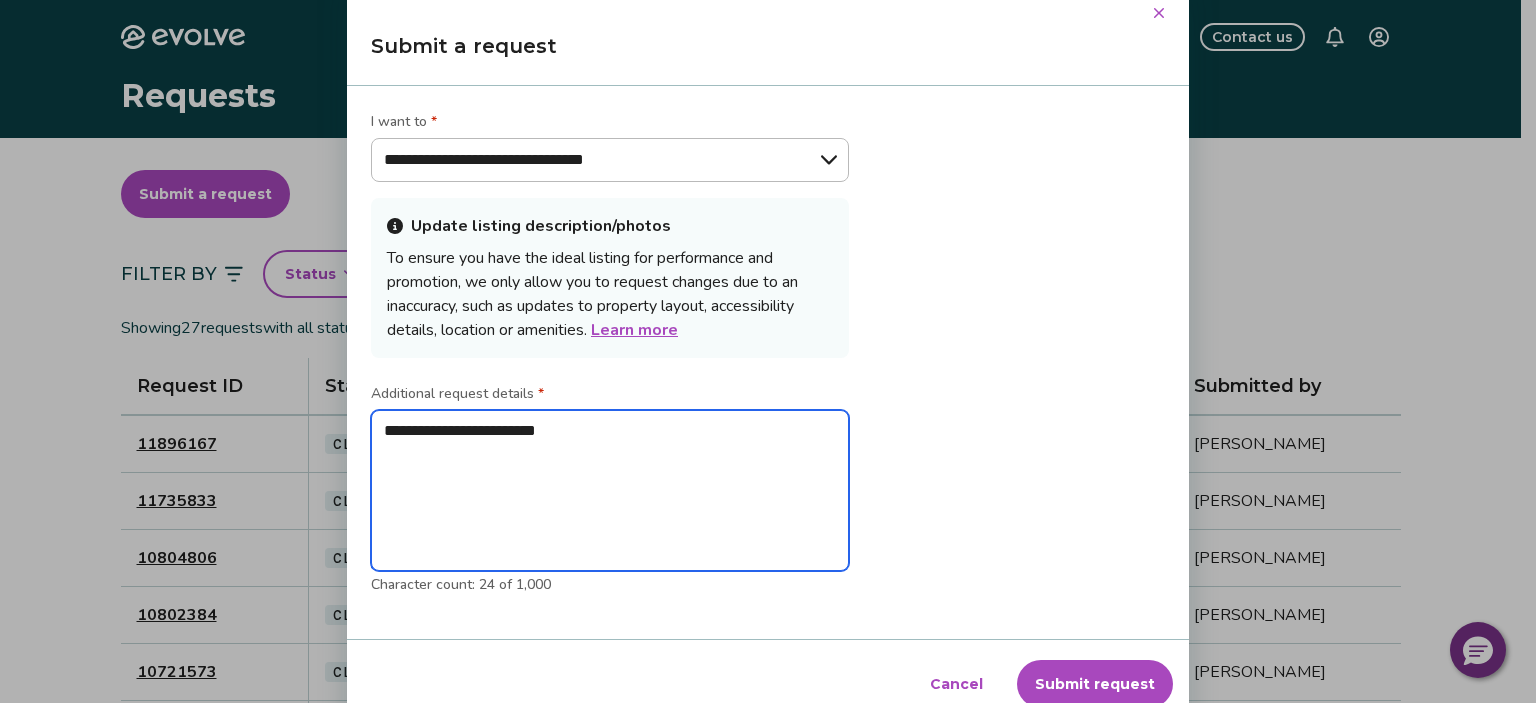 type on "*" 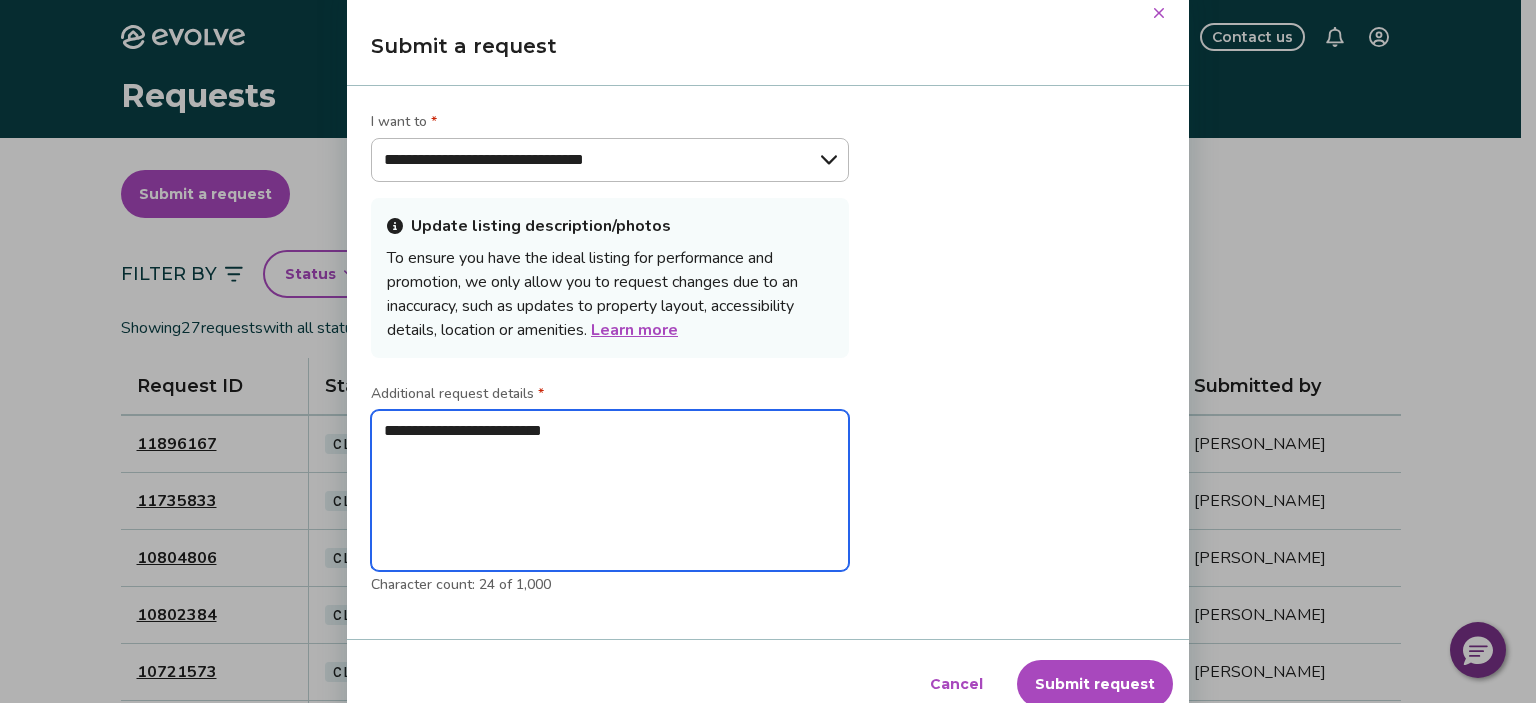 type on "**********" 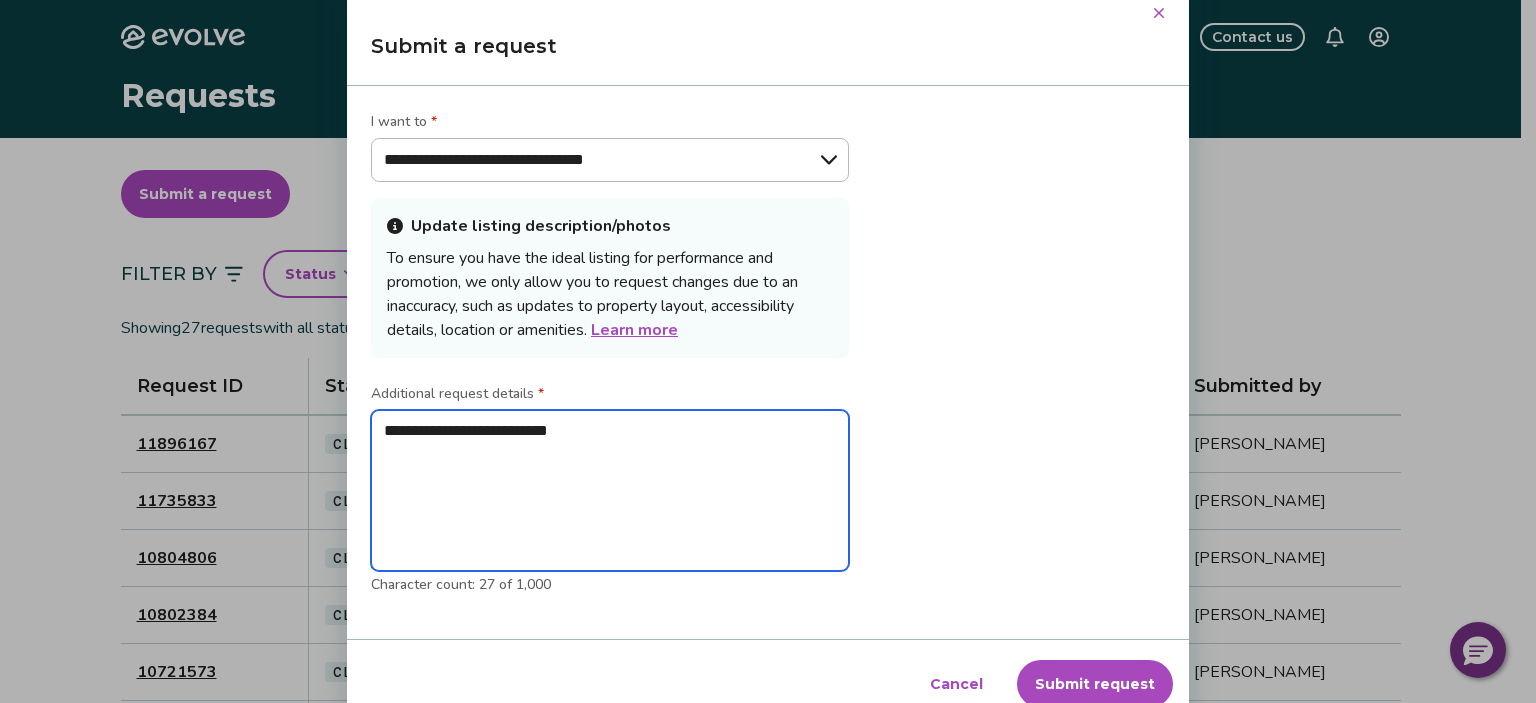 type on "**********" 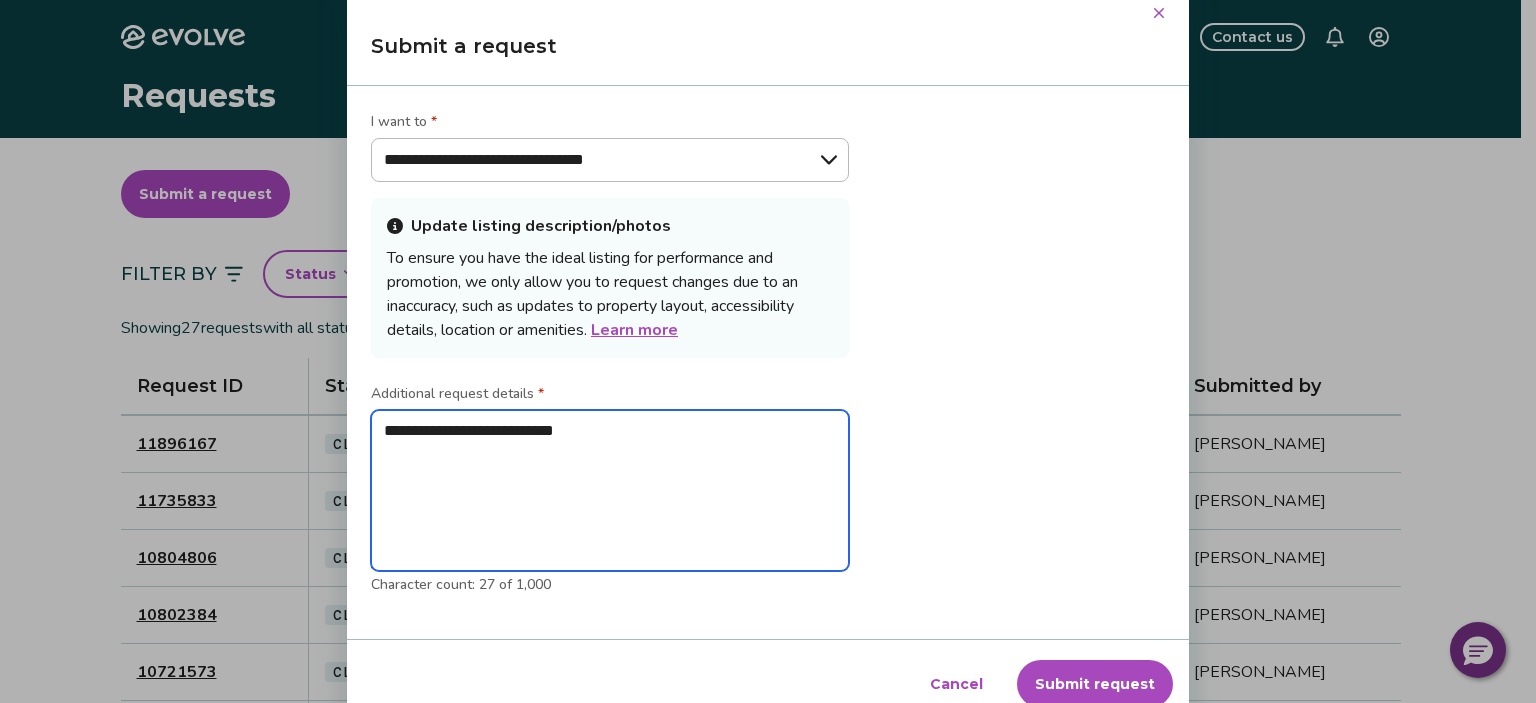 type on "**********" 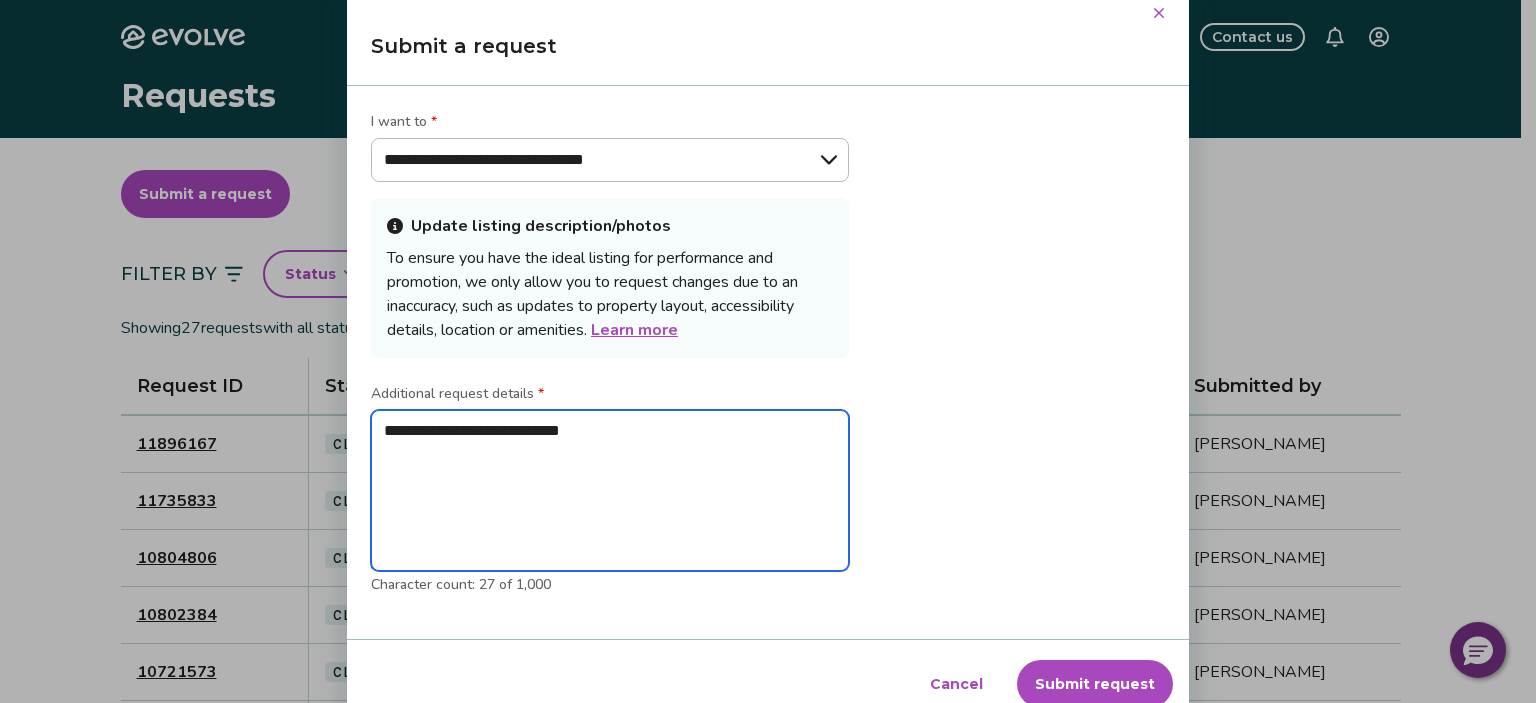 type on "**********" 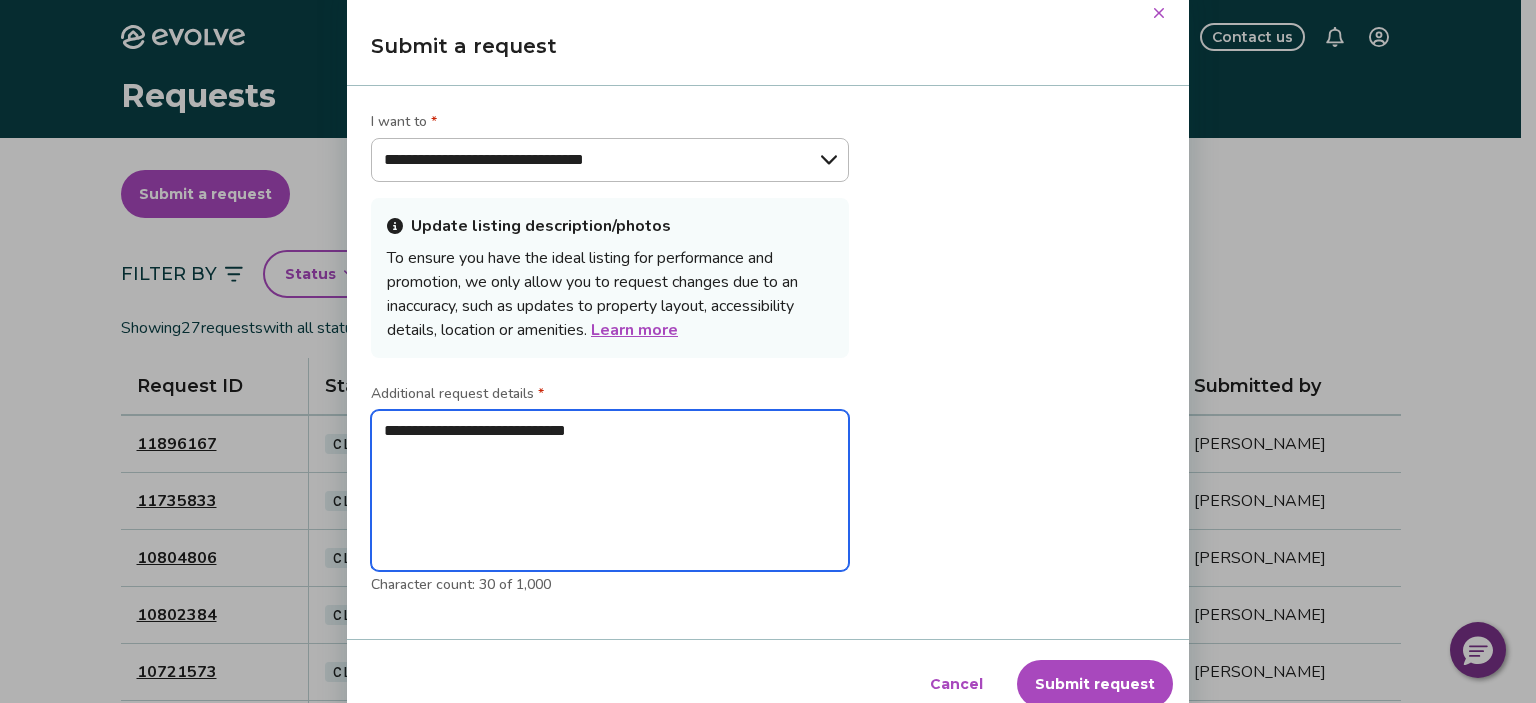 type on "**********" 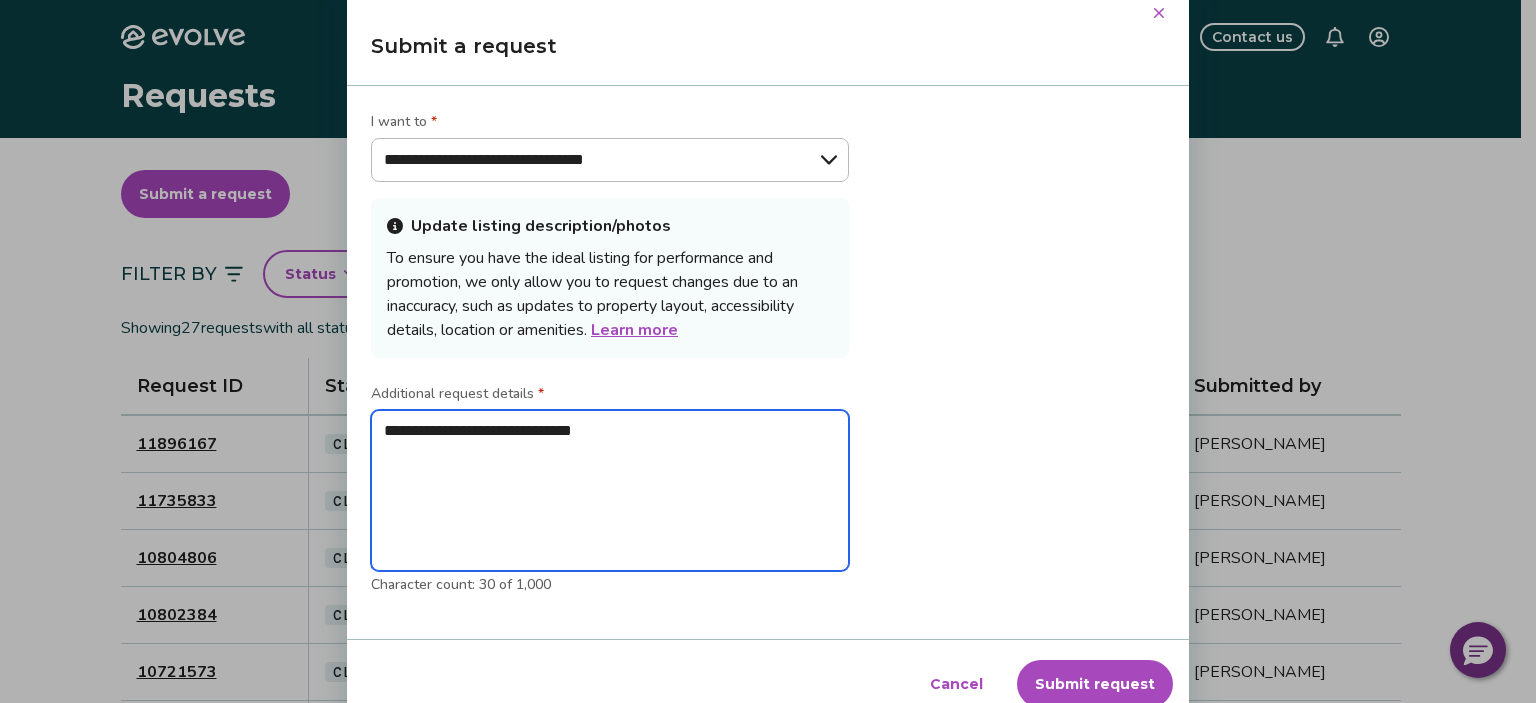 type on "*" 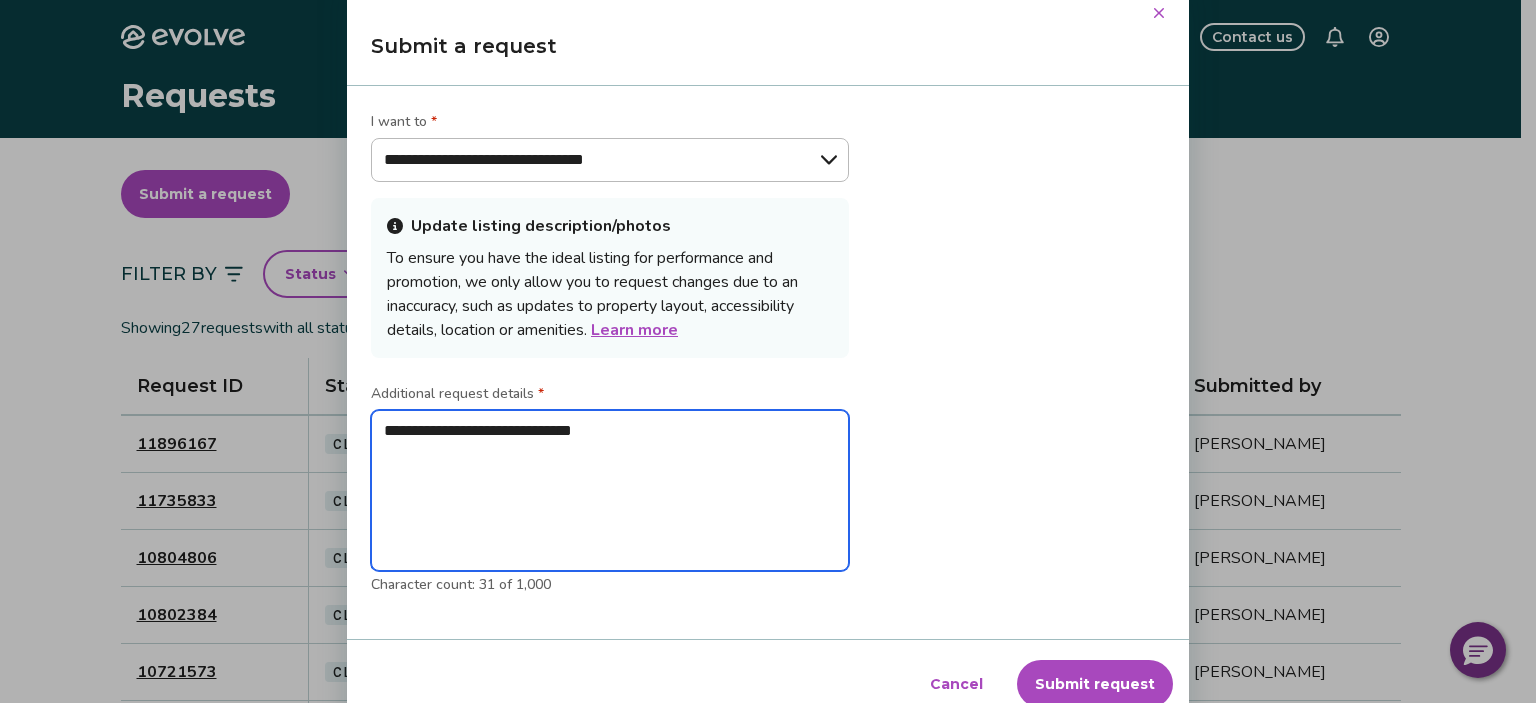 type on "**********" 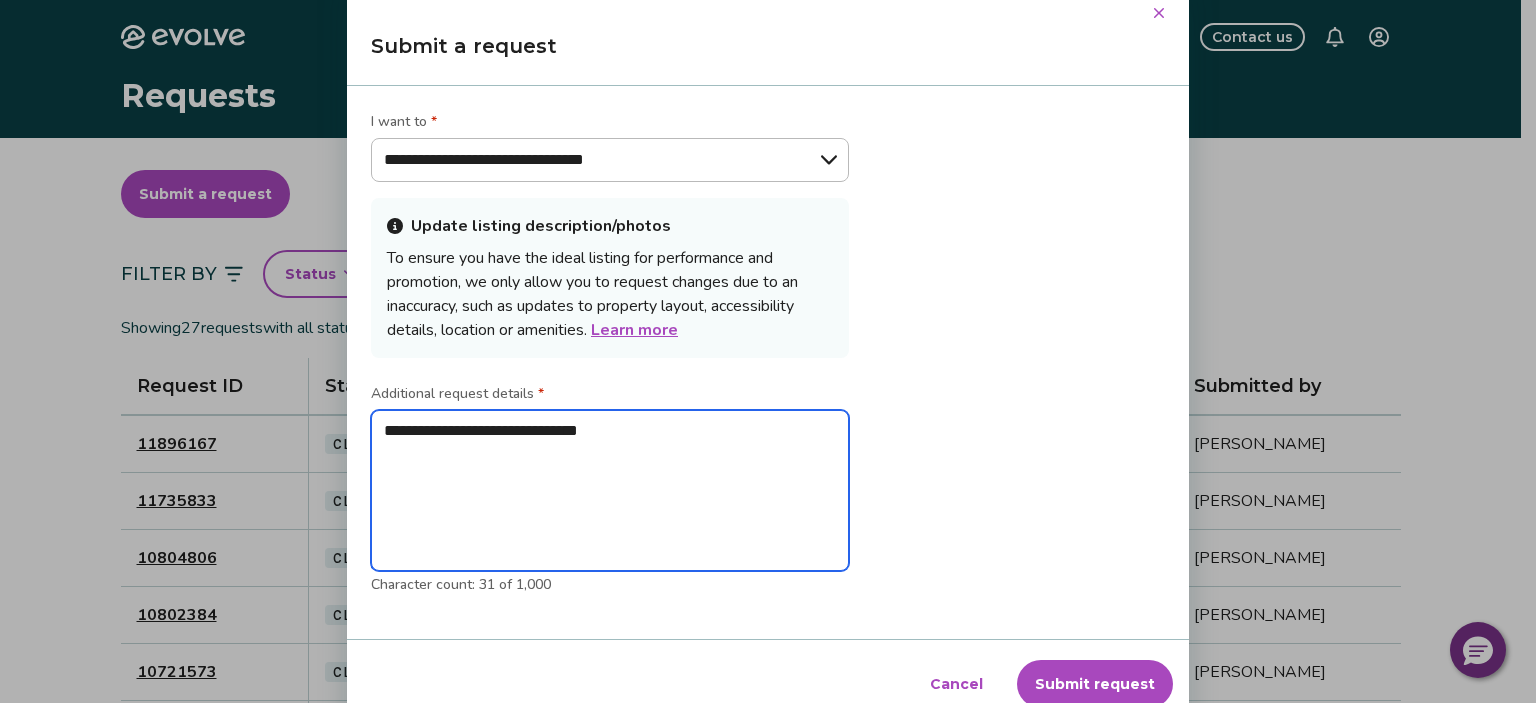 type on "**********" 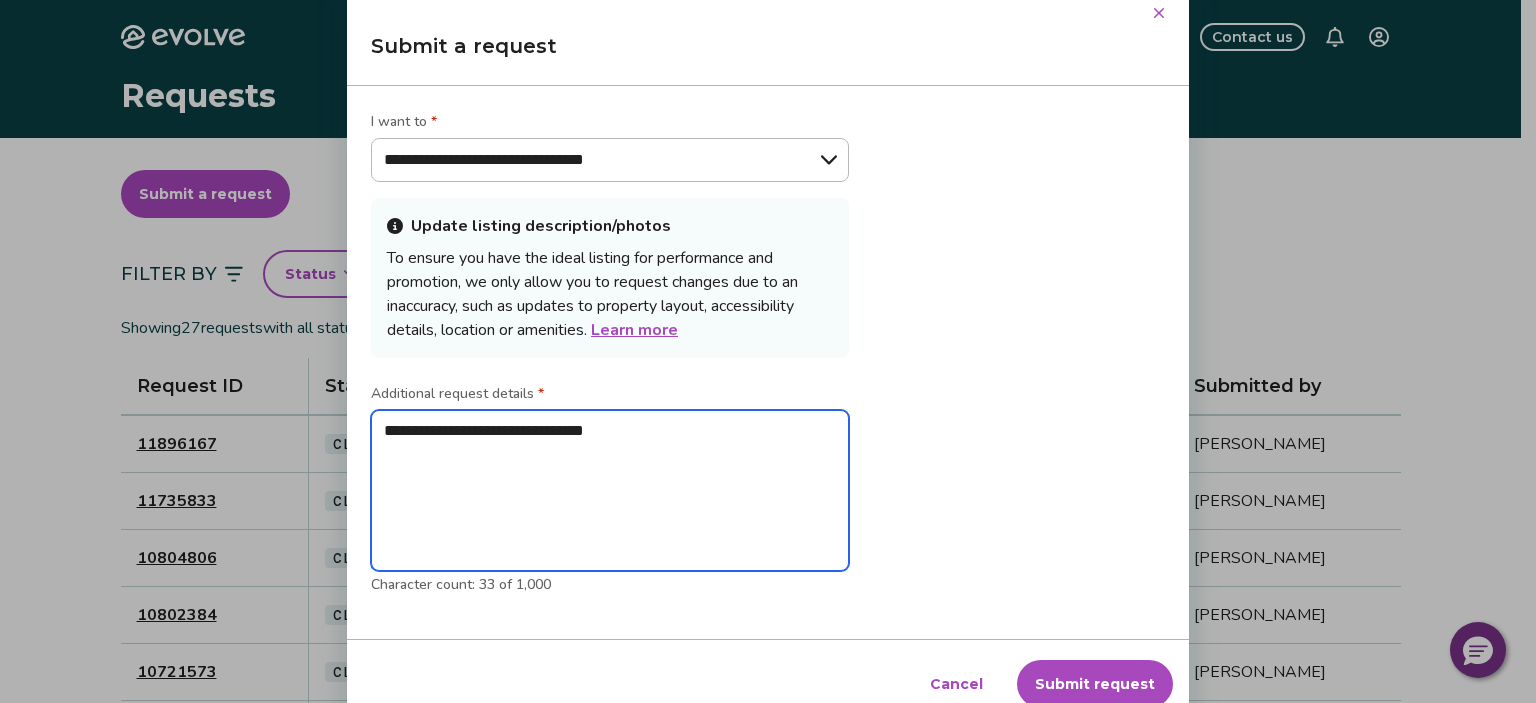 type on "**********" 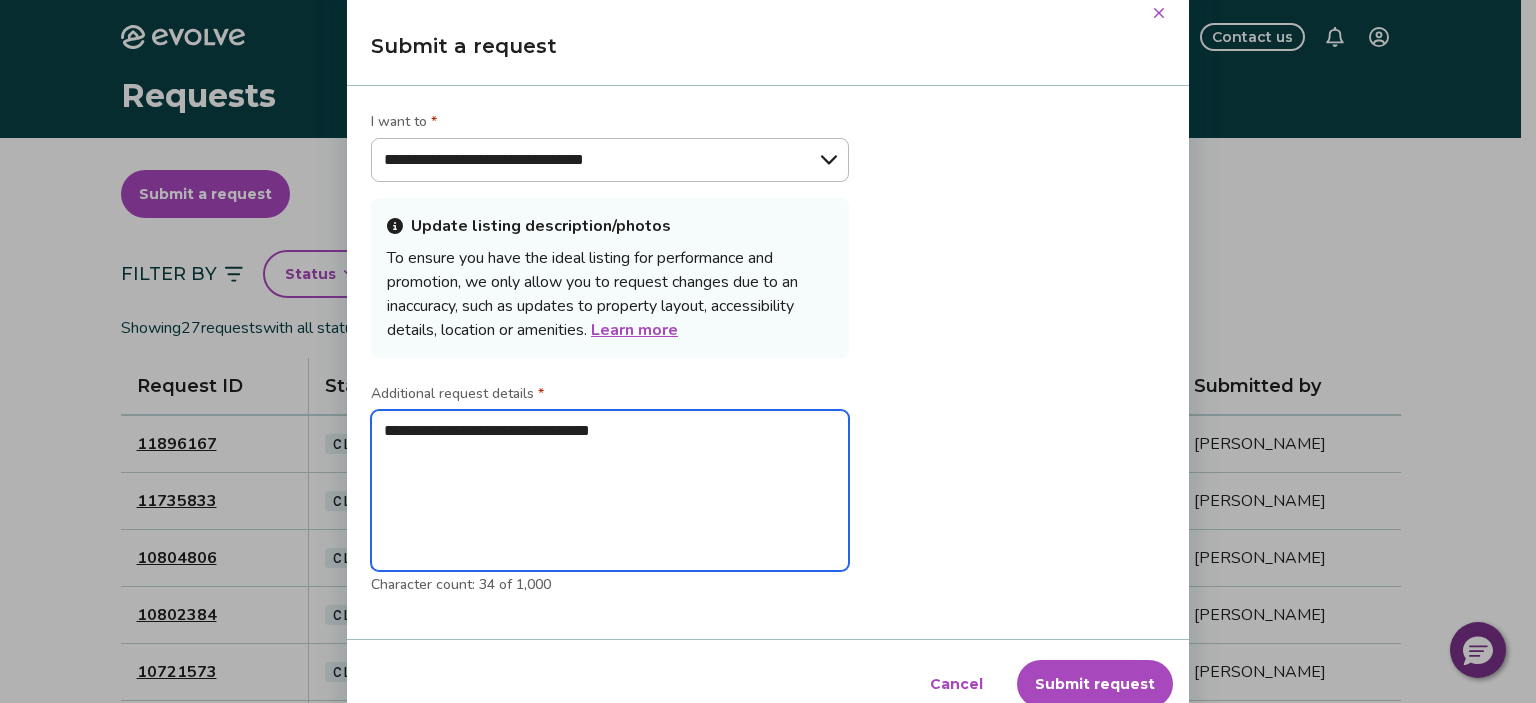 type on "**********" 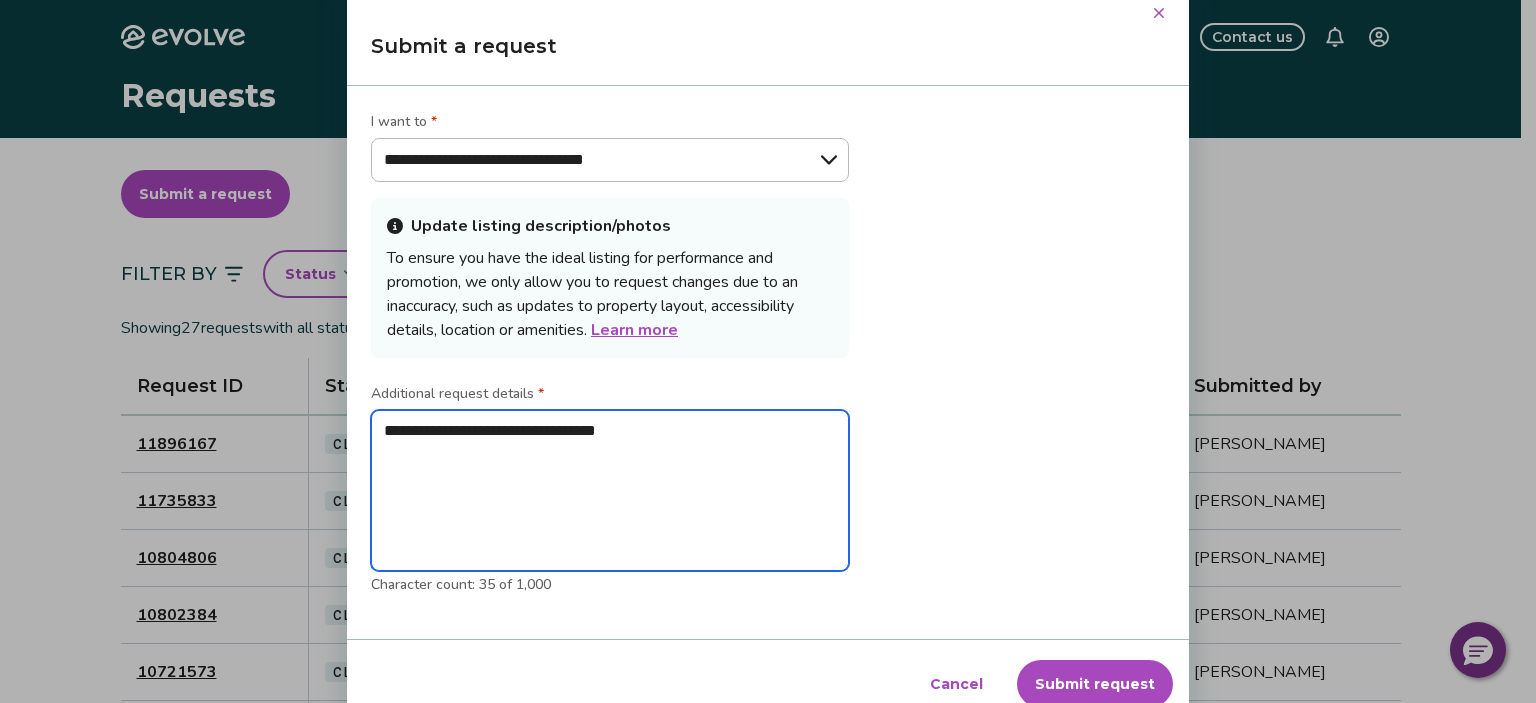 type on "**********" 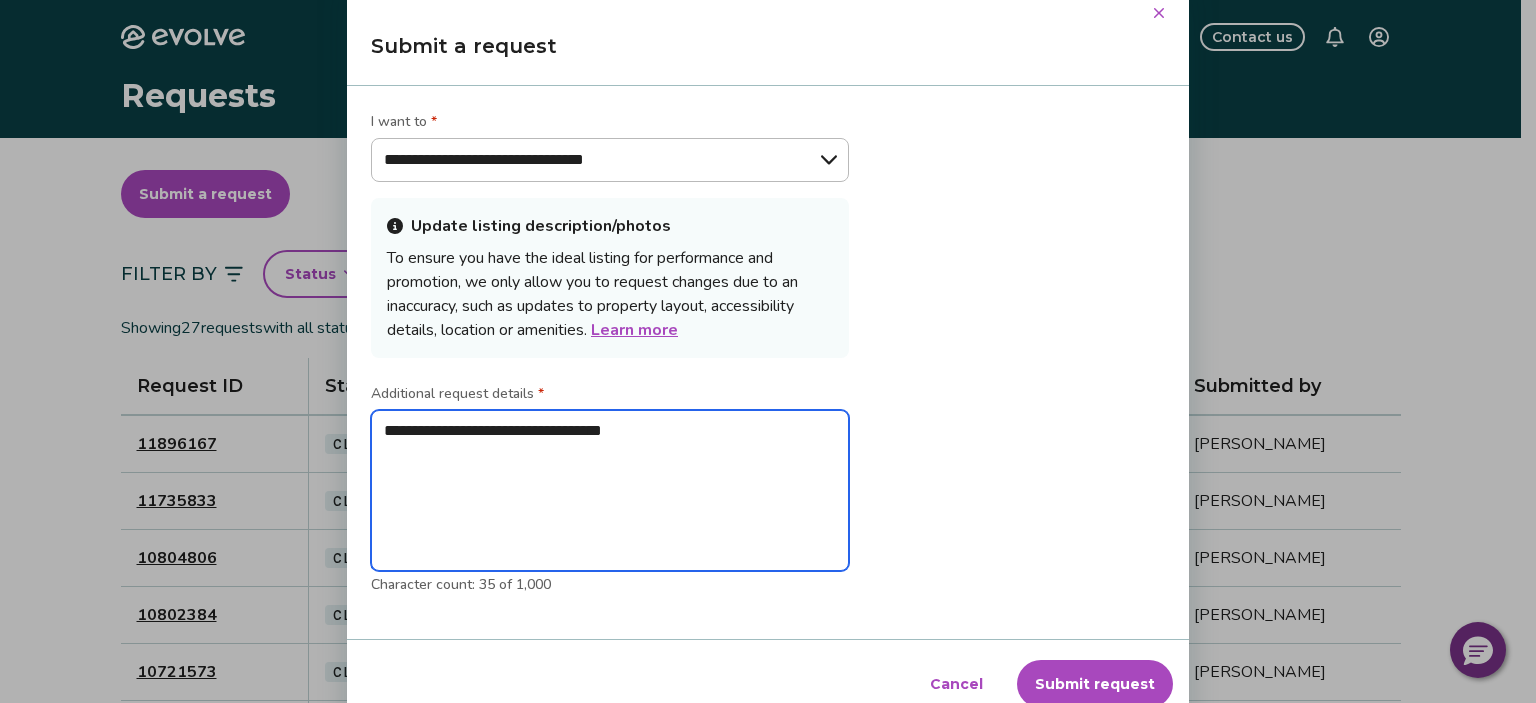 type on "**********" 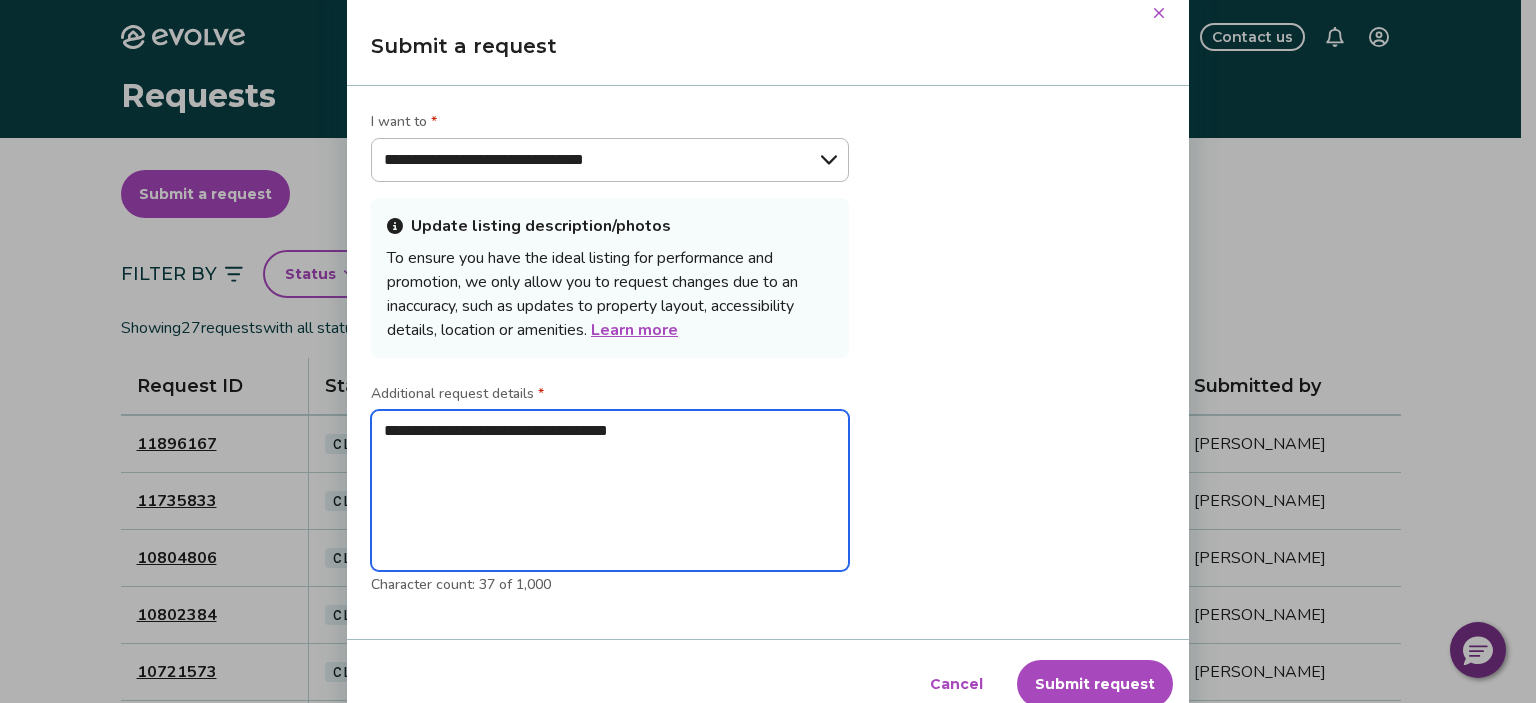 type on "**********" 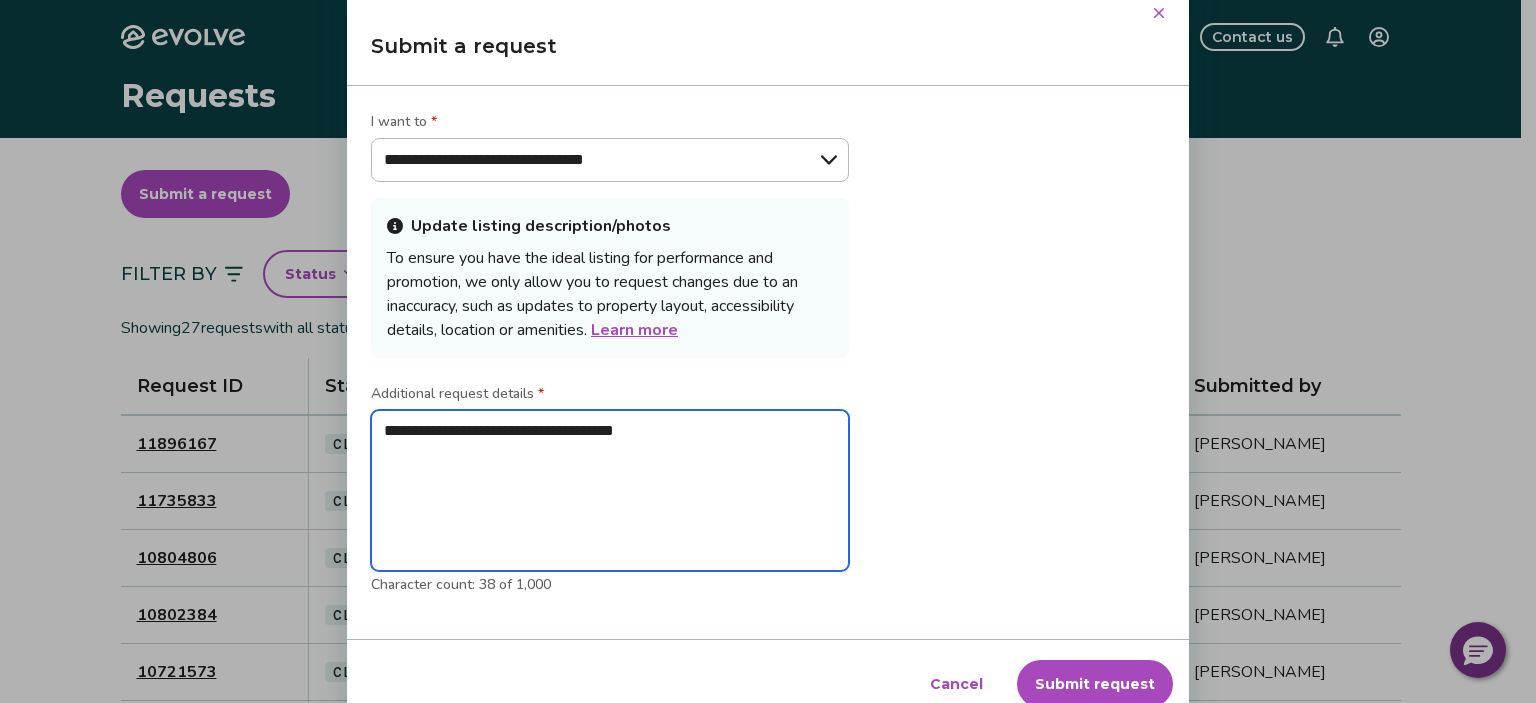 type on "**********" 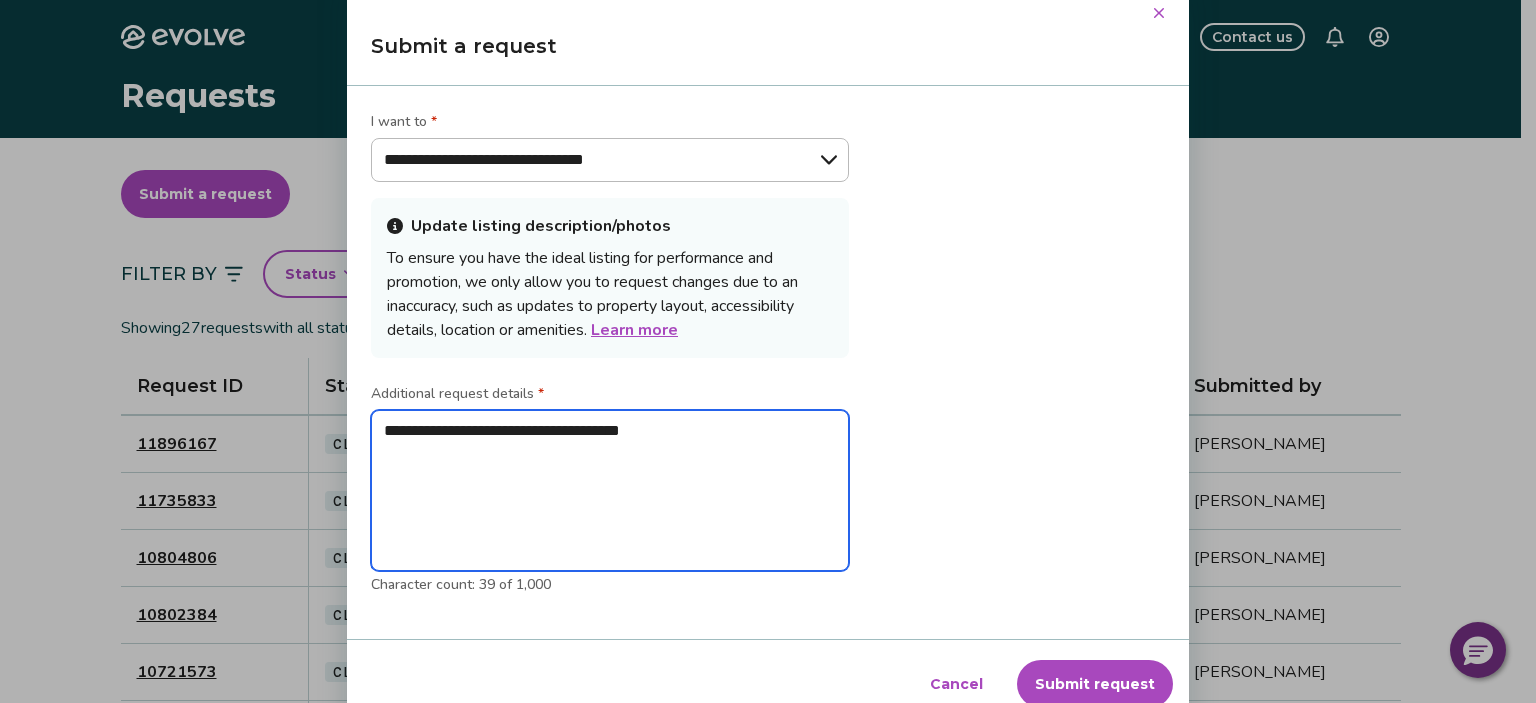 type on "**********" 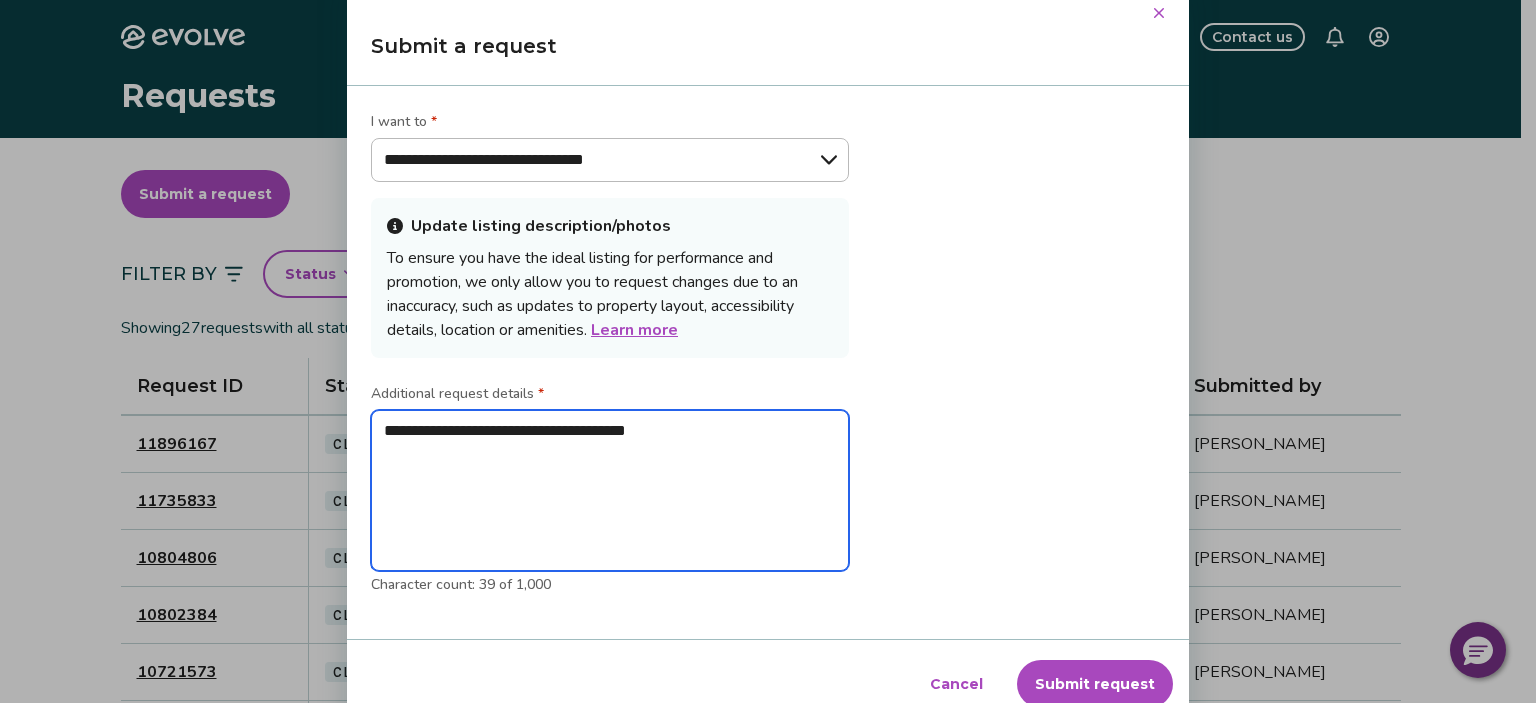 type on "**********" 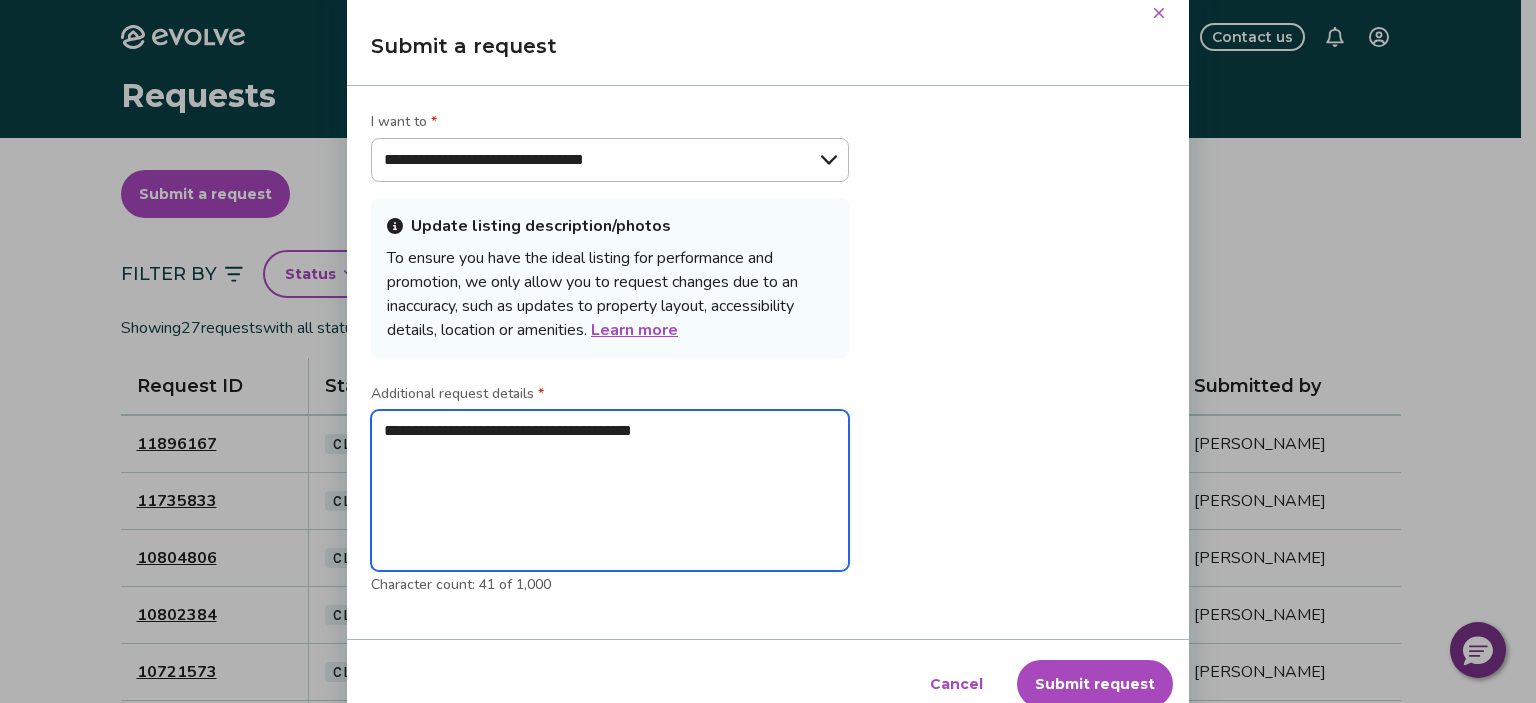type on "**********" 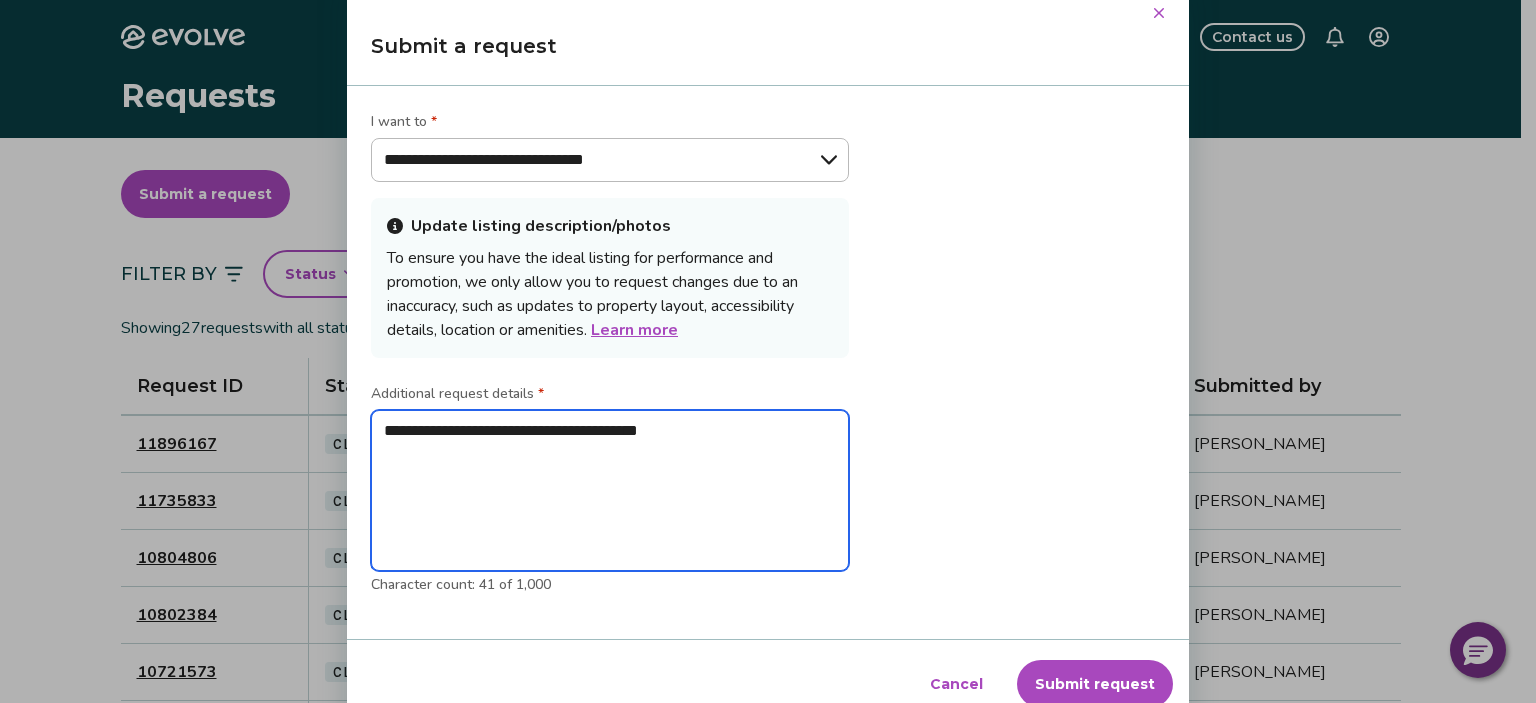 type on "**********" 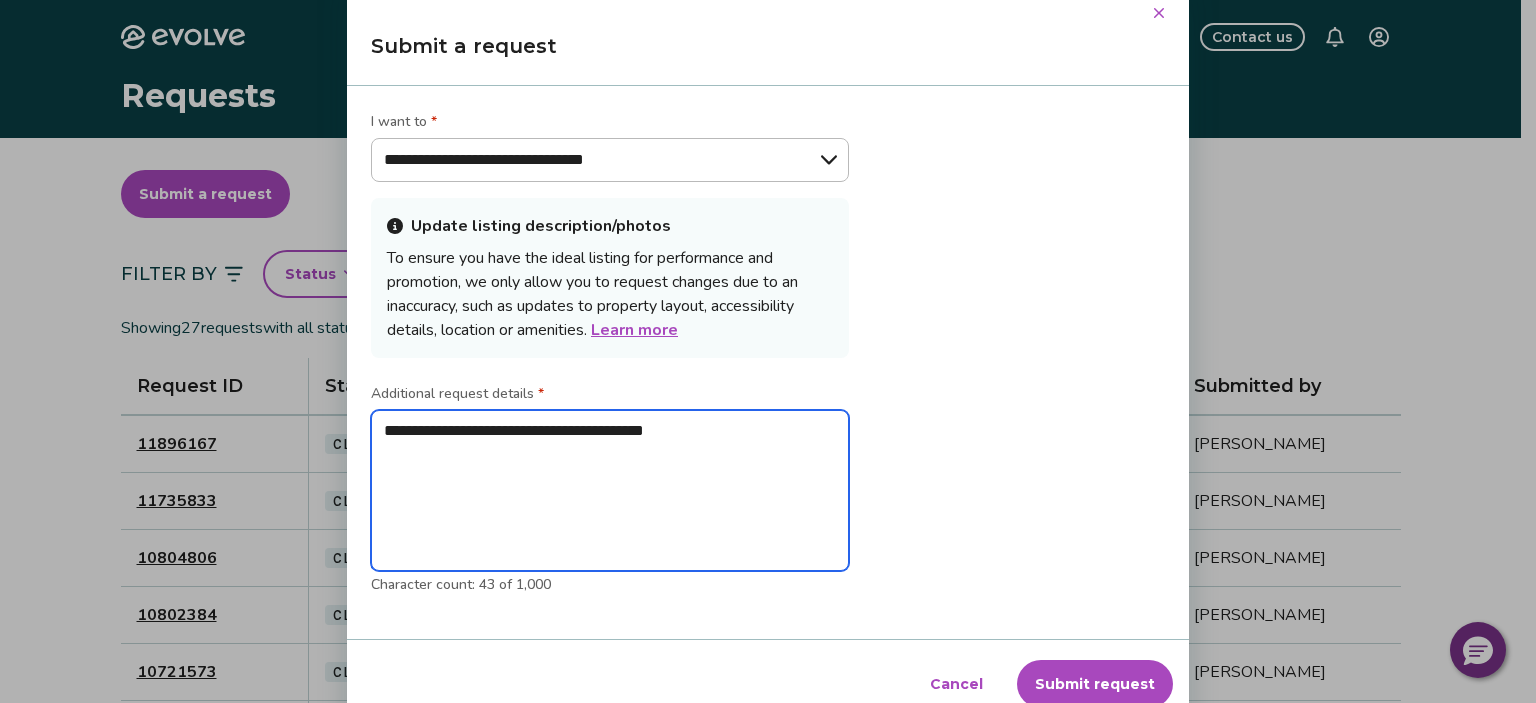 type on "**********" 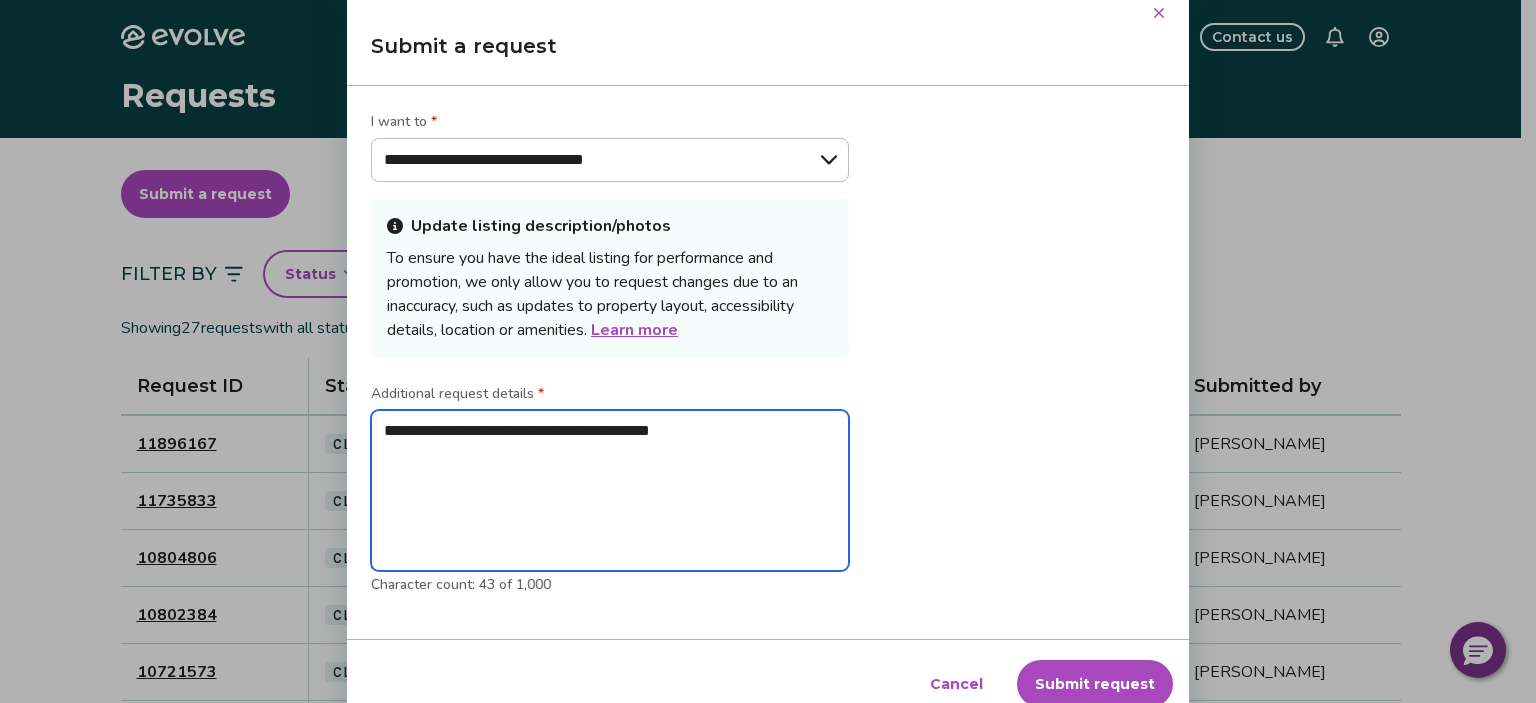 type on "**********" 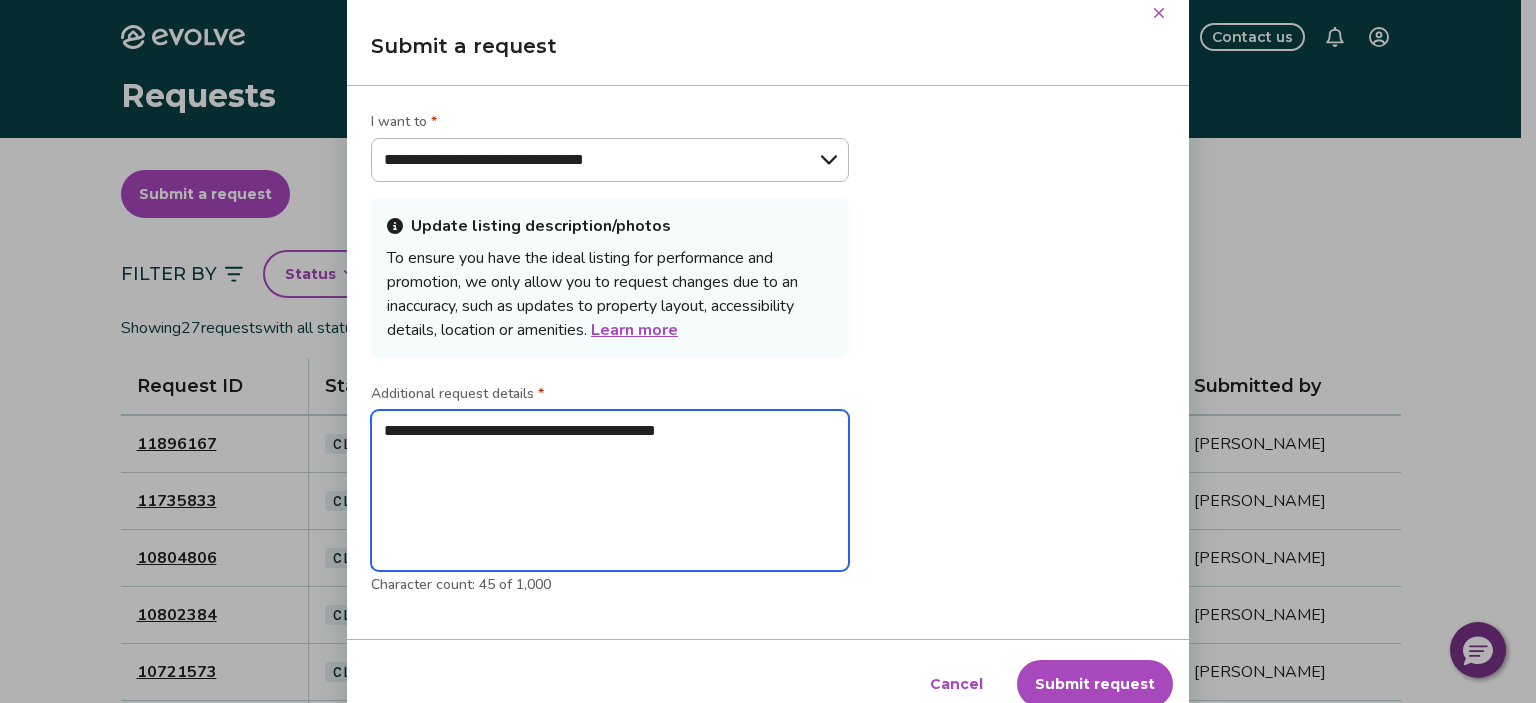 type on "**********" 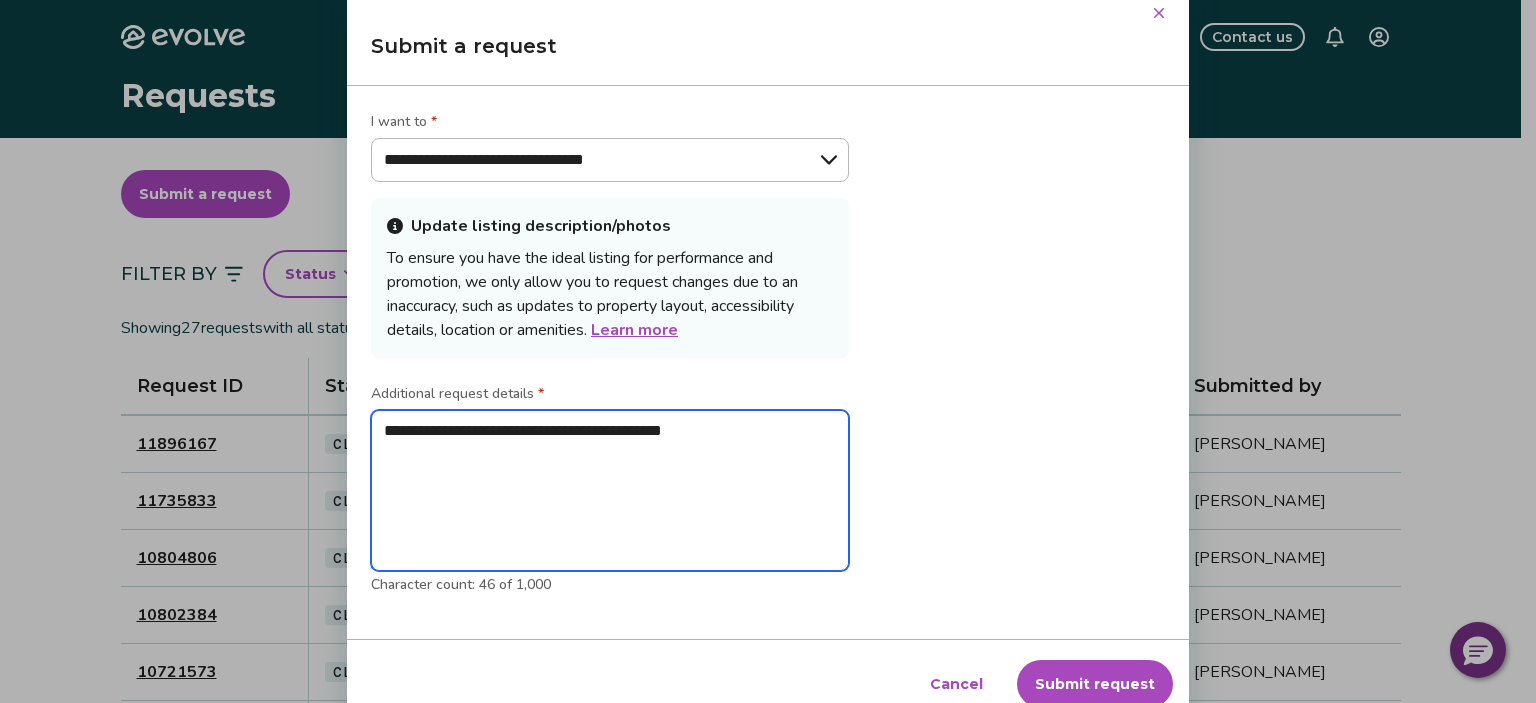 type on "**********" 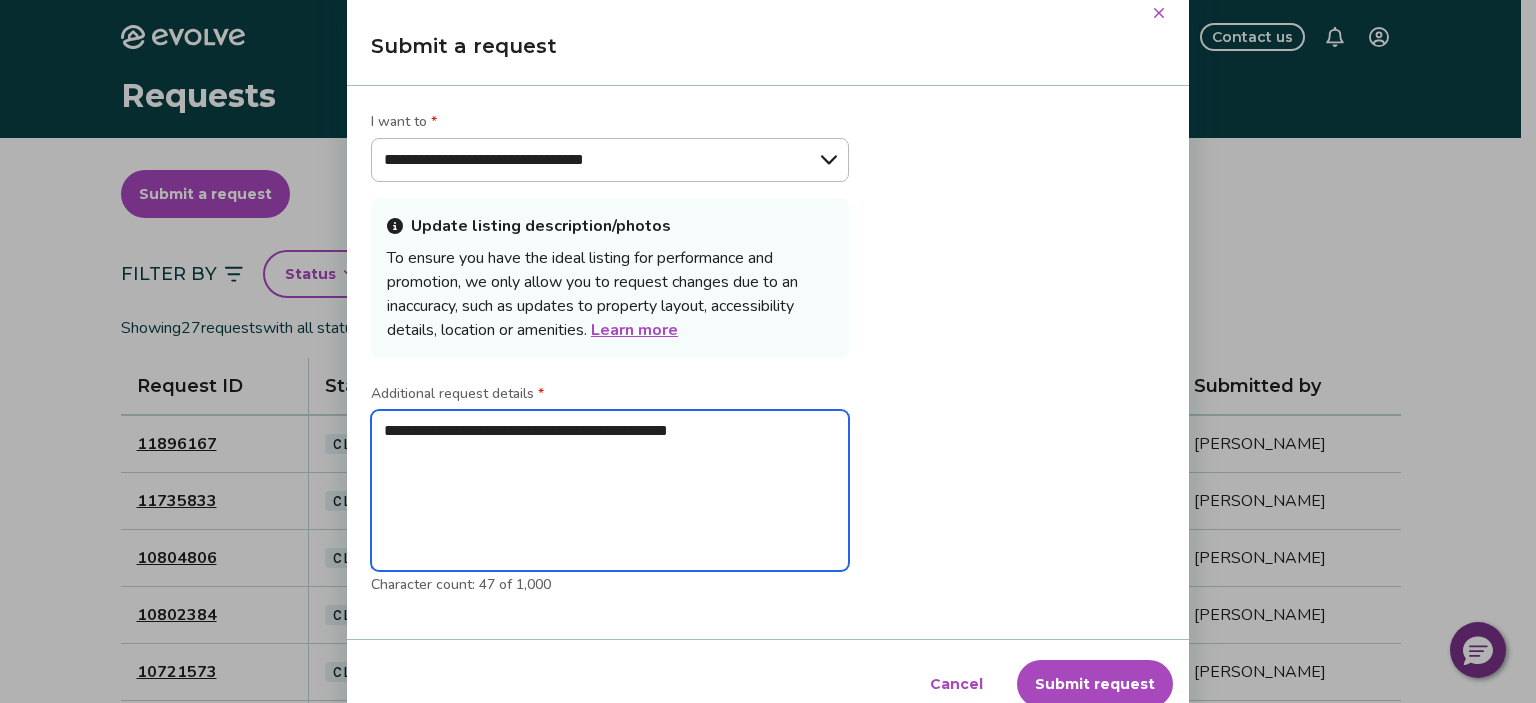 type on "**********" 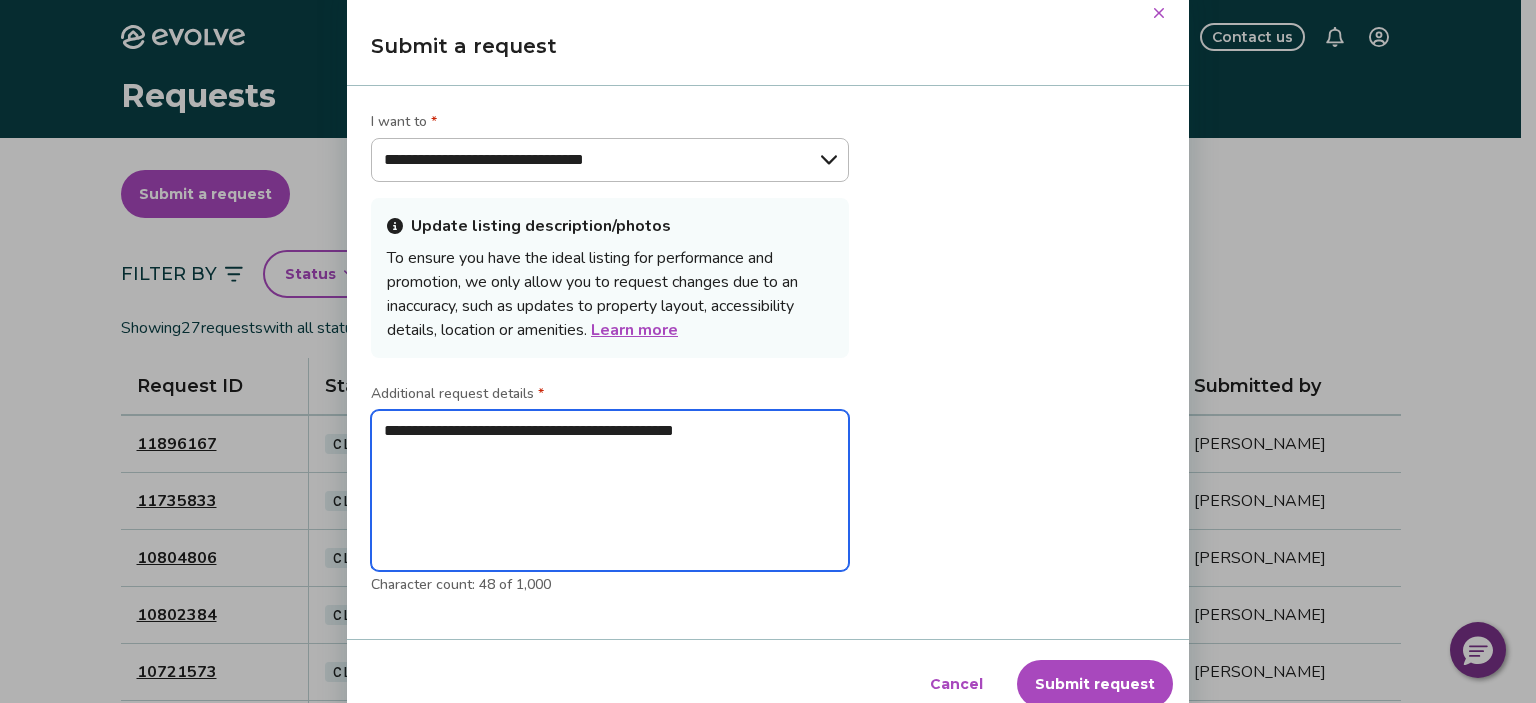 type on "**********" 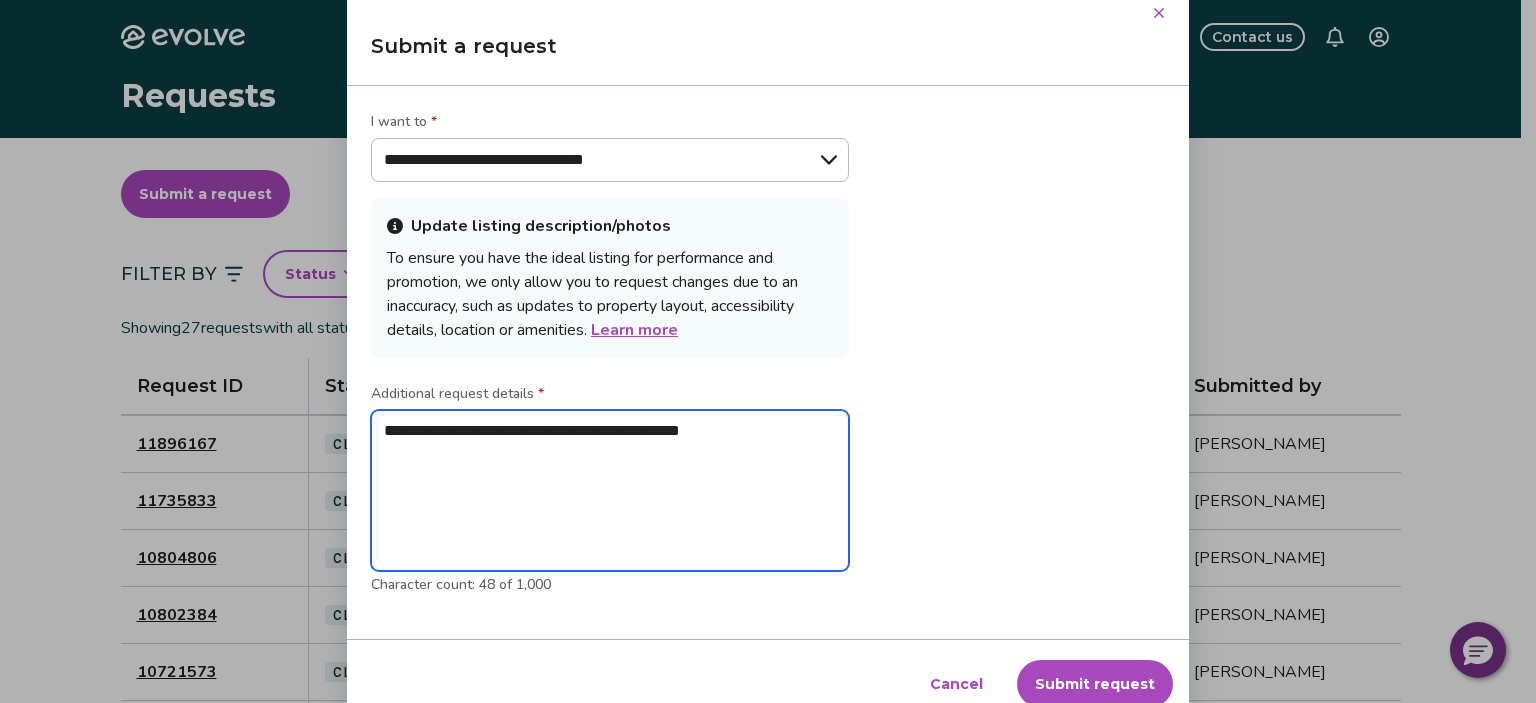 type on "**********" 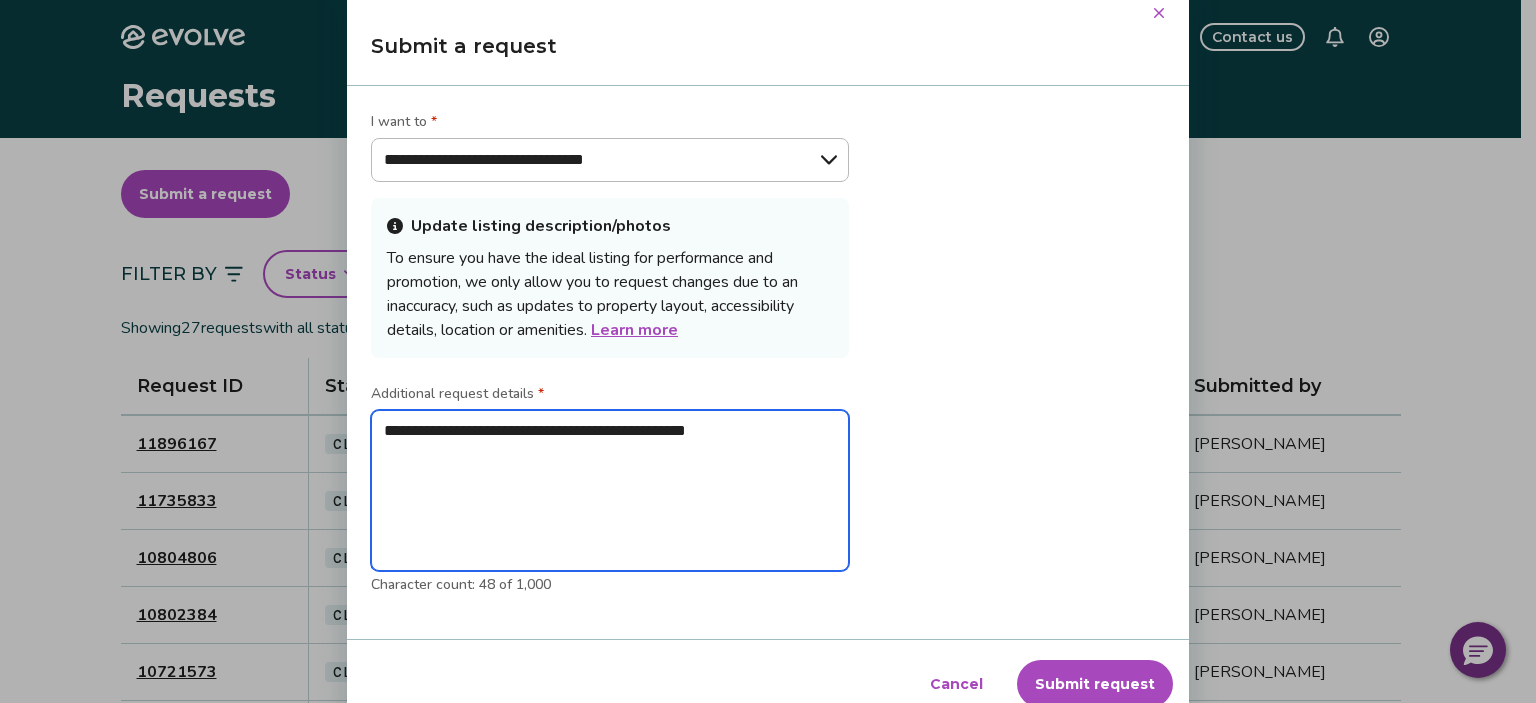 type on "**********" 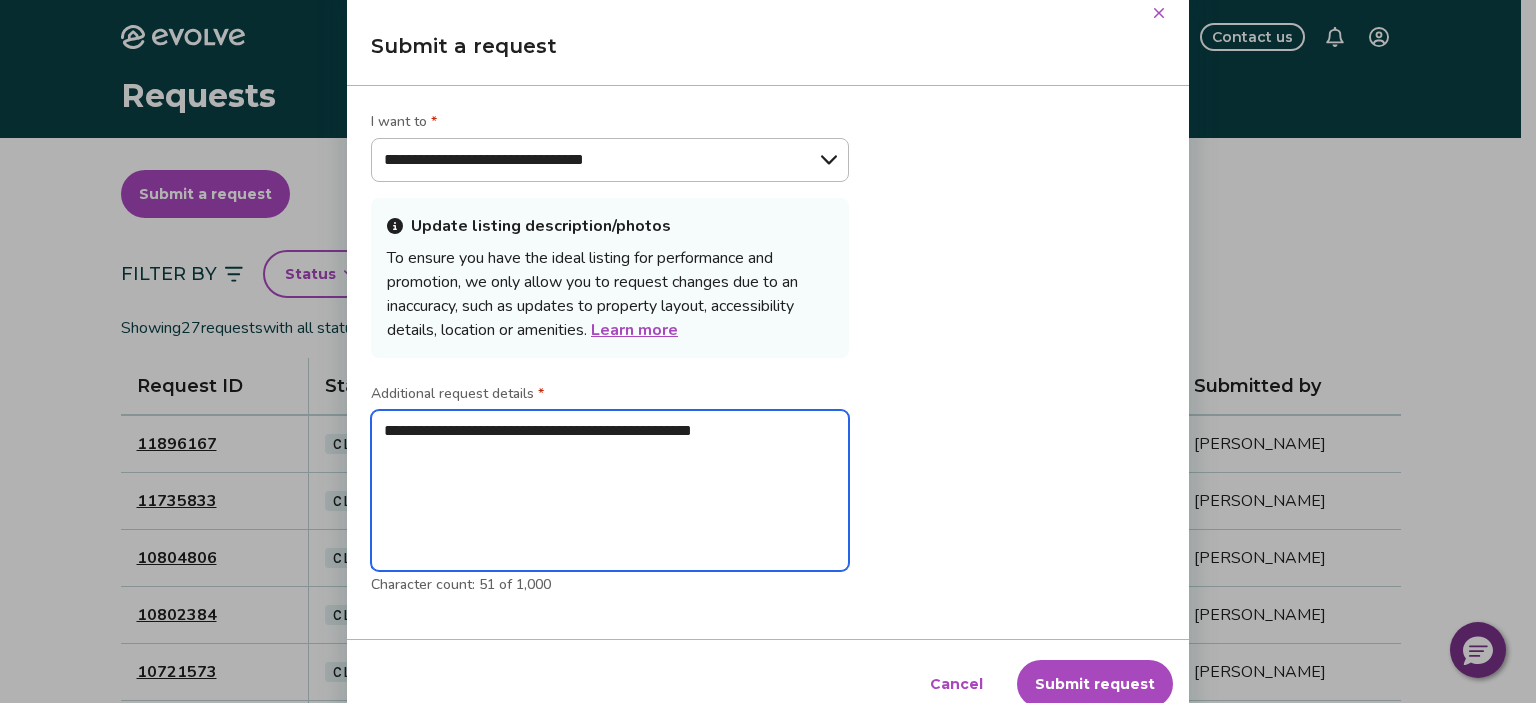 type on "**********" 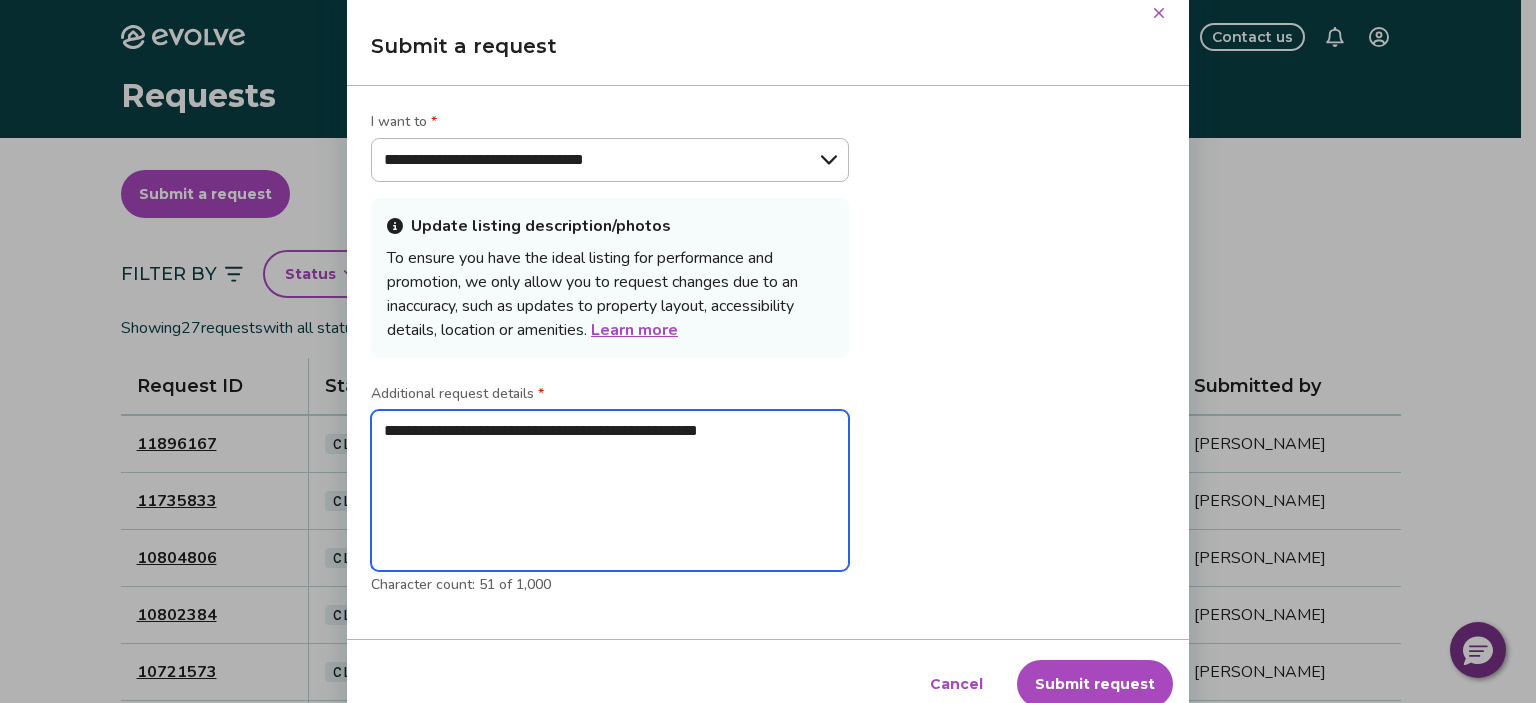 type on "*" 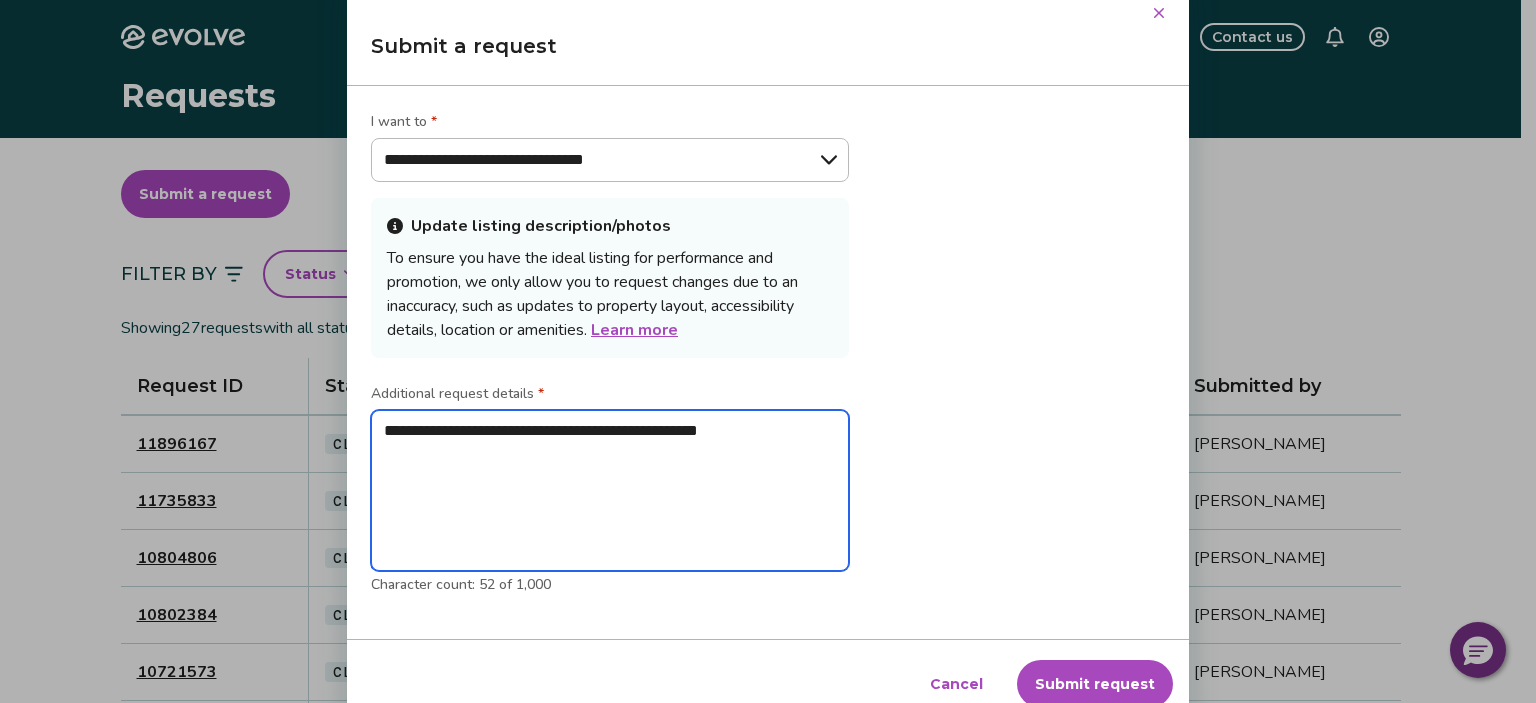 type on "**********" 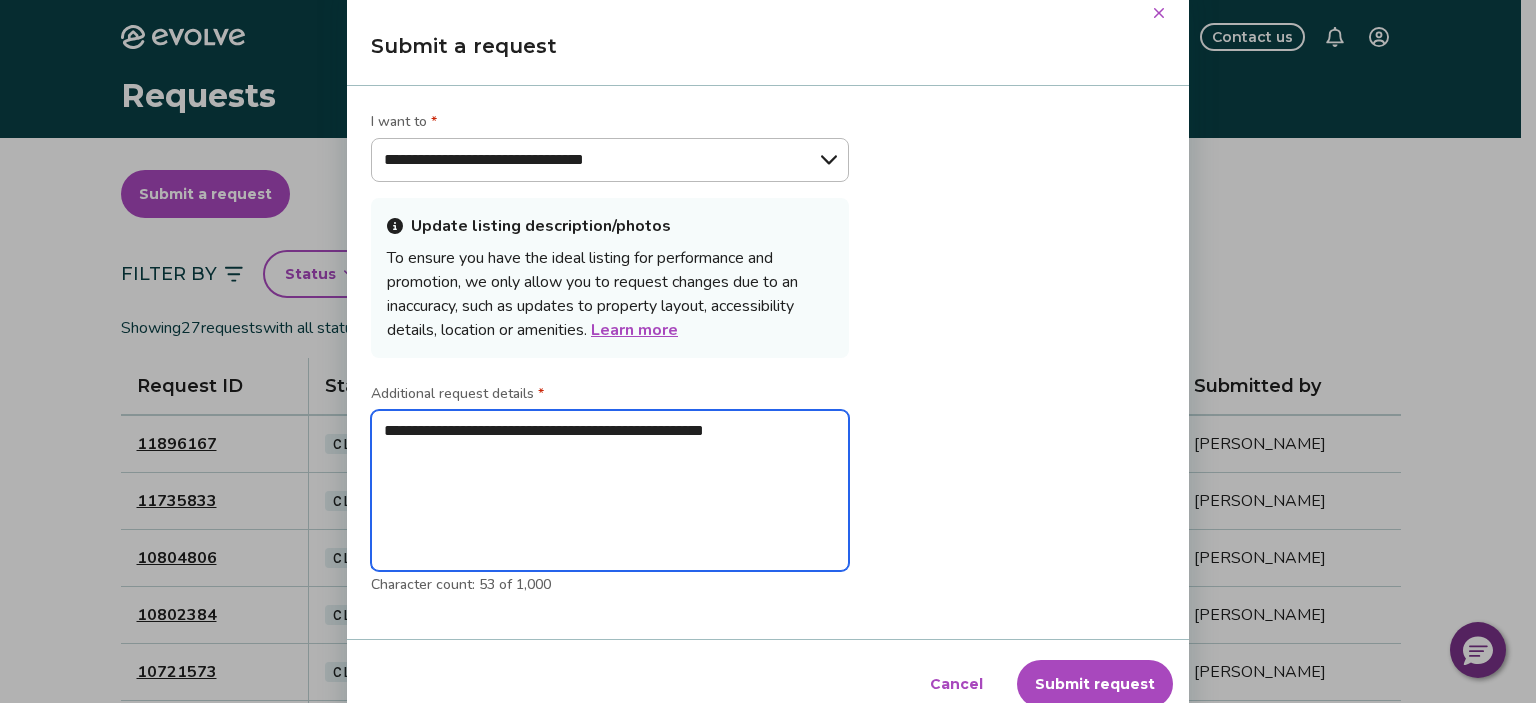 type on "**********" 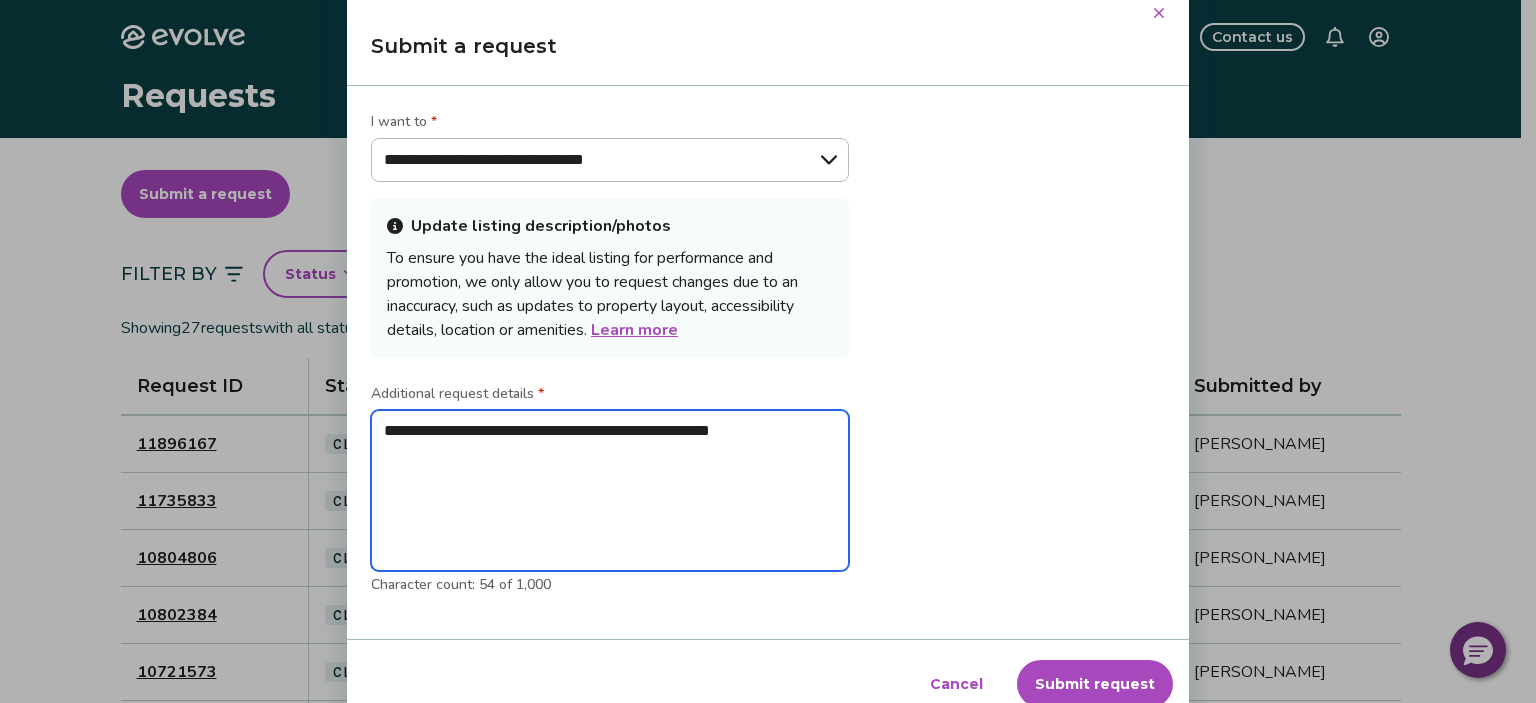 type on "**********" 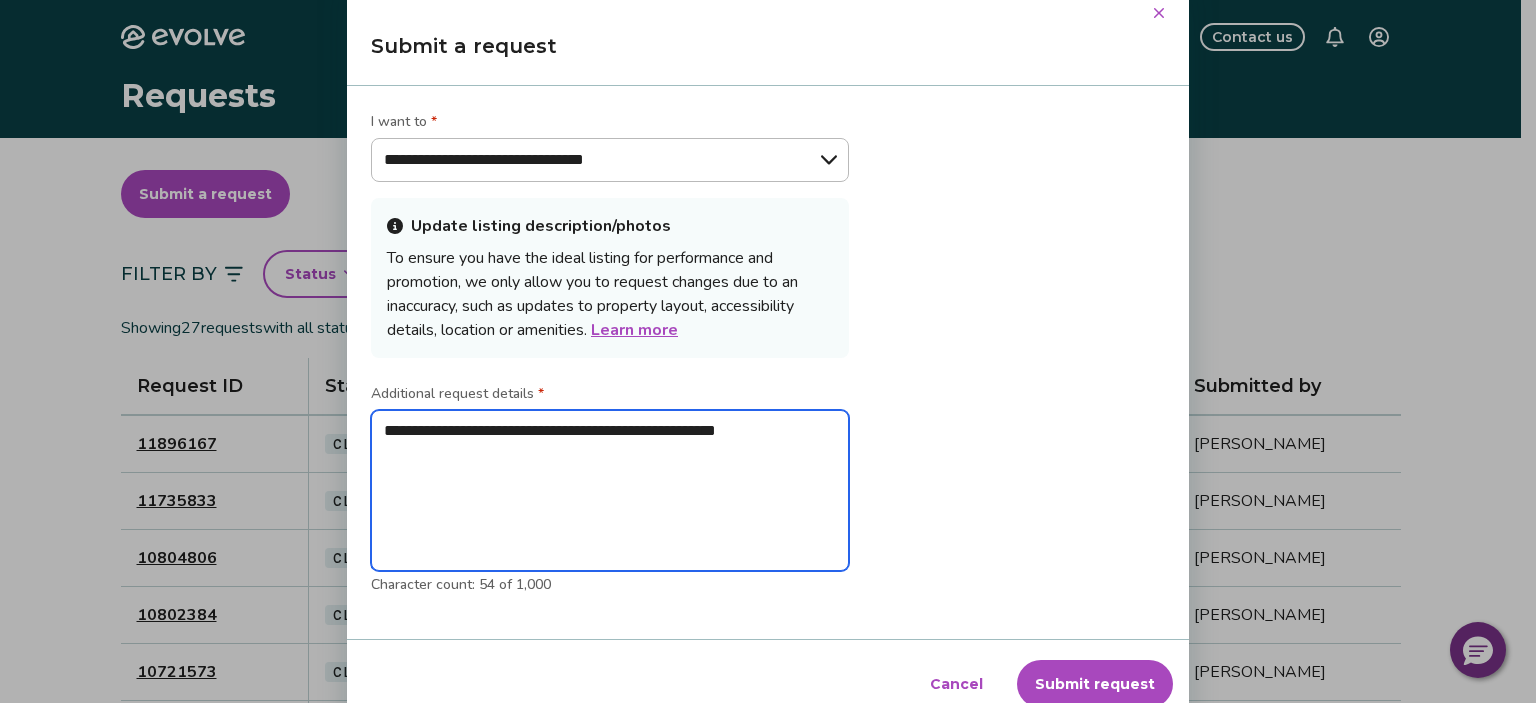 type on "**********" 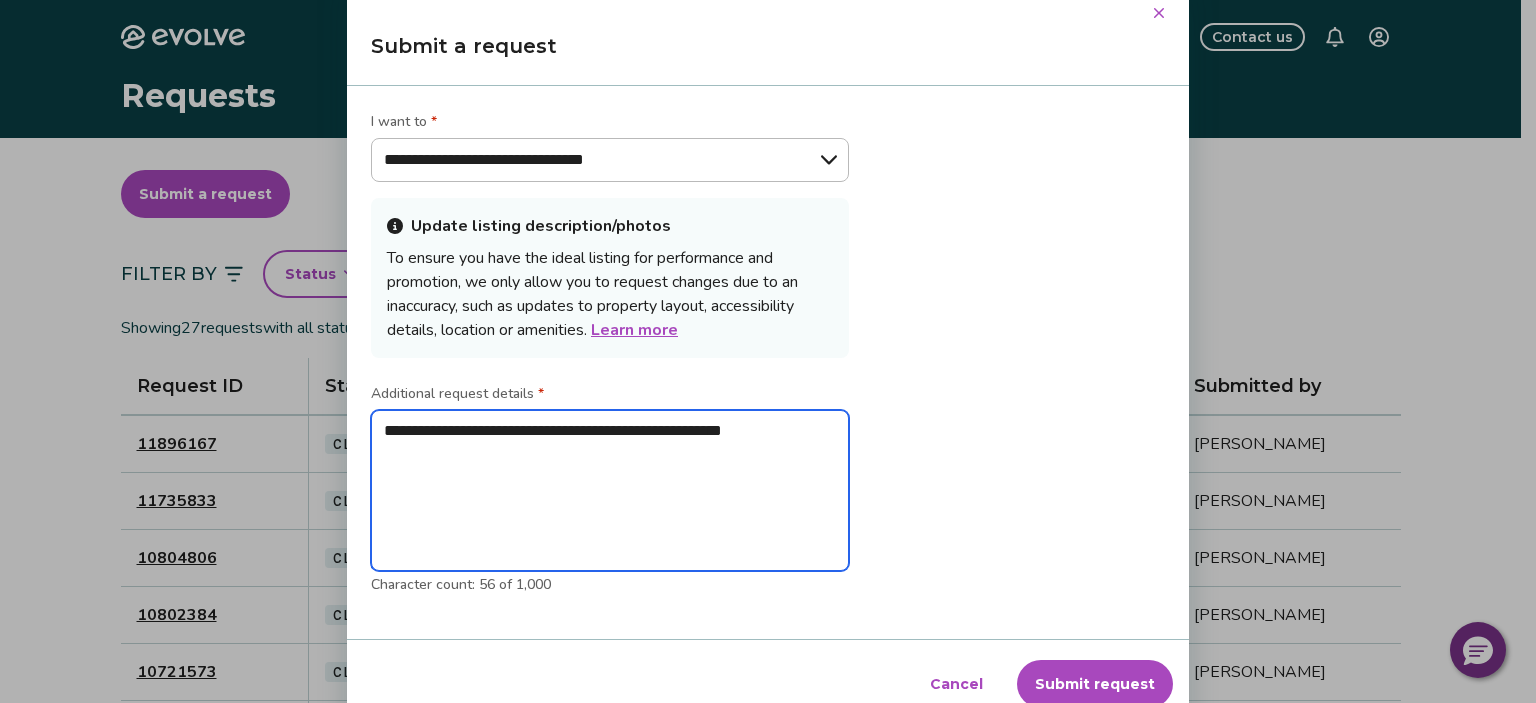 type on "**********" 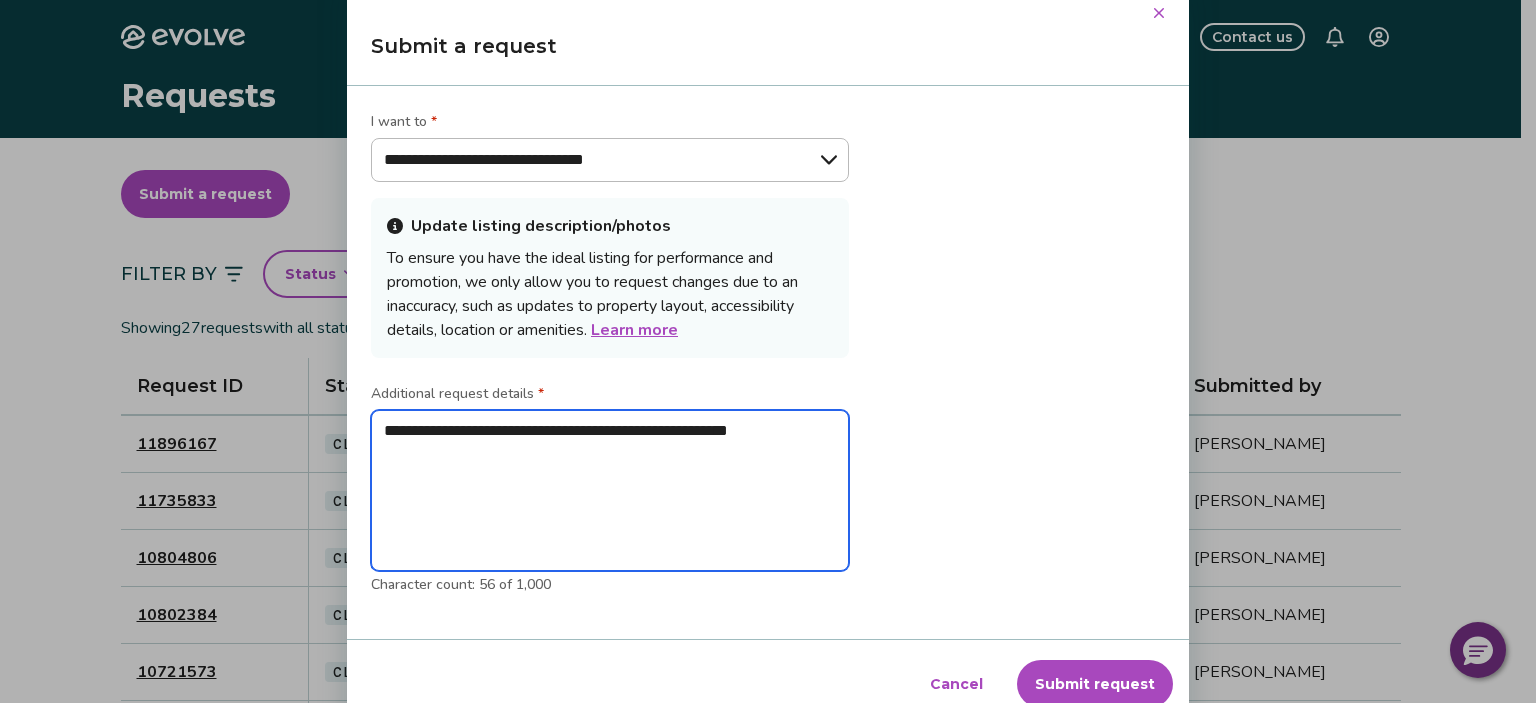 type on "**********" 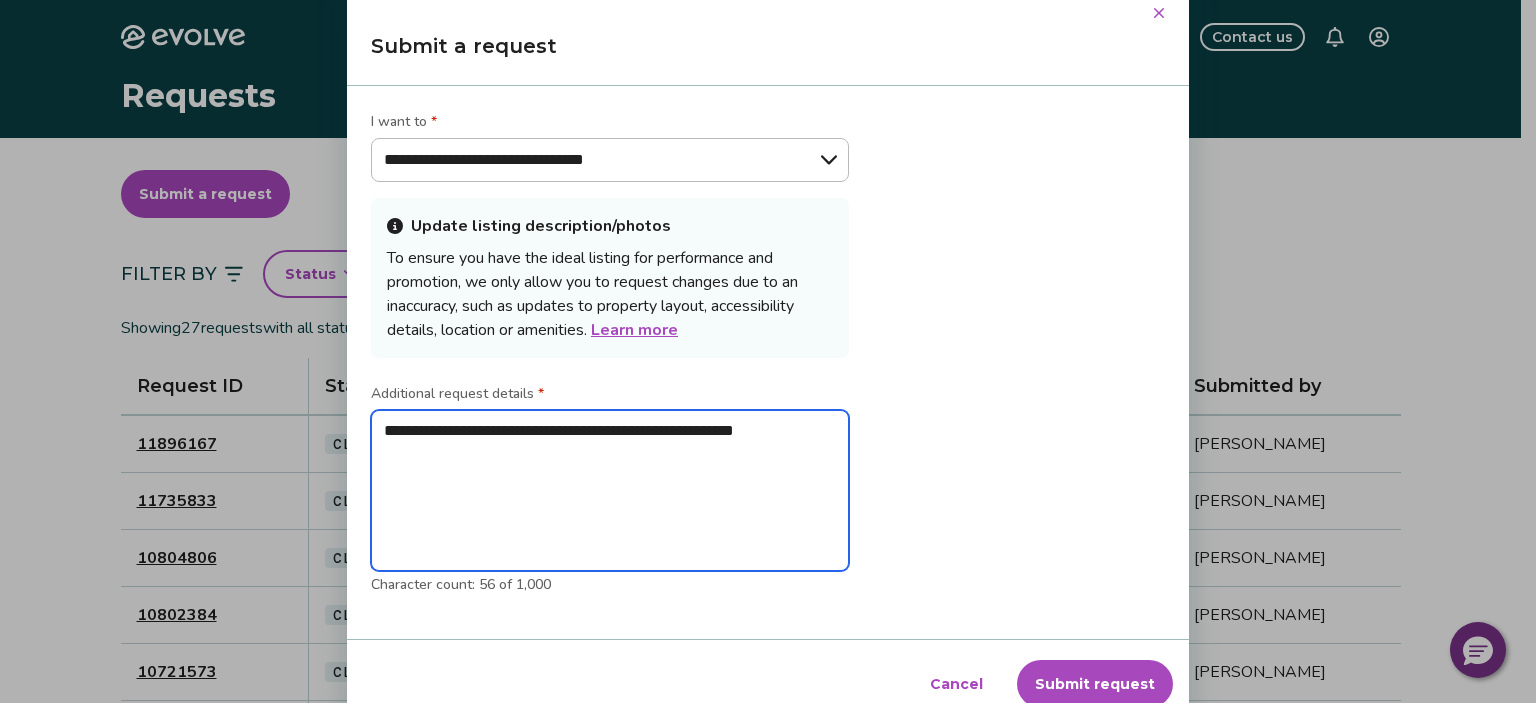 type on "*" 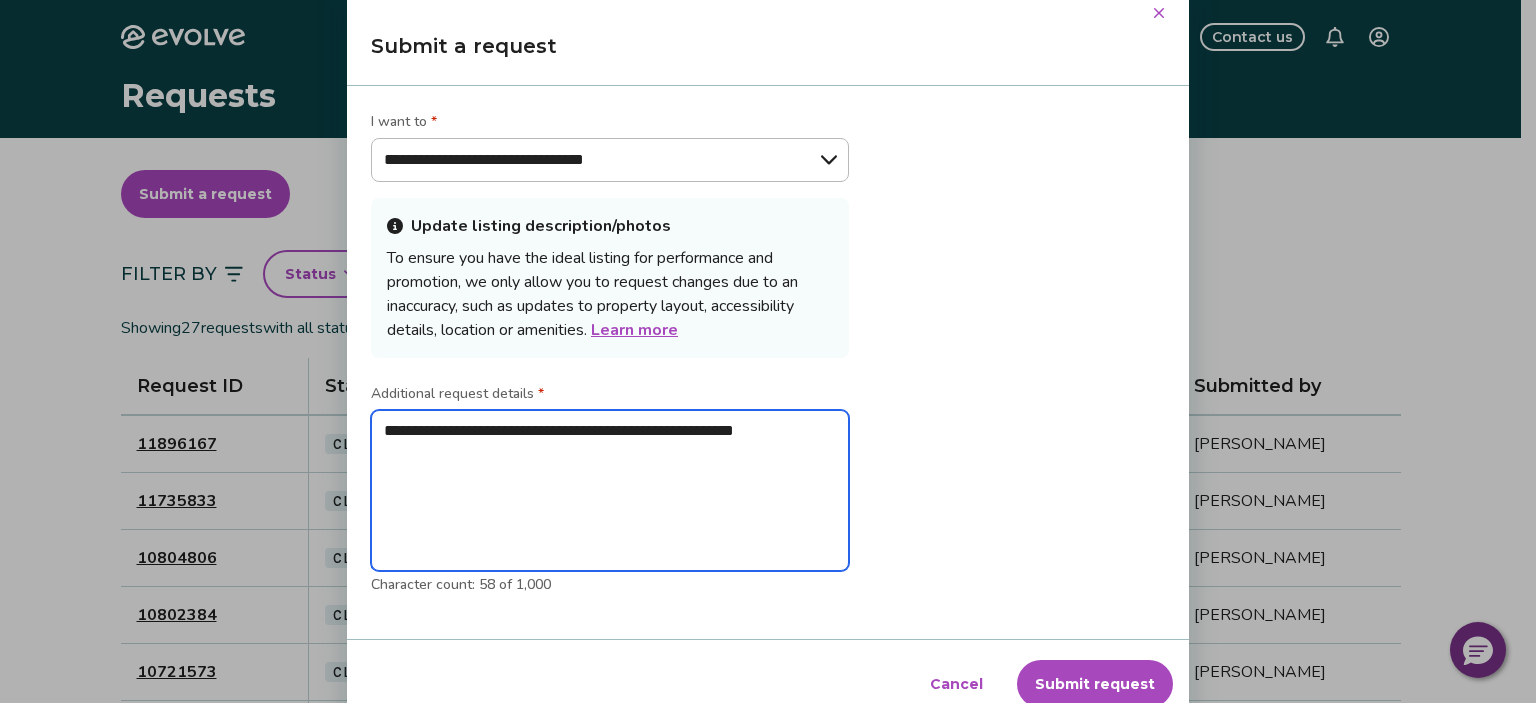 type on "**********" 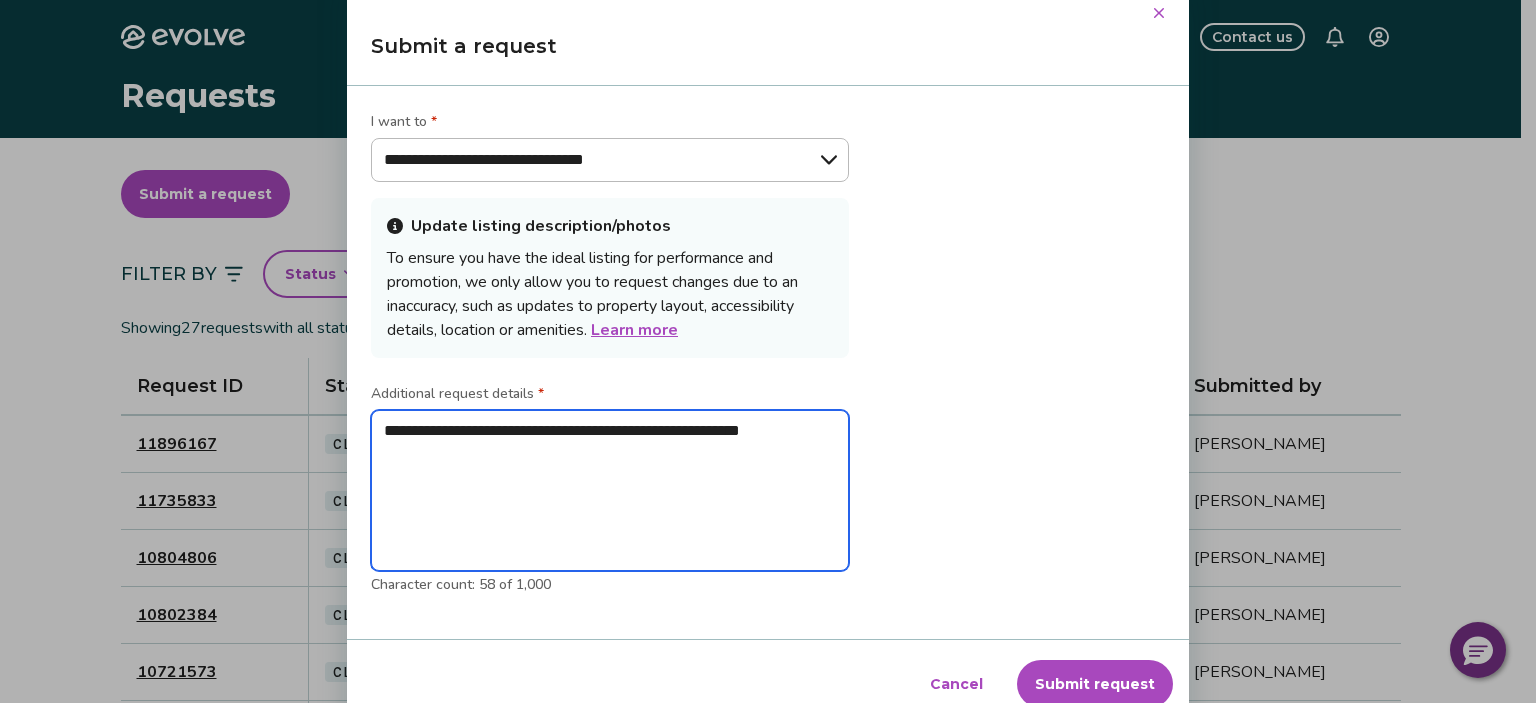type on "*" 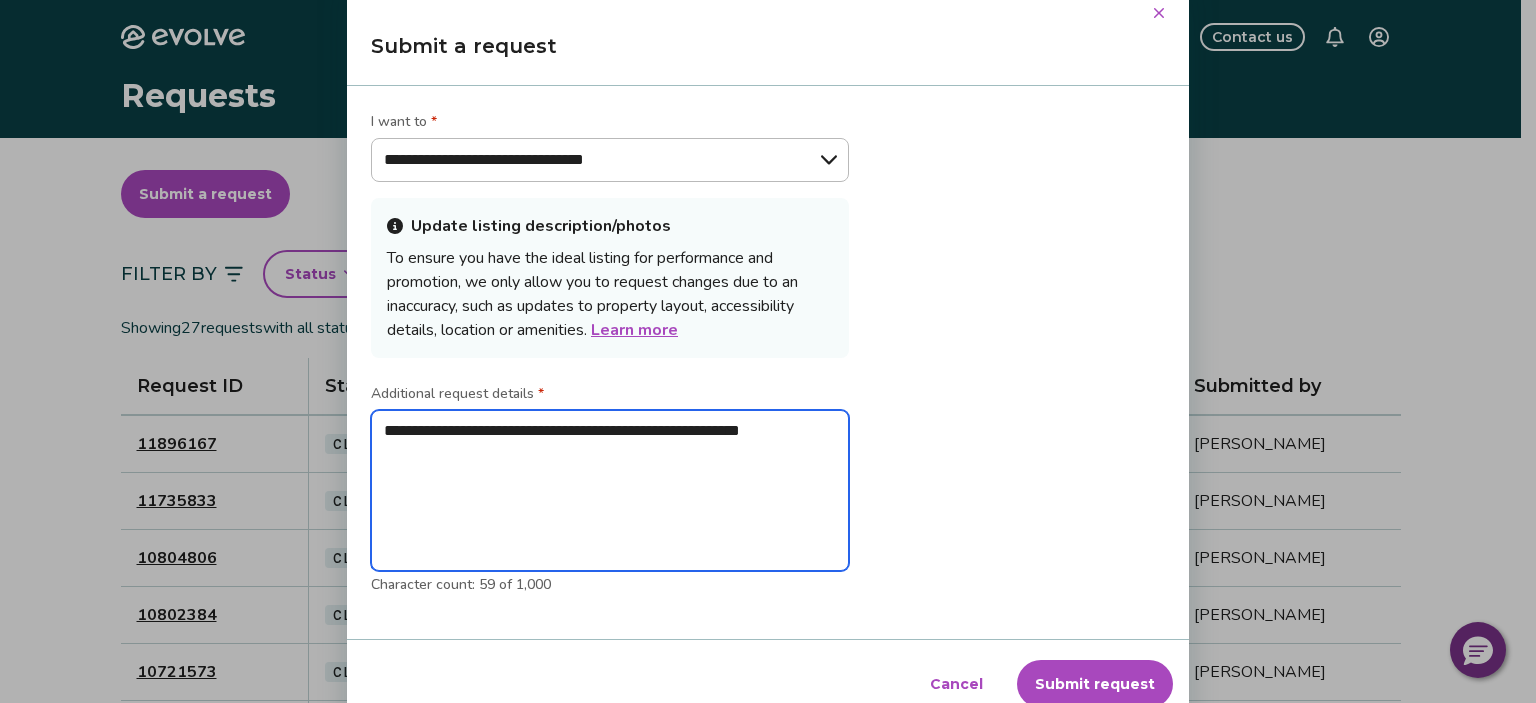 type on "**********" 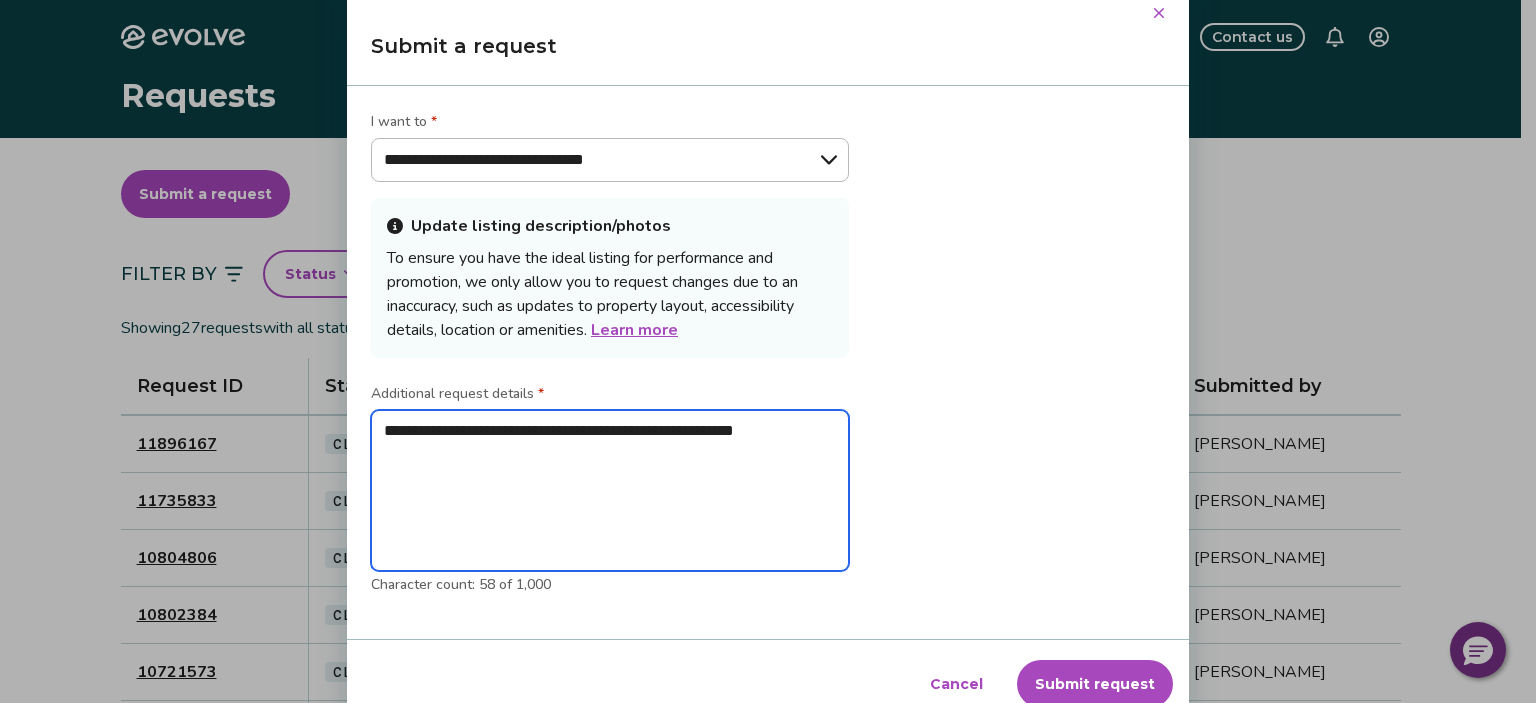 type on "**********" 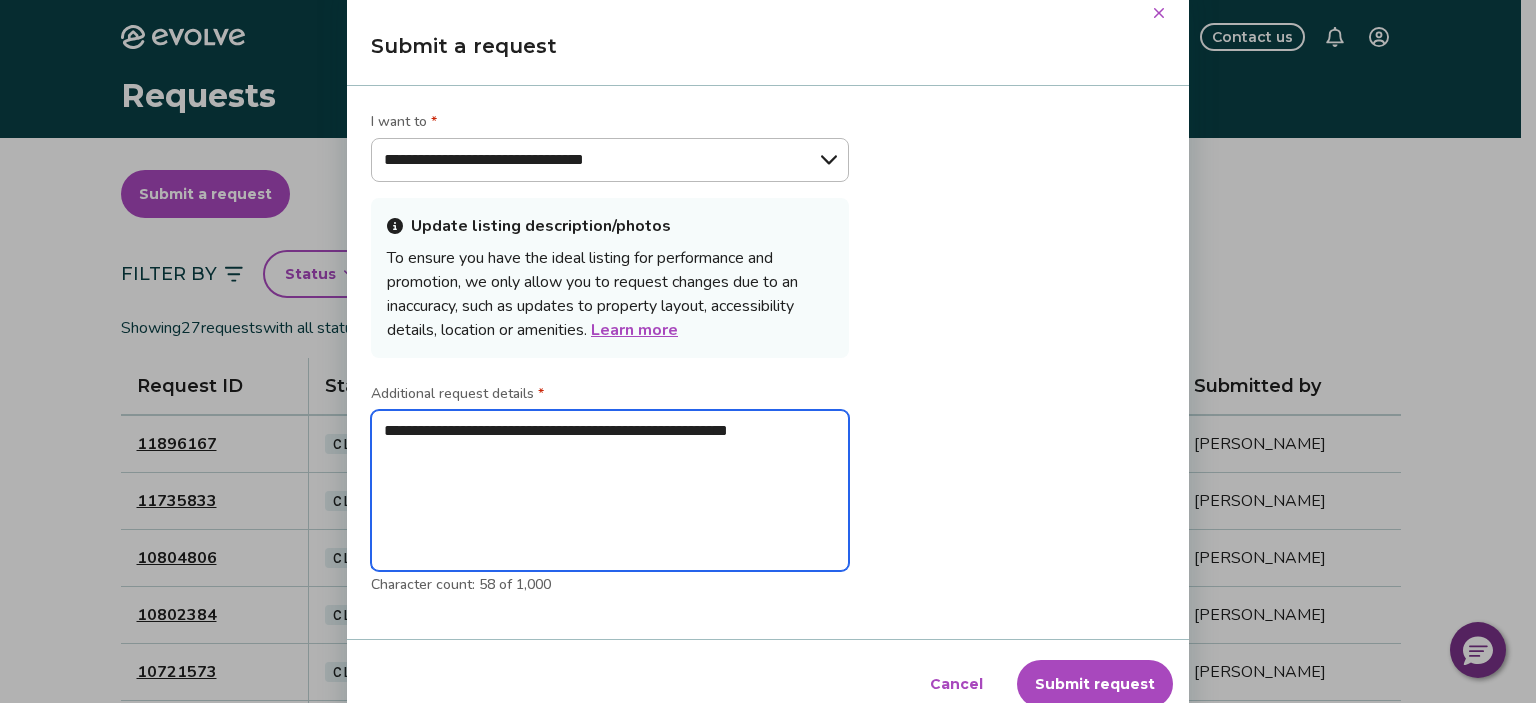 type on "**********" 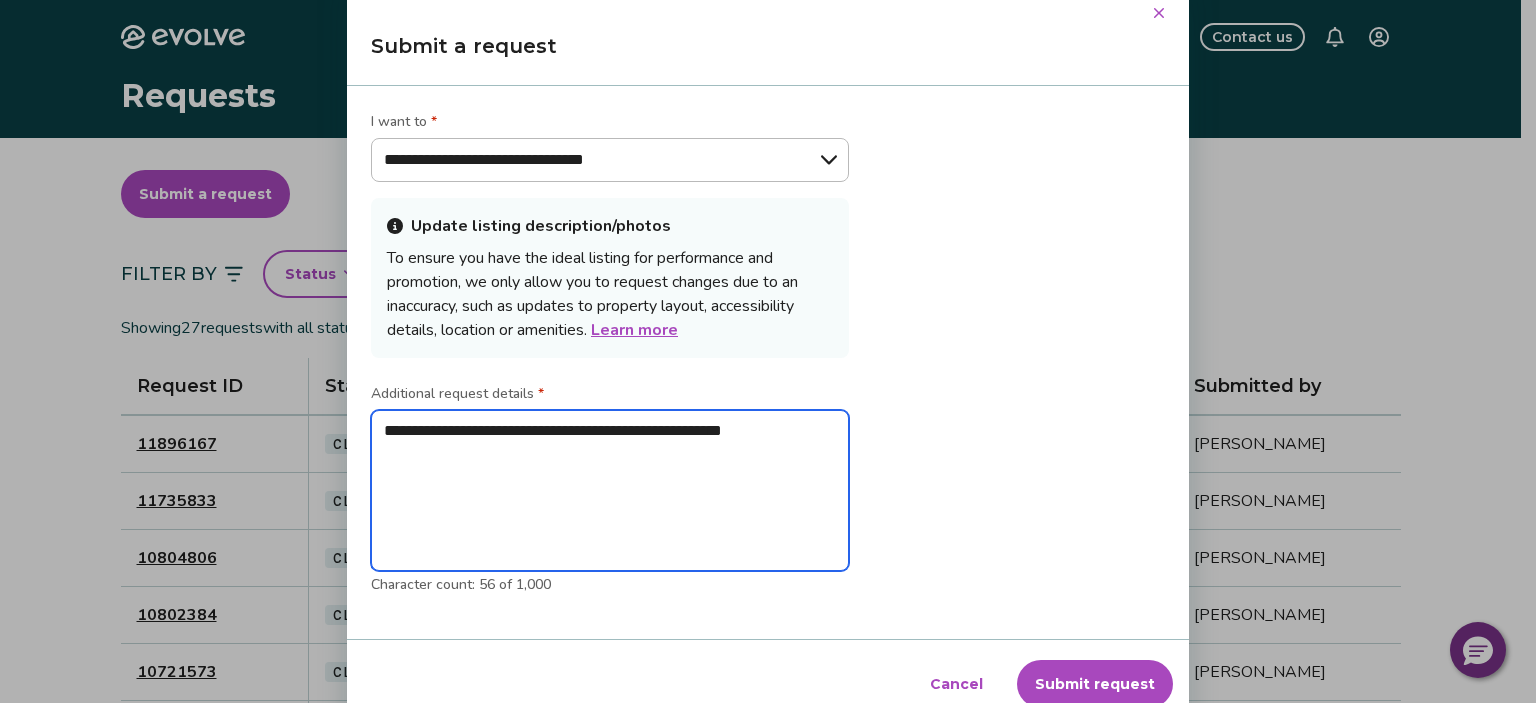 type on "**********" 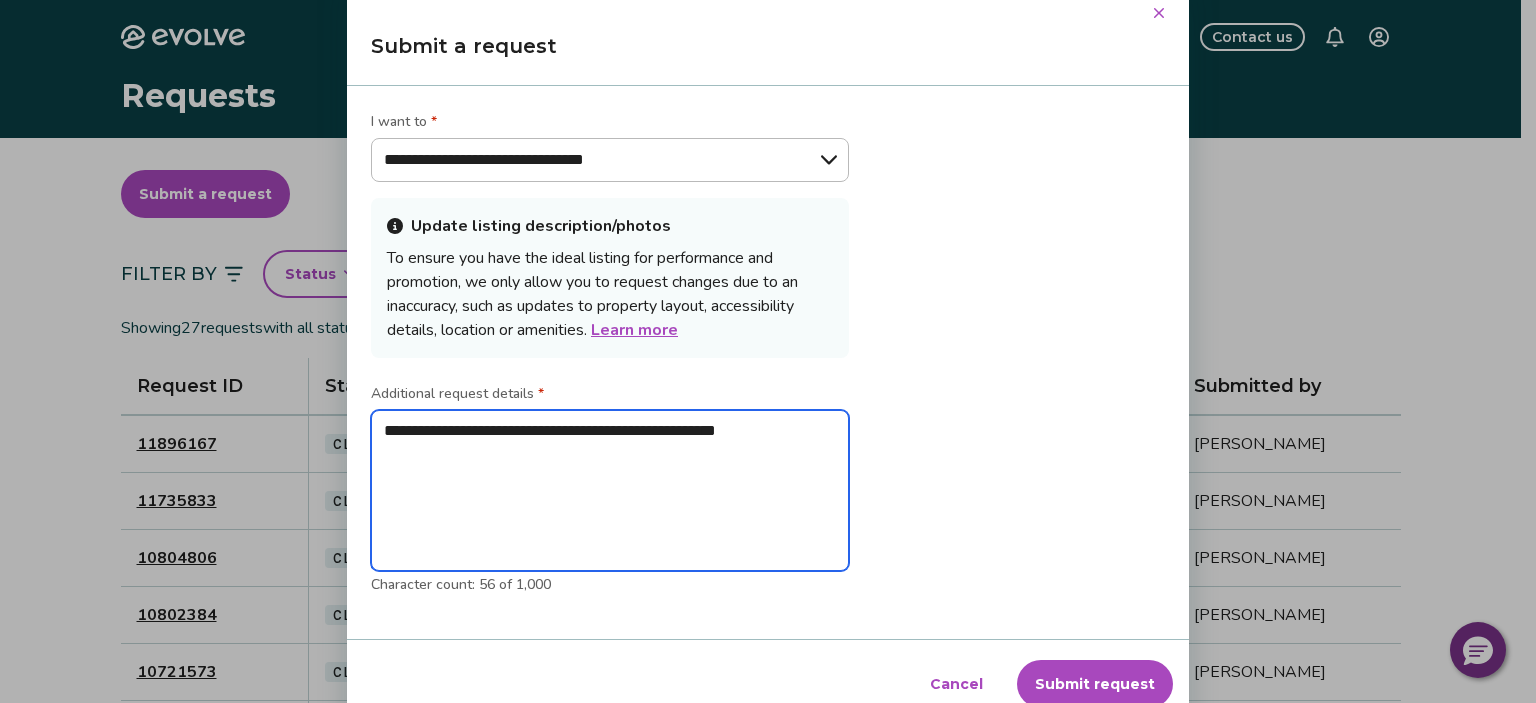 type on "**********" 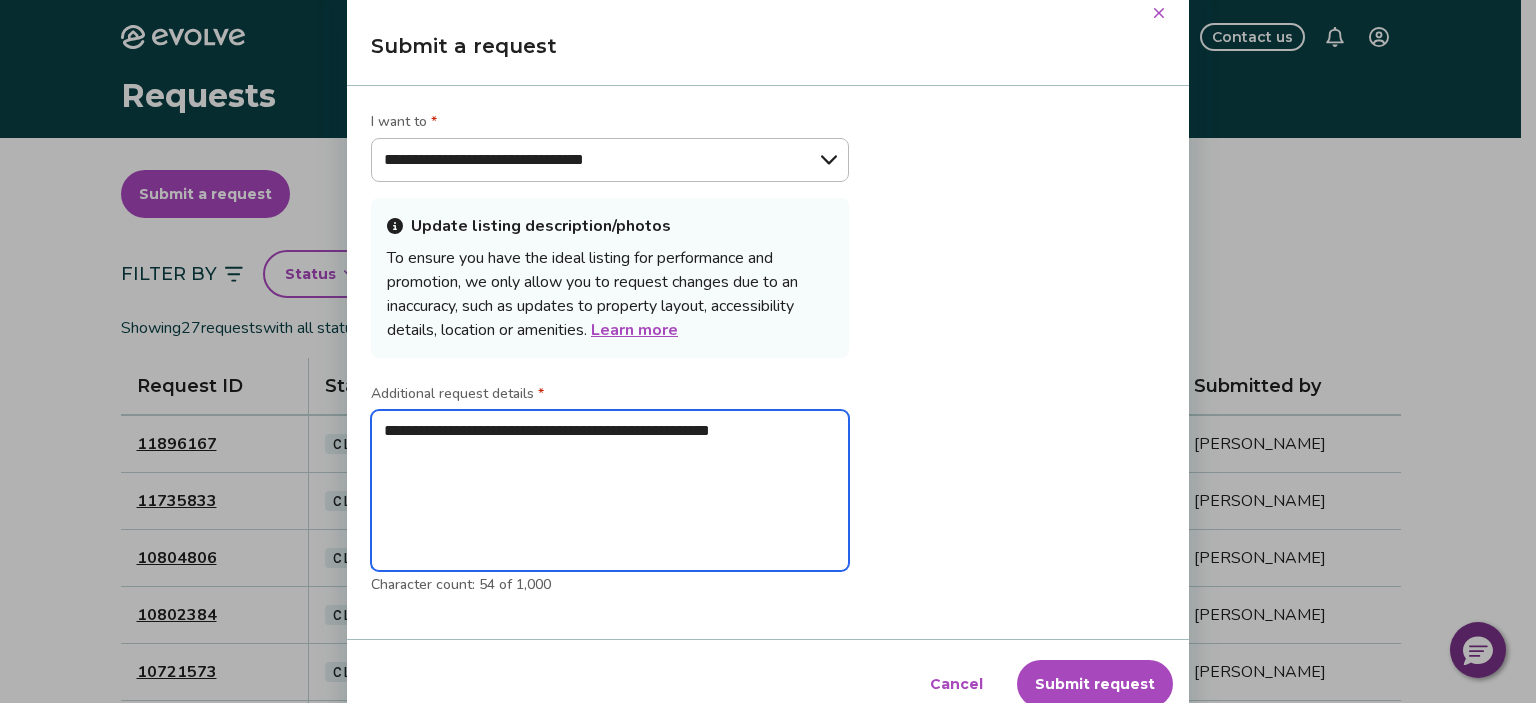 type on "**********" 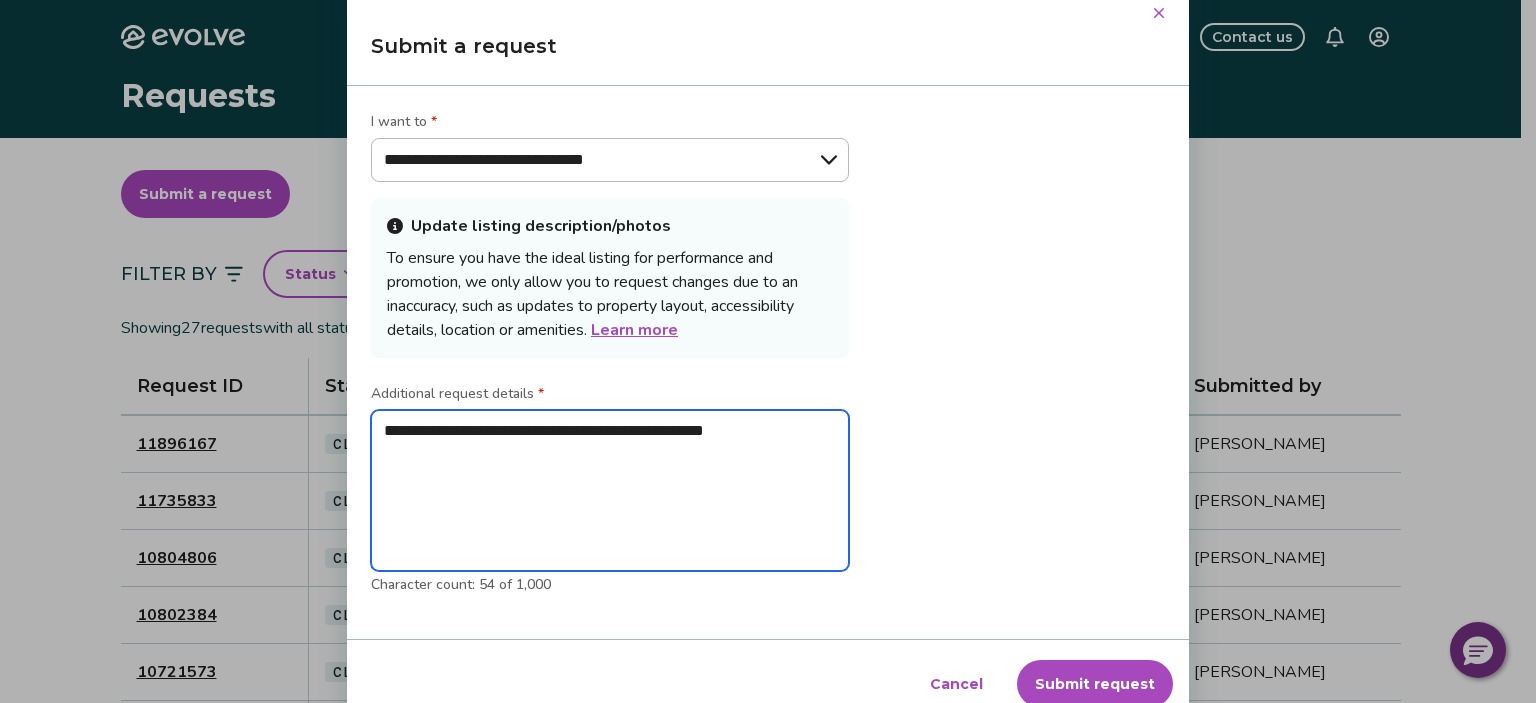 type on "**********" 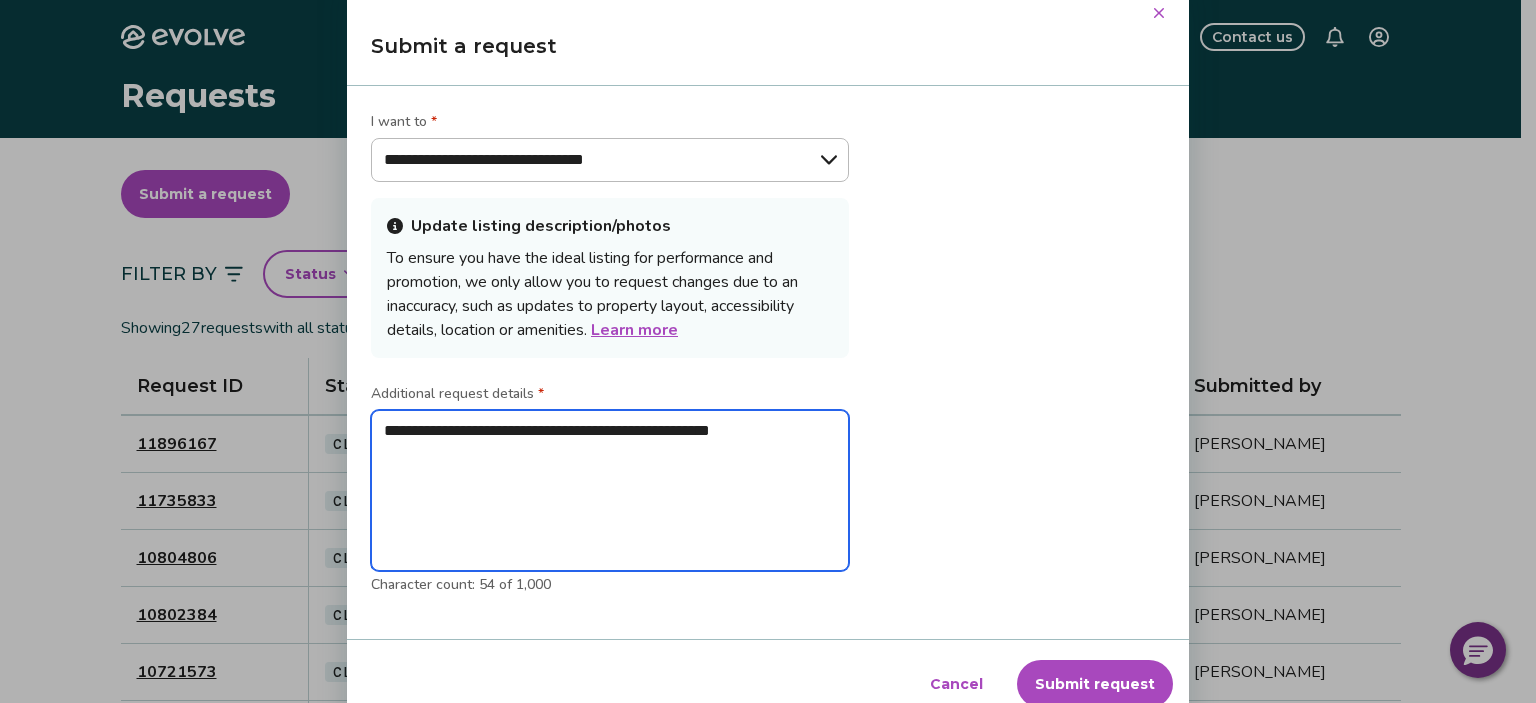 type on "**********" 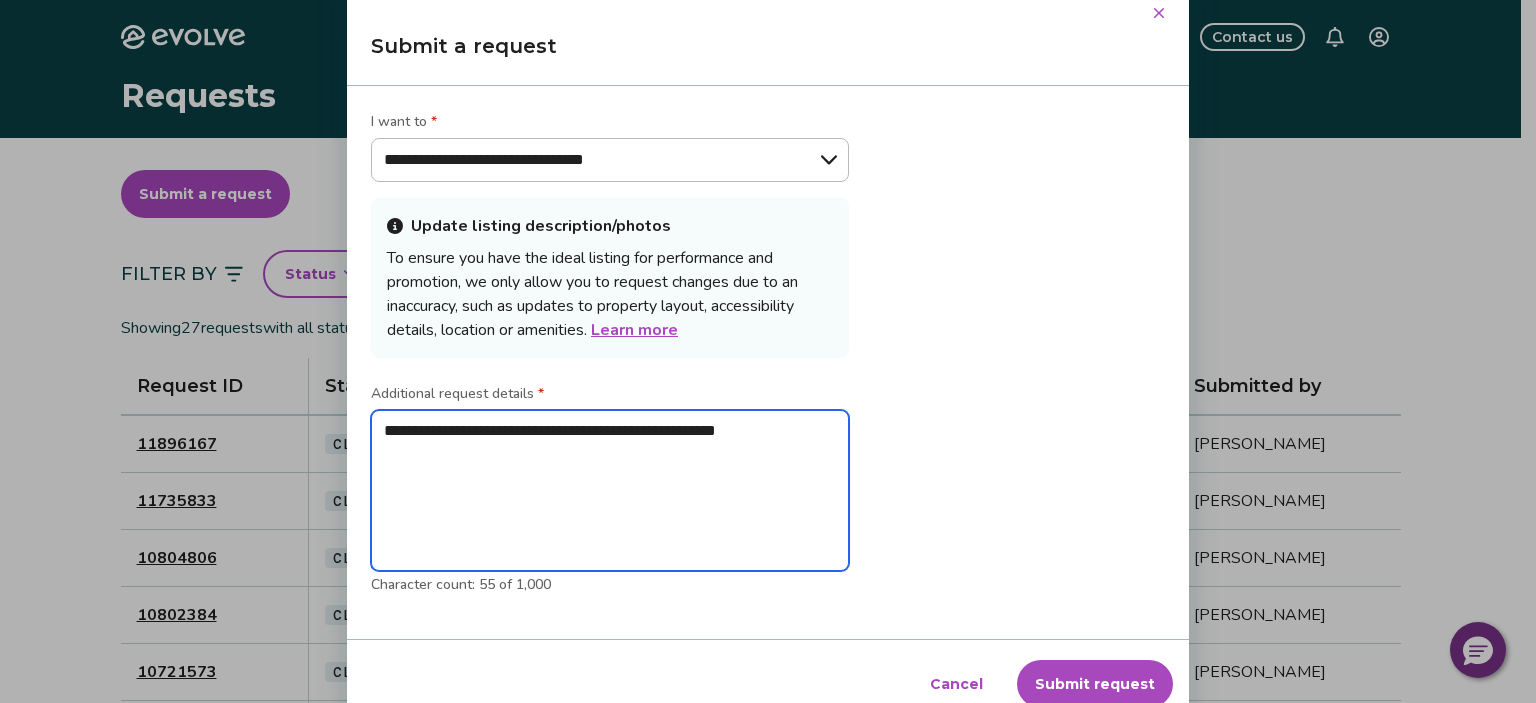 type on "**********" 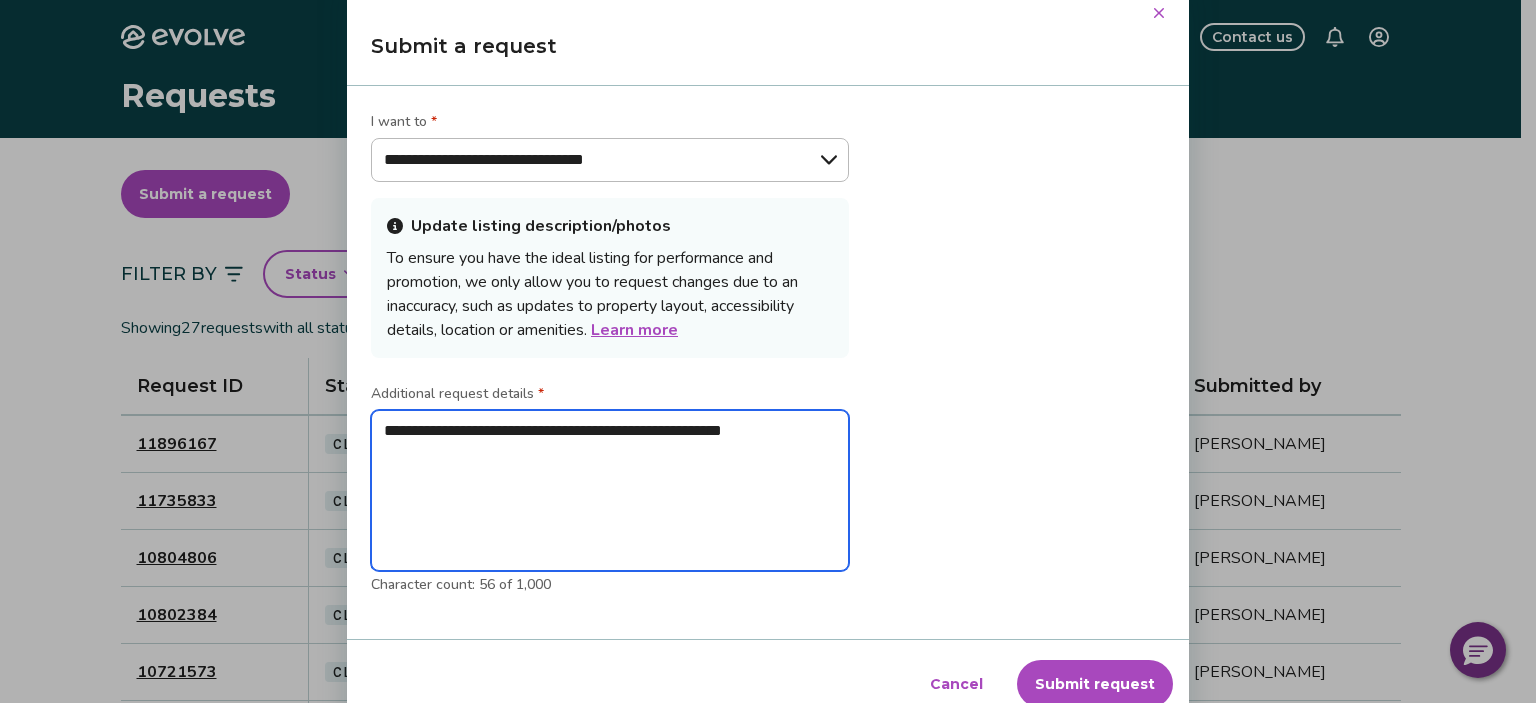 type on "**********" 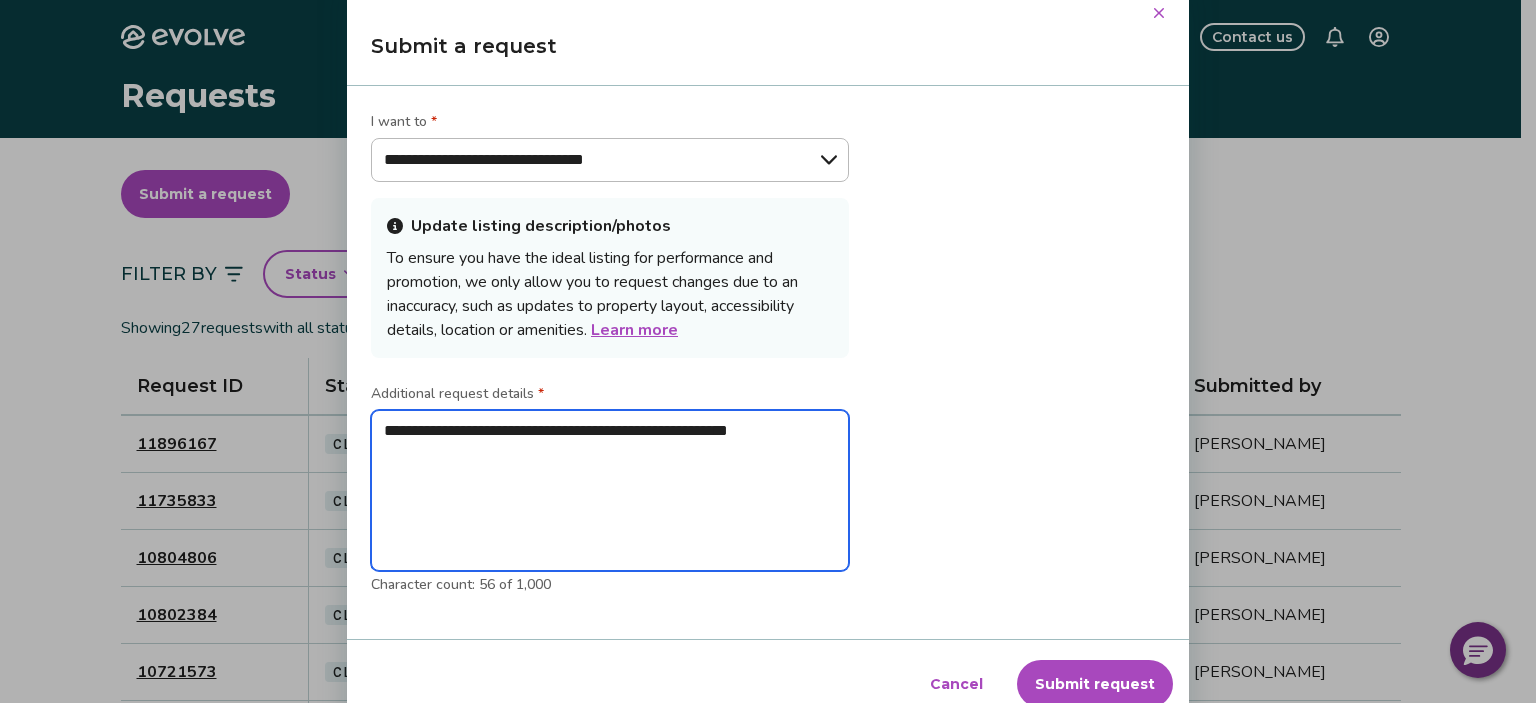 type on "**********" 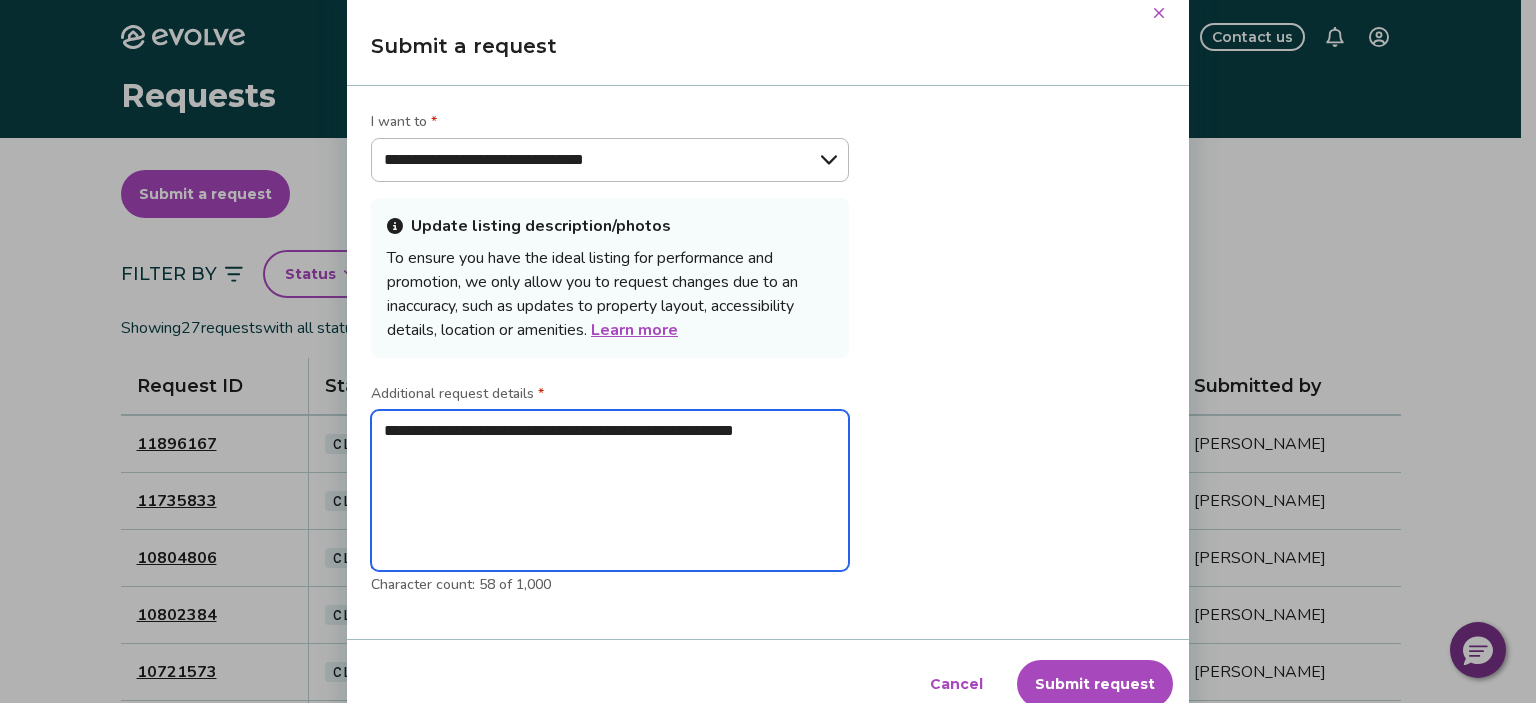 type on "**********" 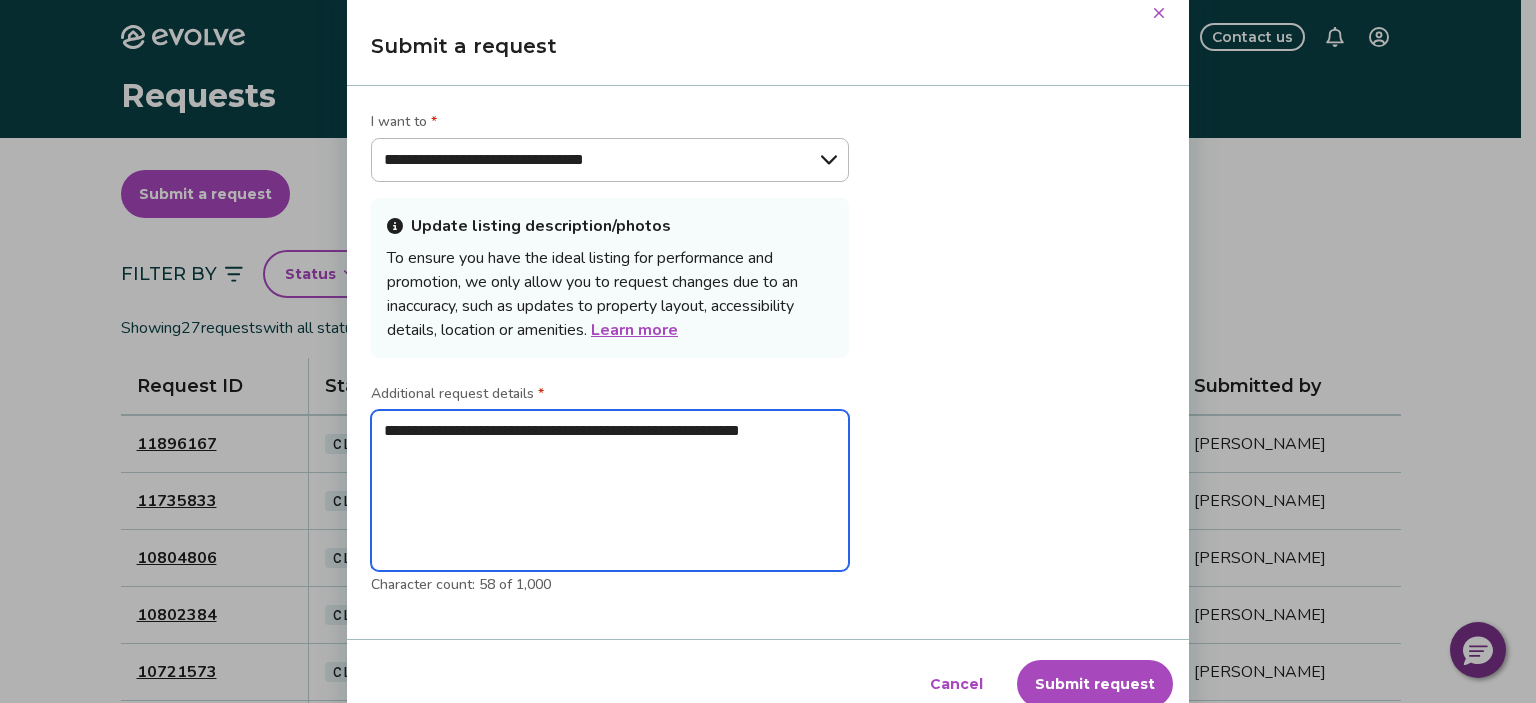 type on "**********" 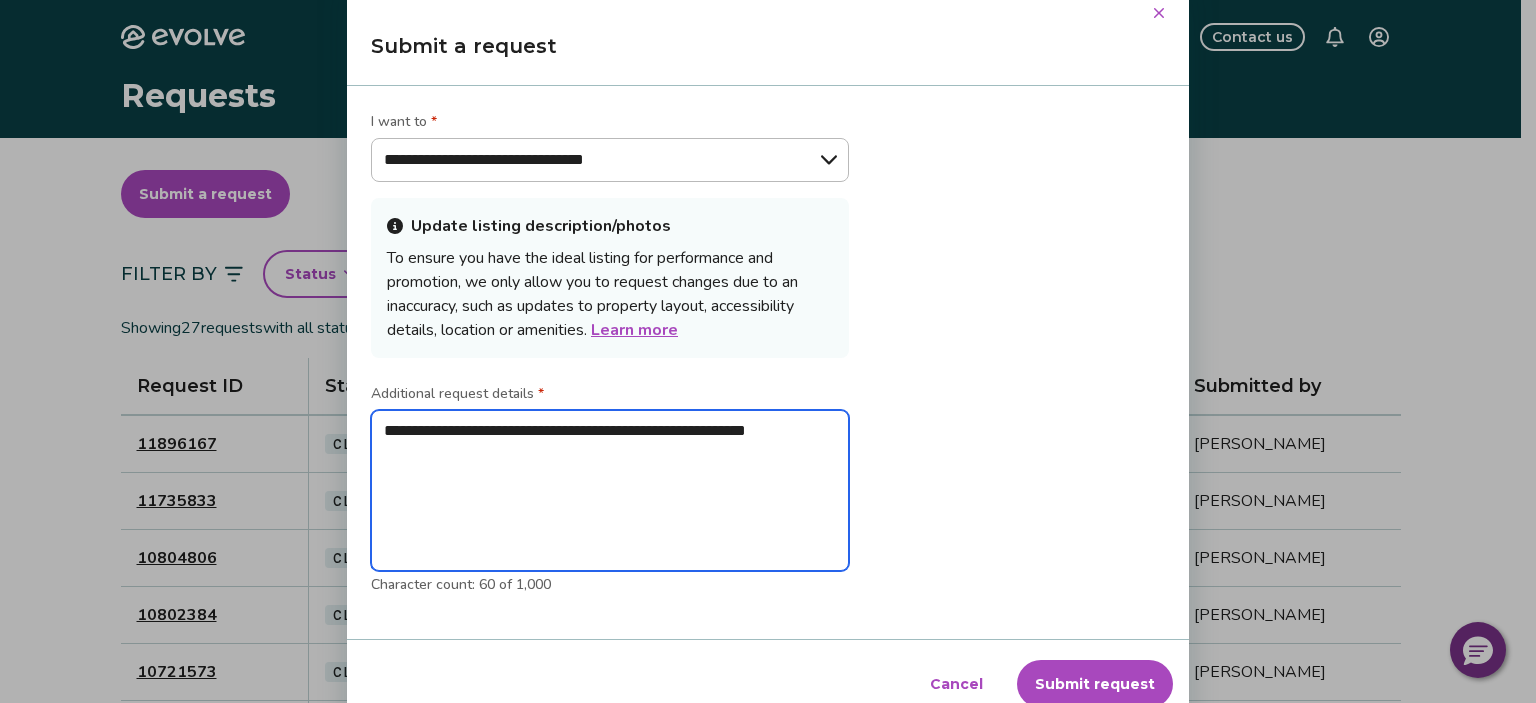 type on "**********" 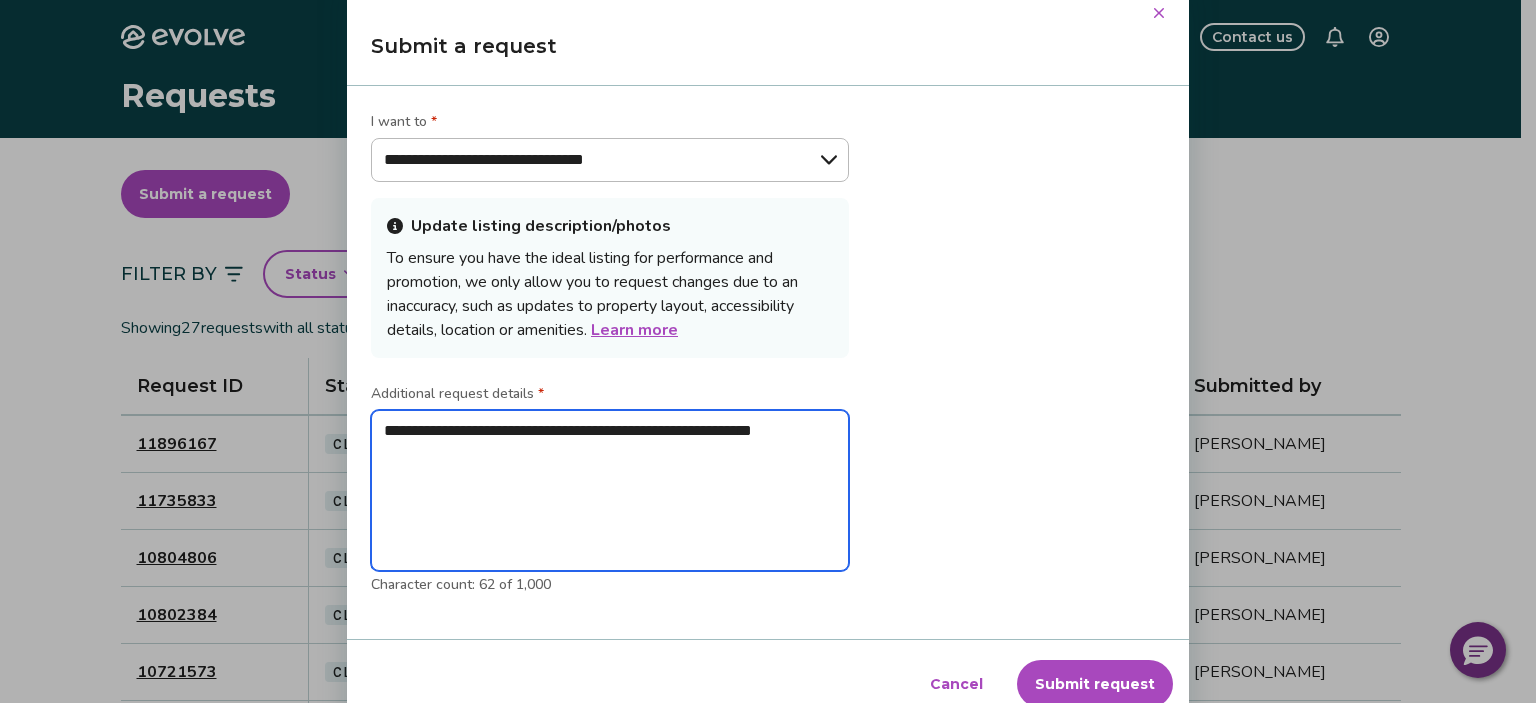 type on "**********" 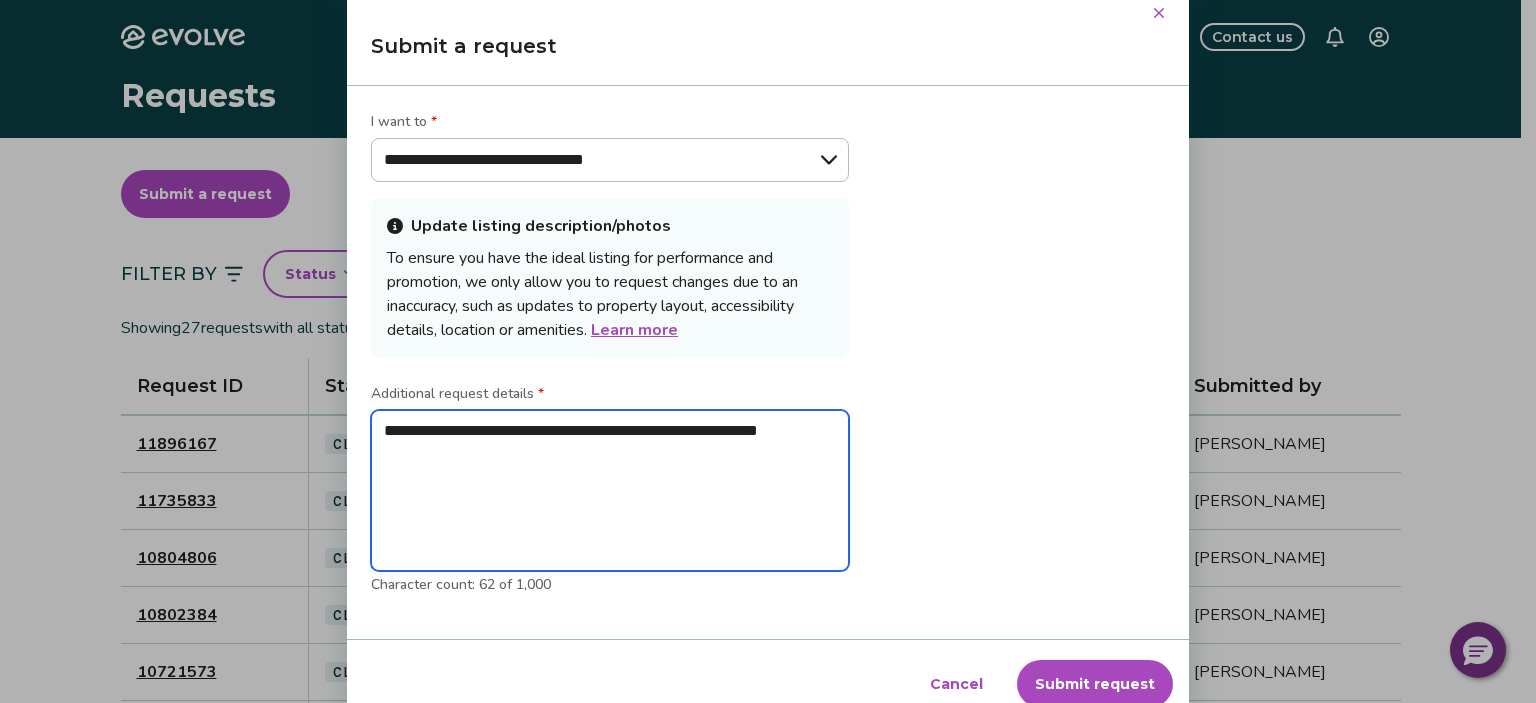 type on "**********" 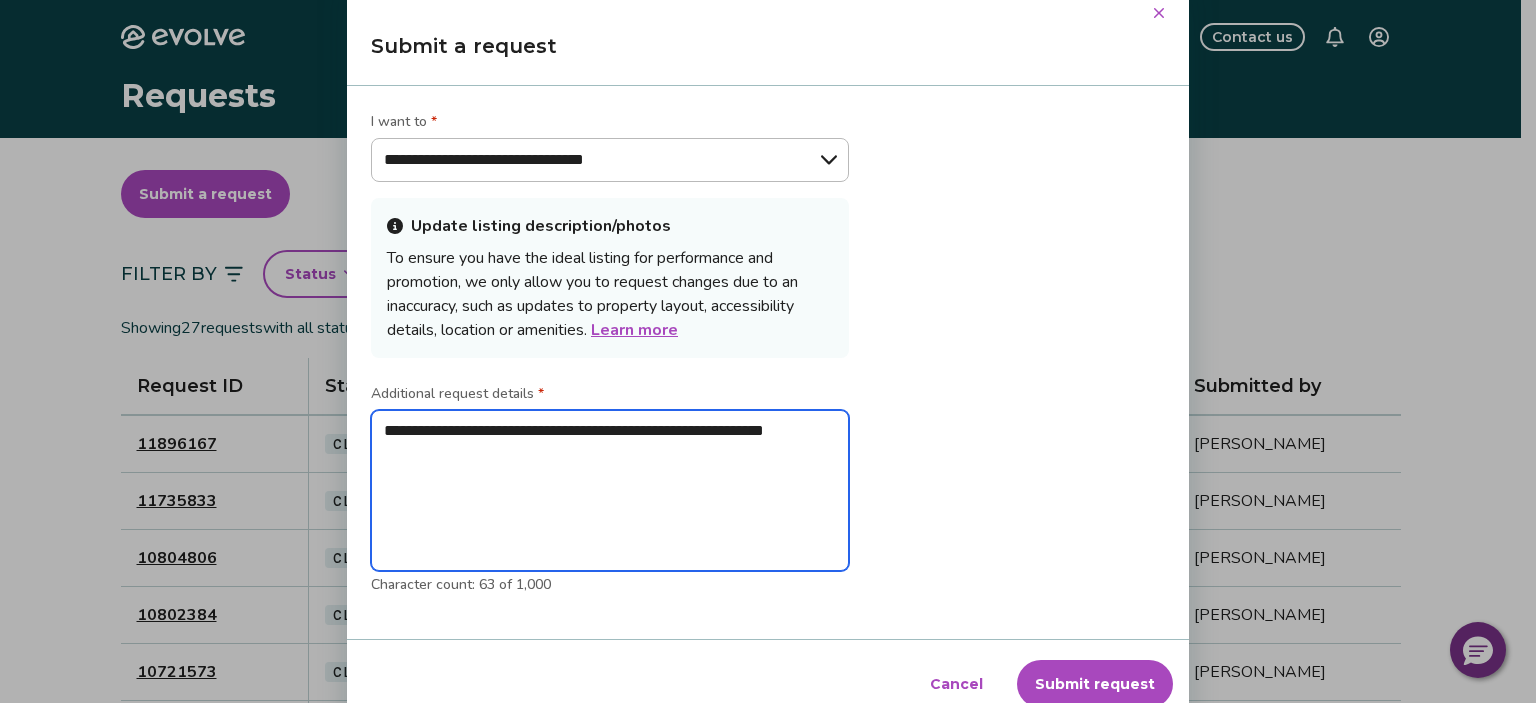 type on "**********" 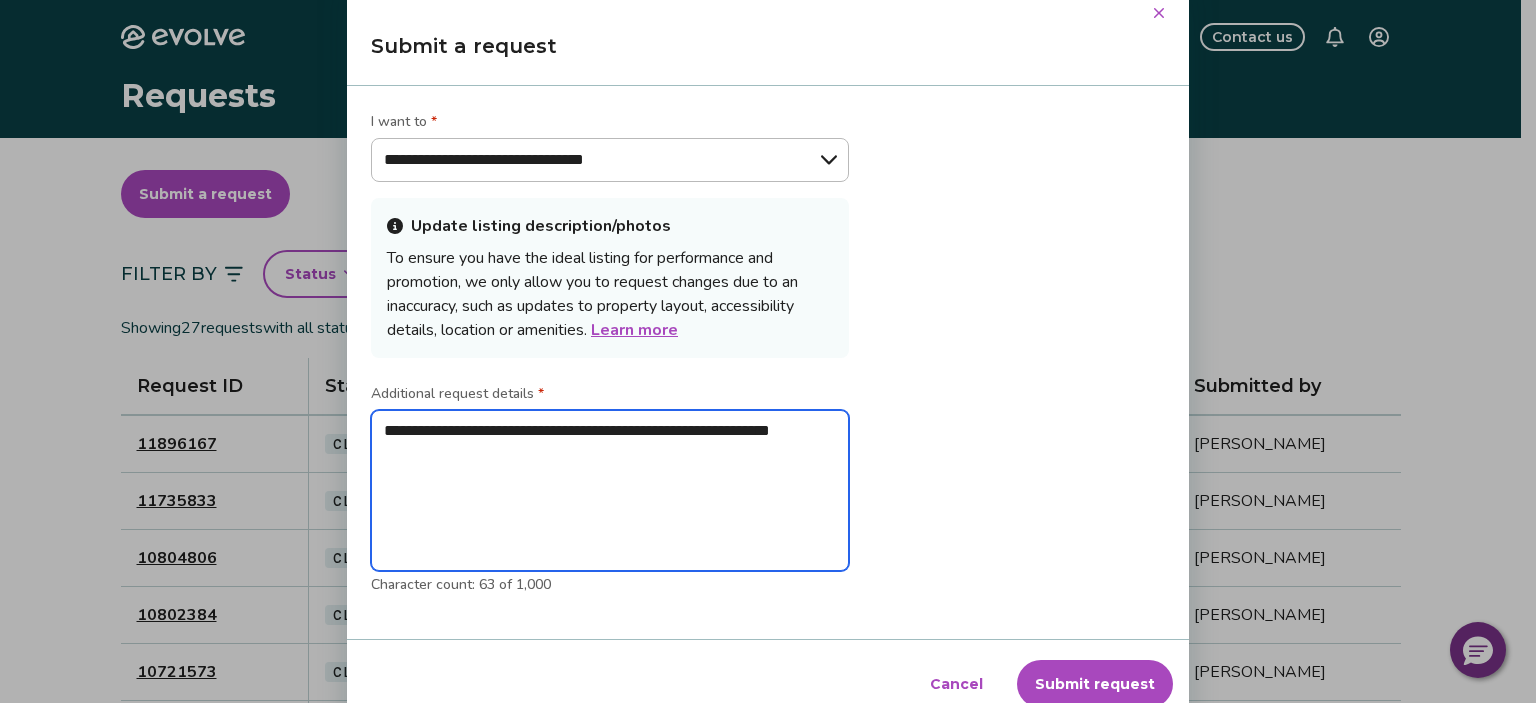 type on "**********" 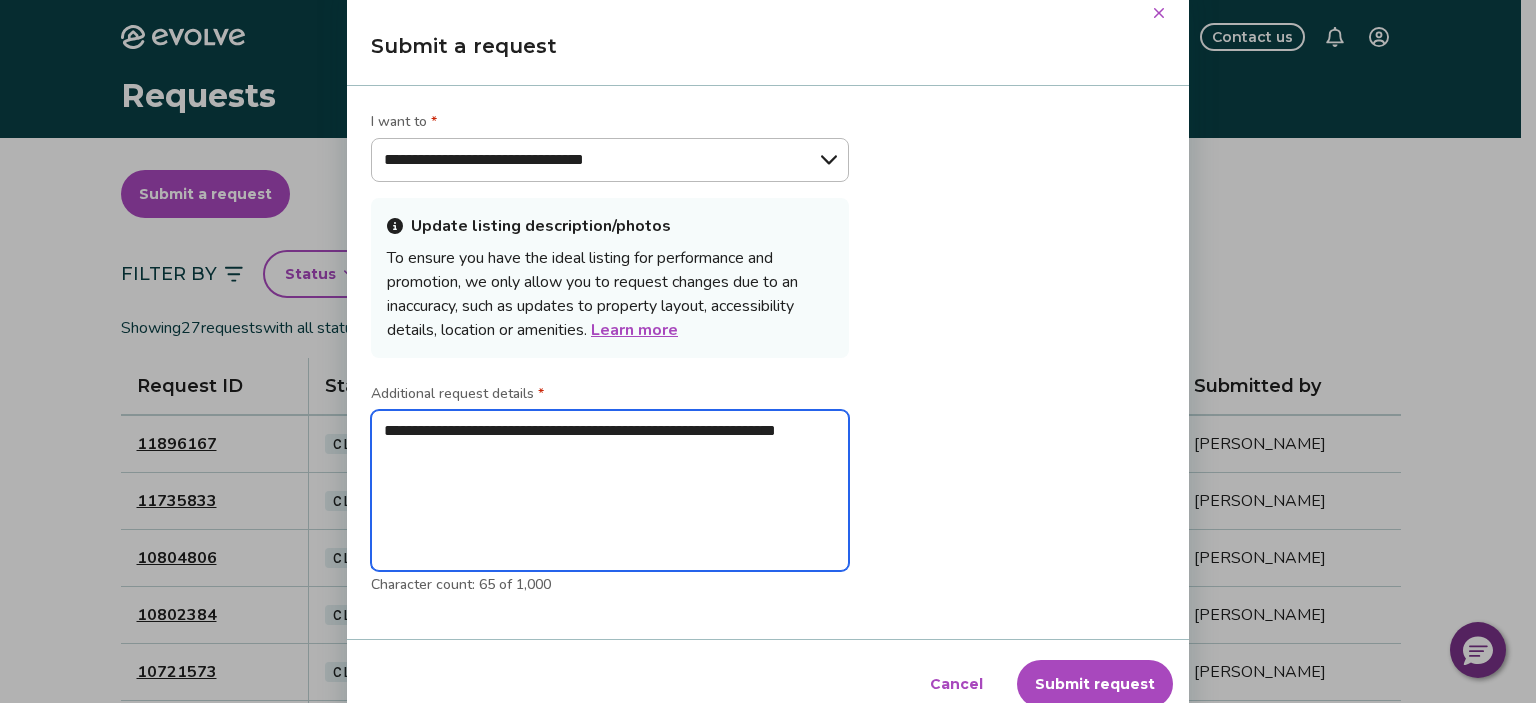 type on "**********" 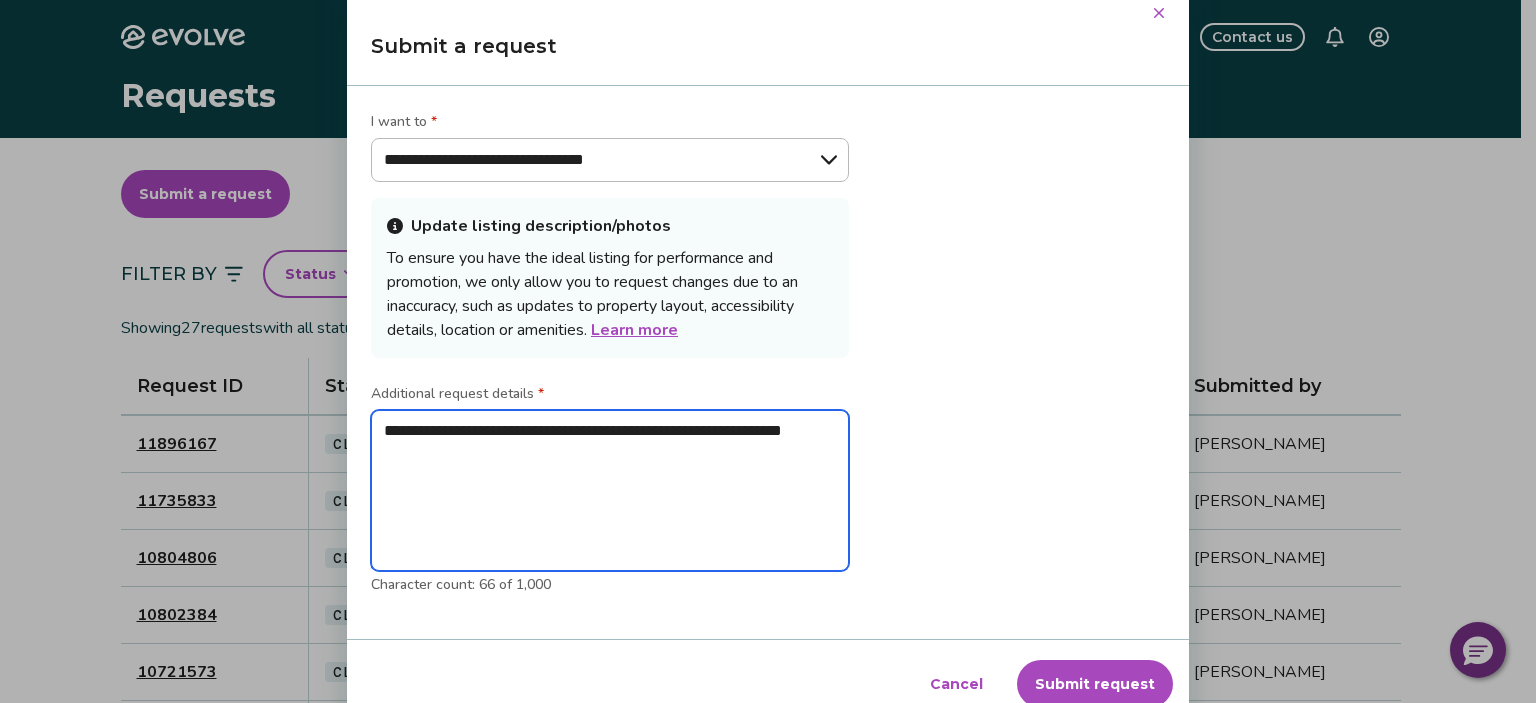 type on "**********" 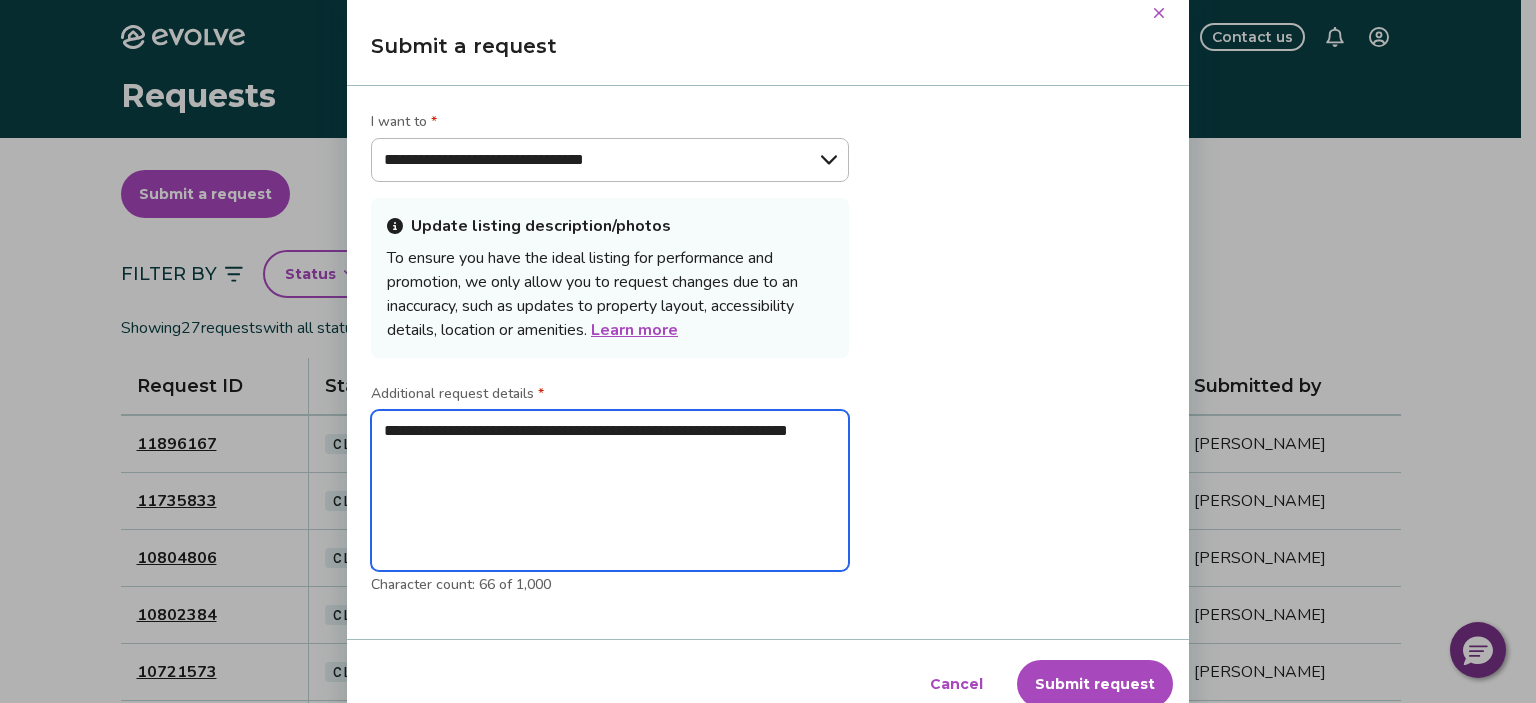 type on "*" 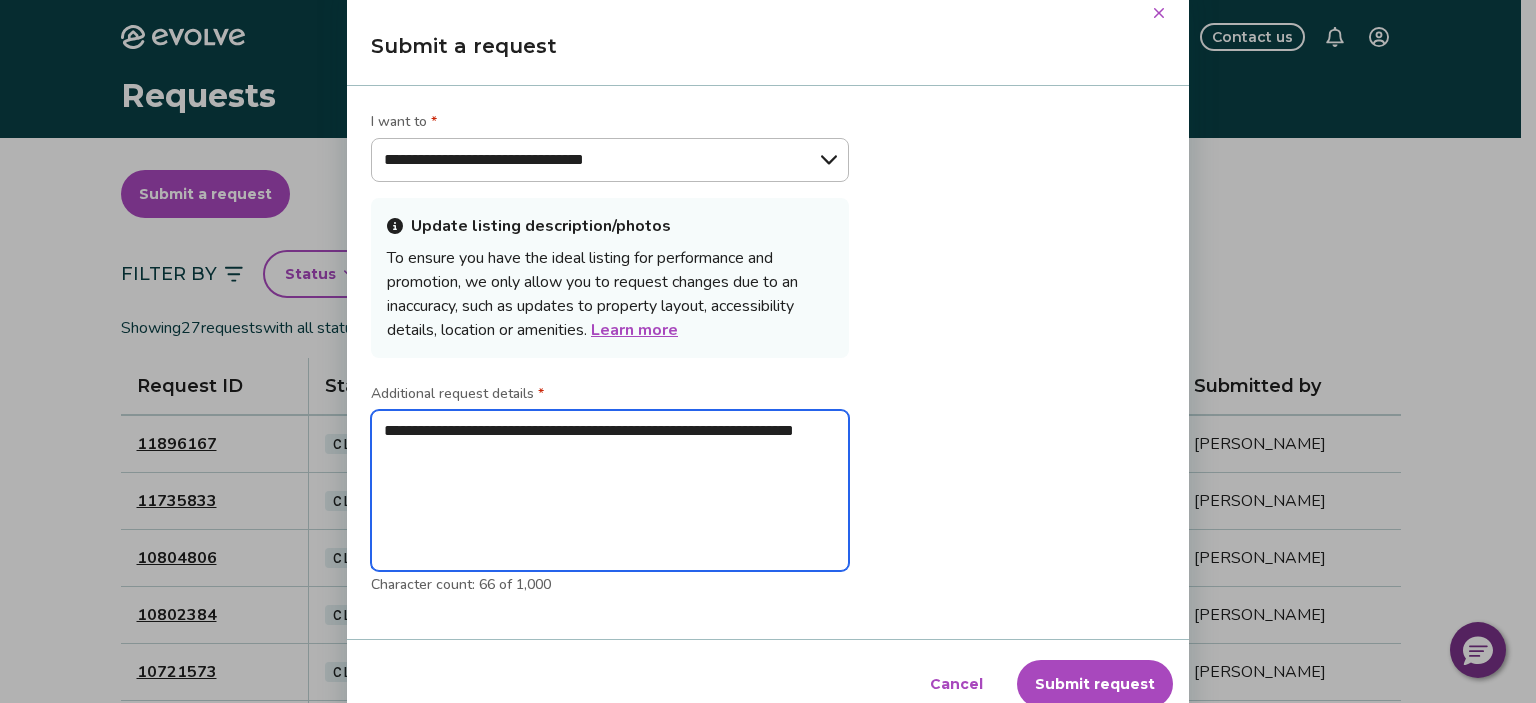 type on "**********" 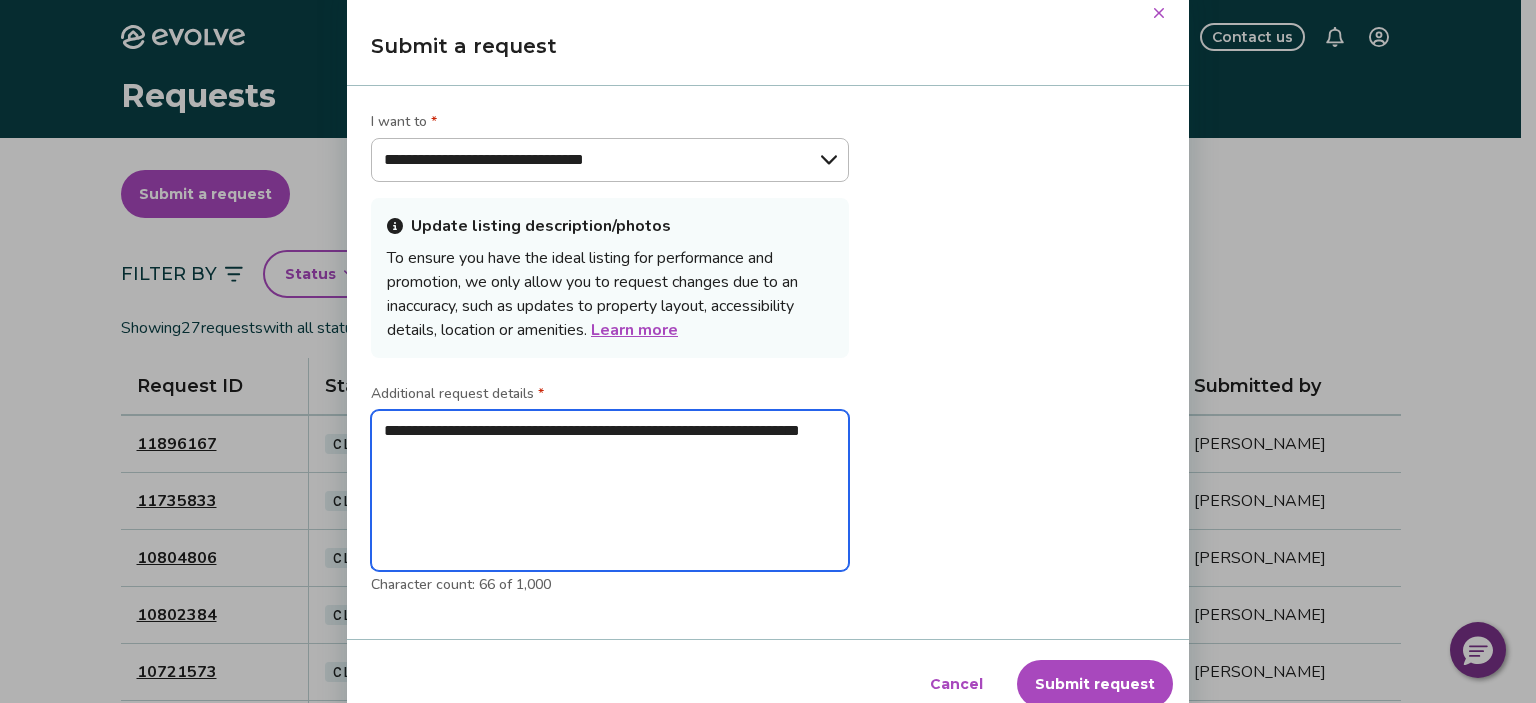 type on "*" 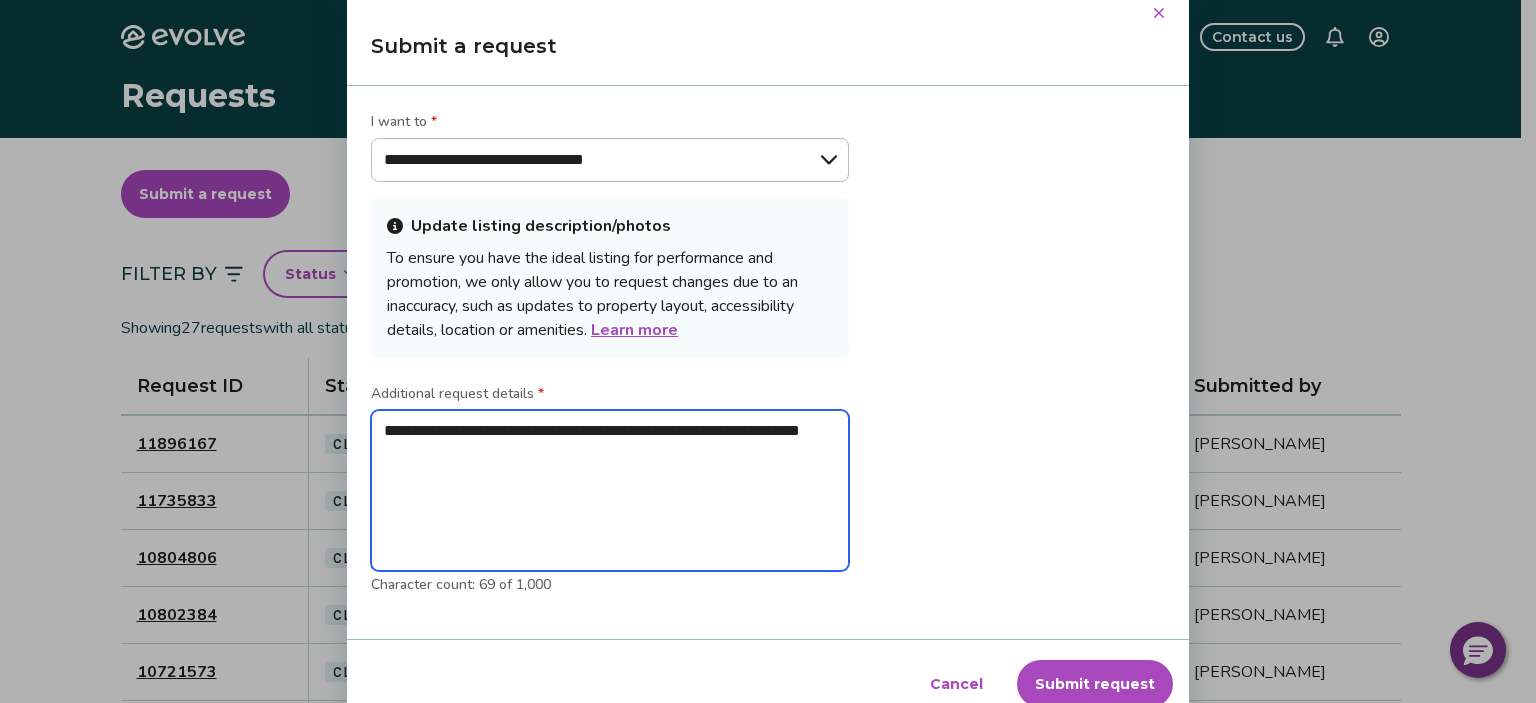 type on "**********" 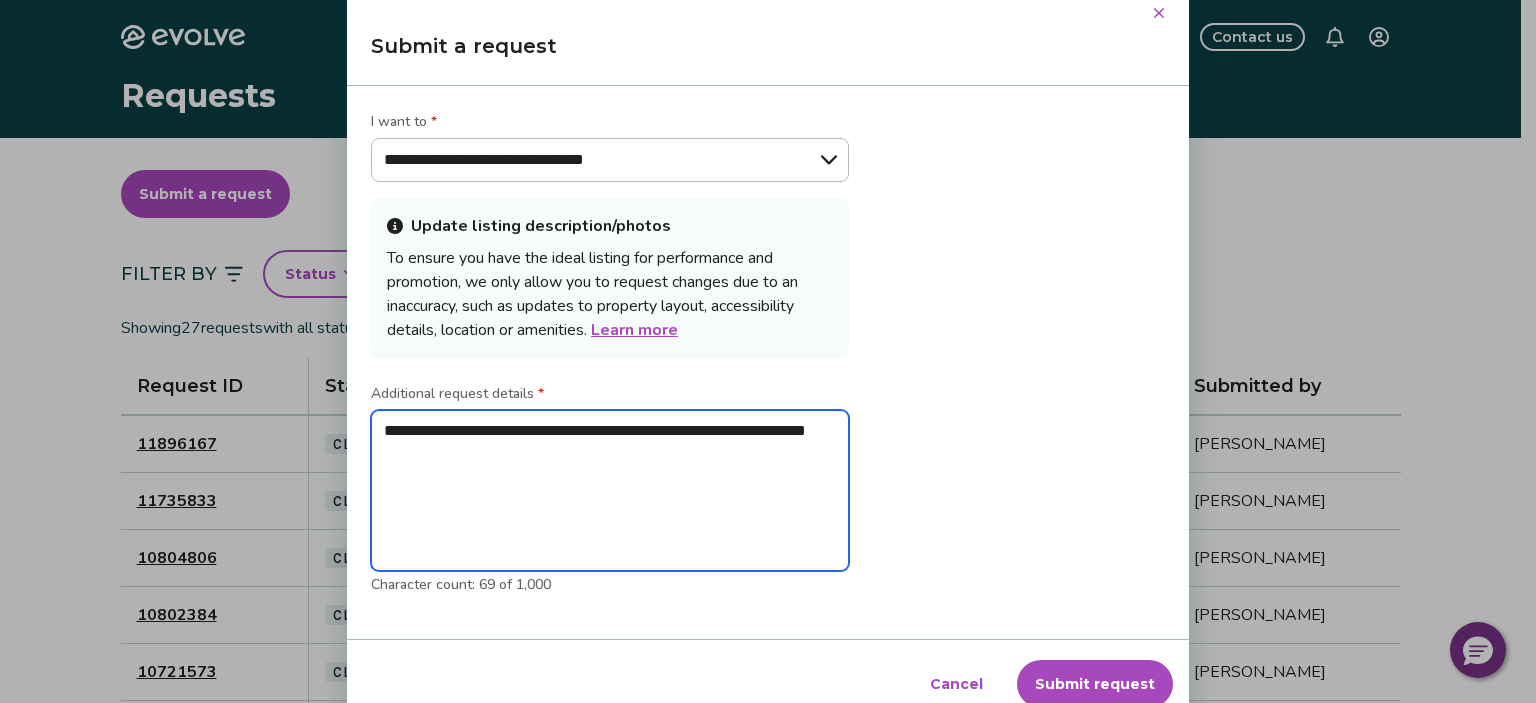 type on "*" 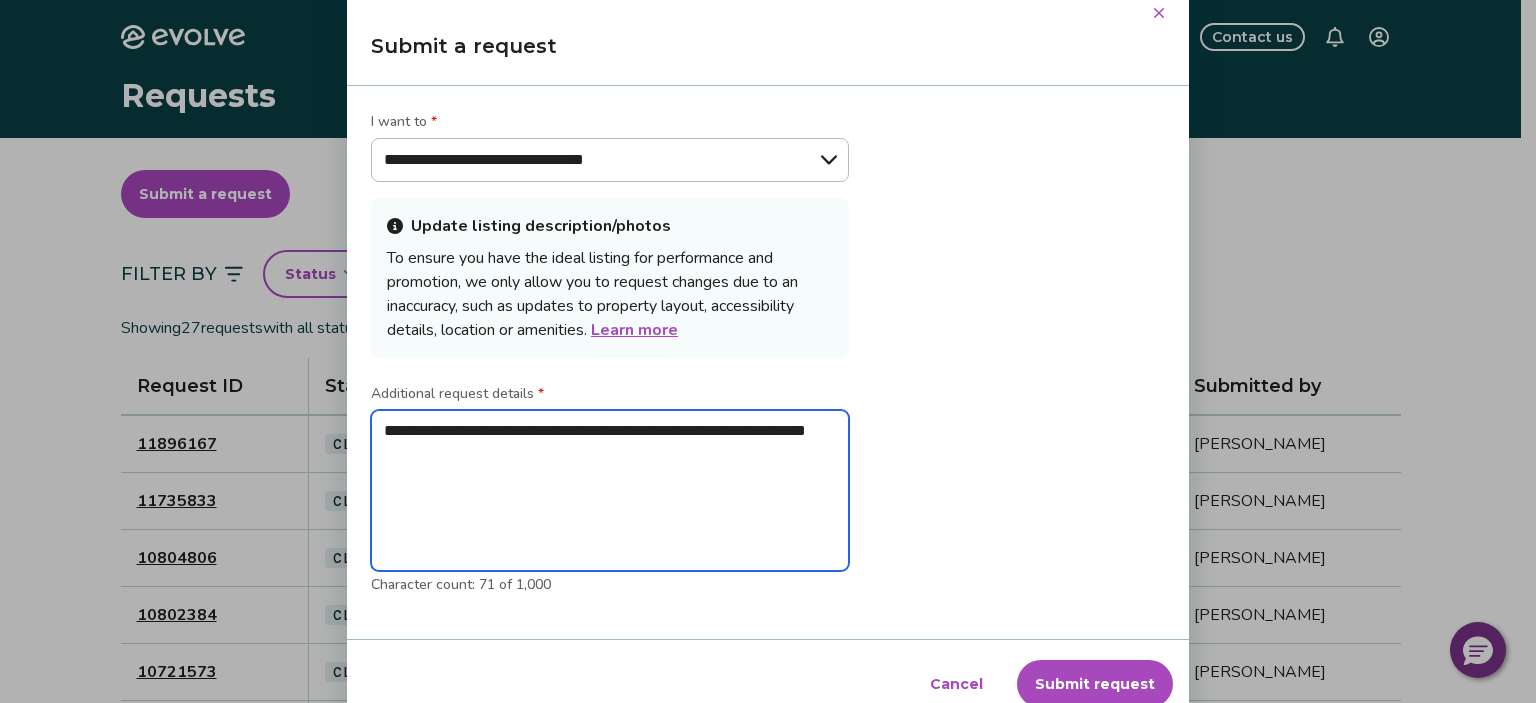 type on "**********" 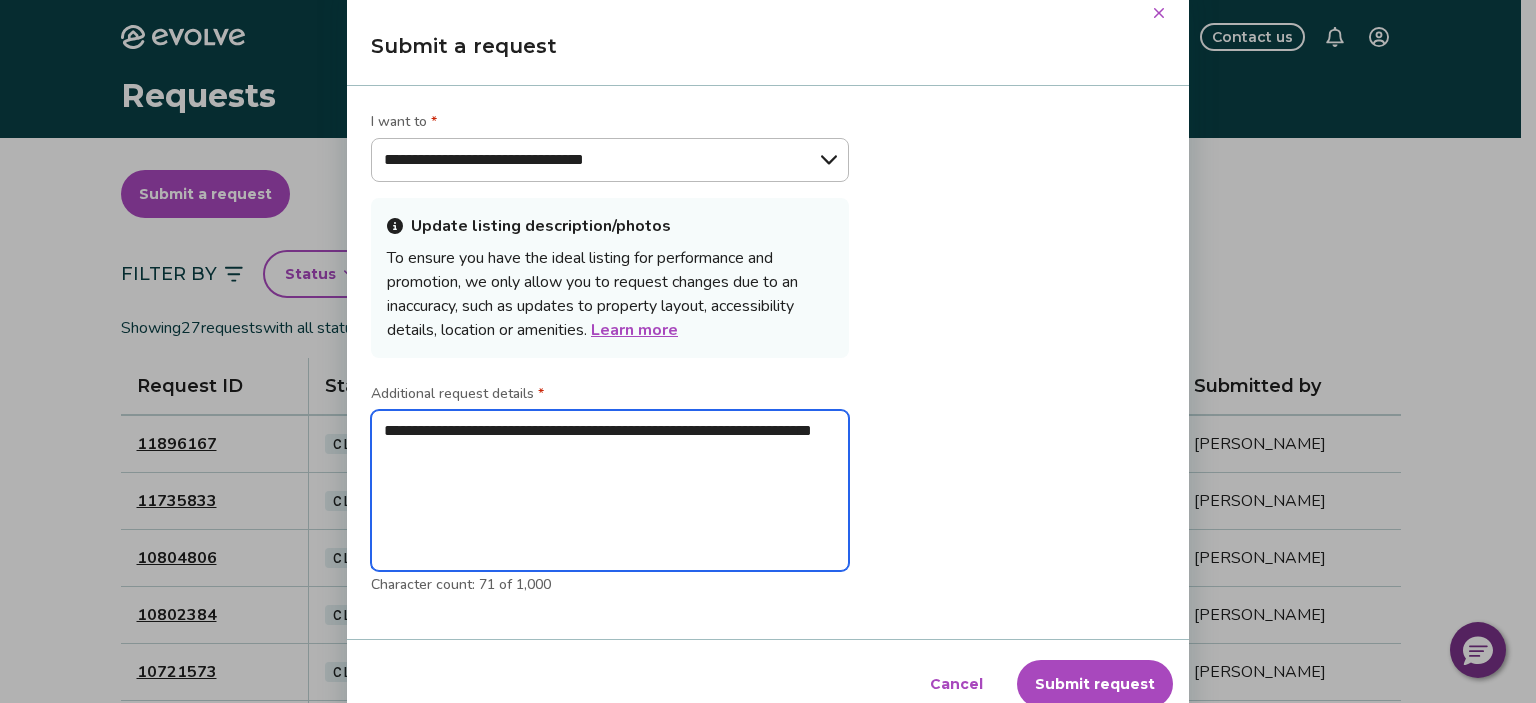 type on "**********" 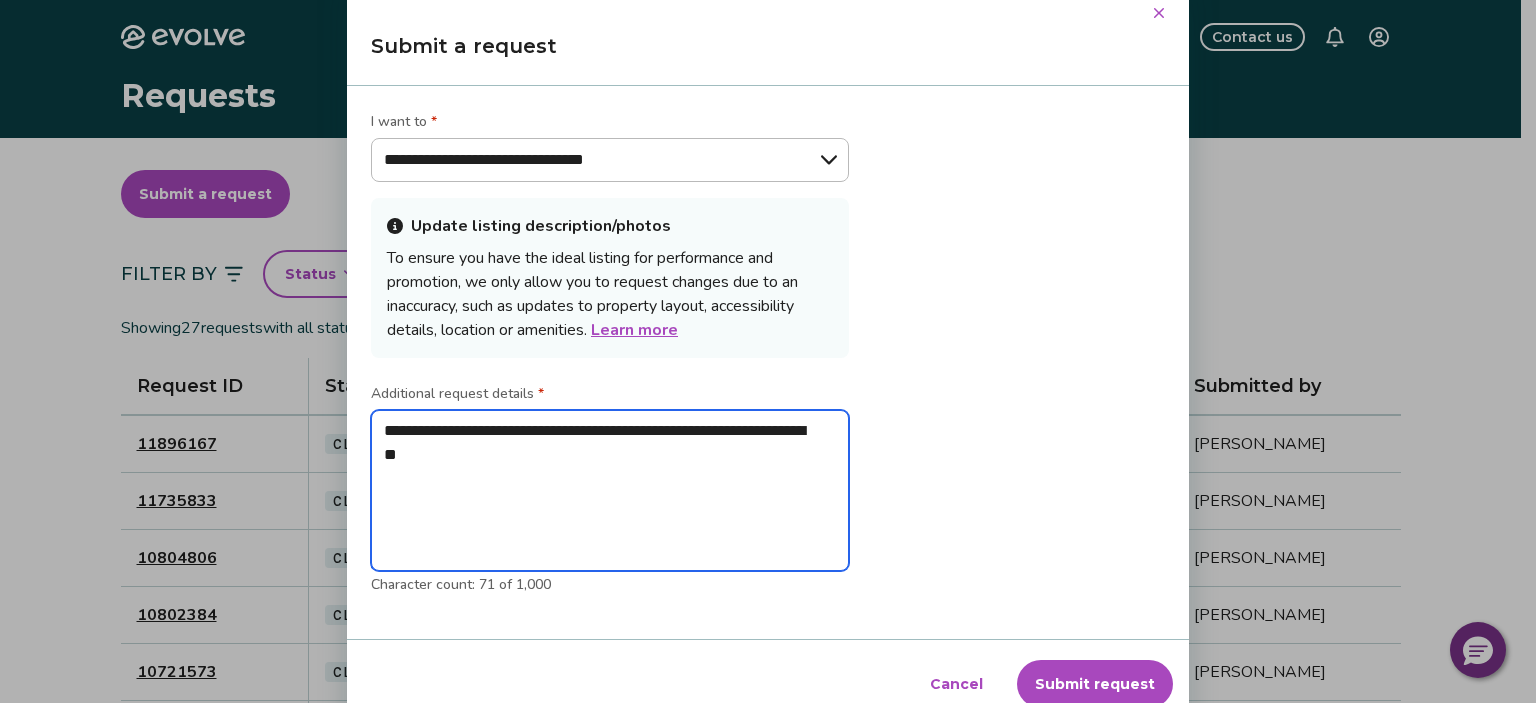 type on "**********" 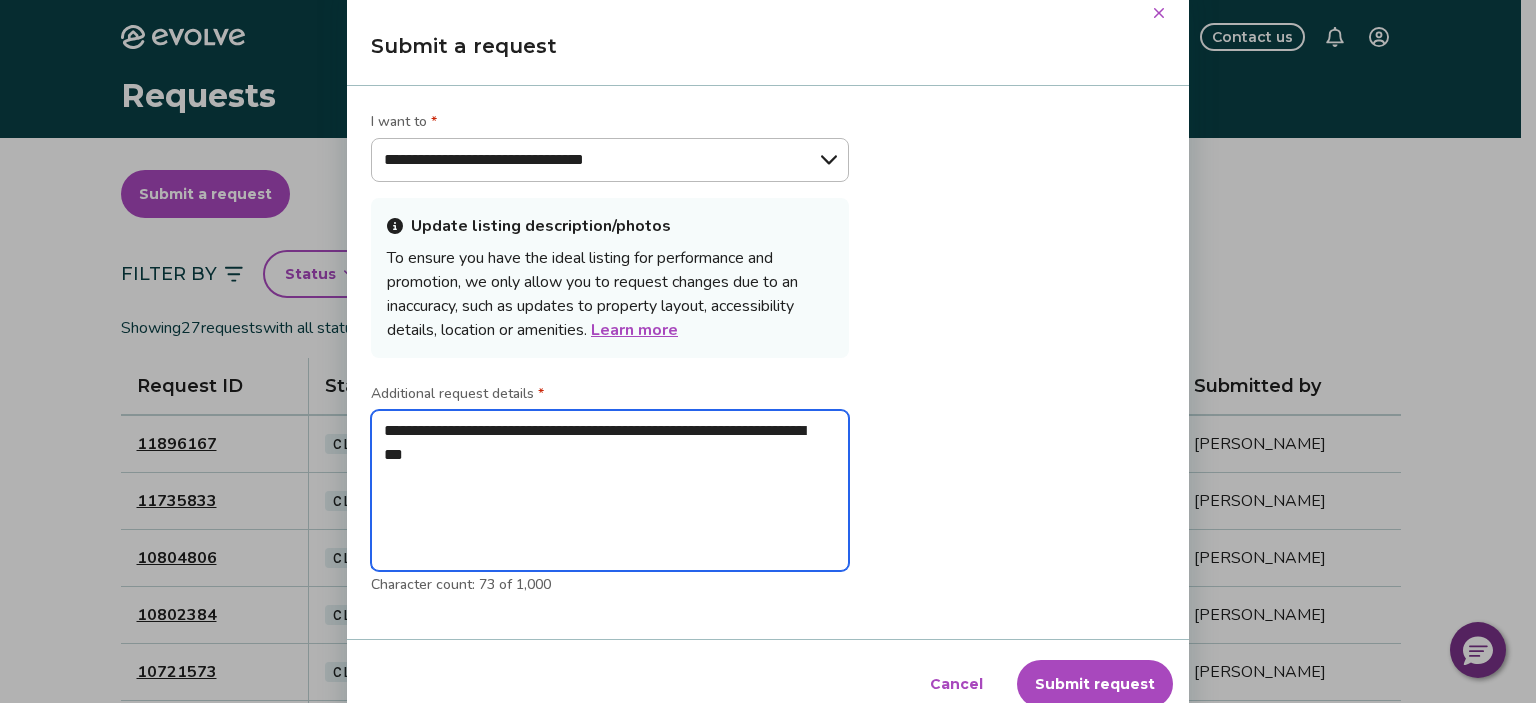 type on "**********" 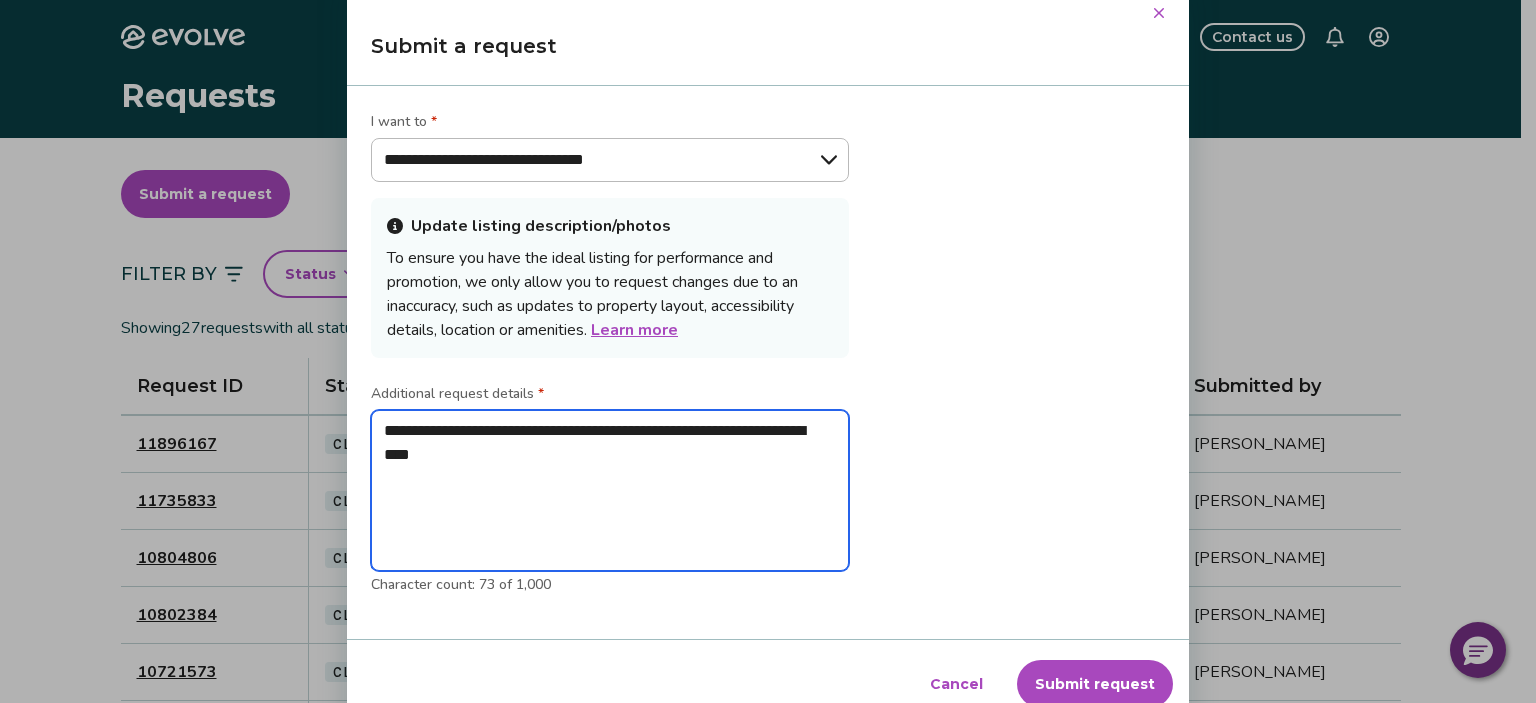 type on "**********" 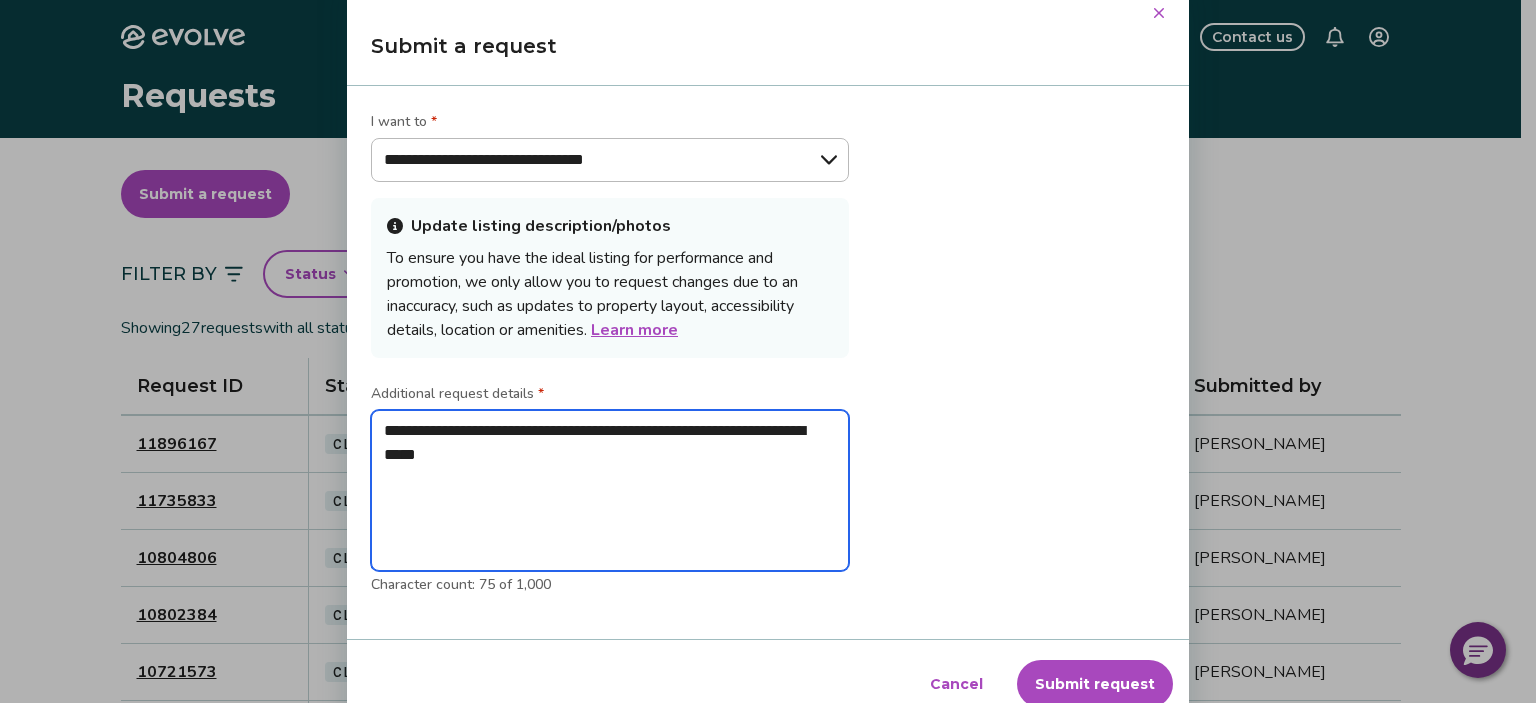 type on "**********" 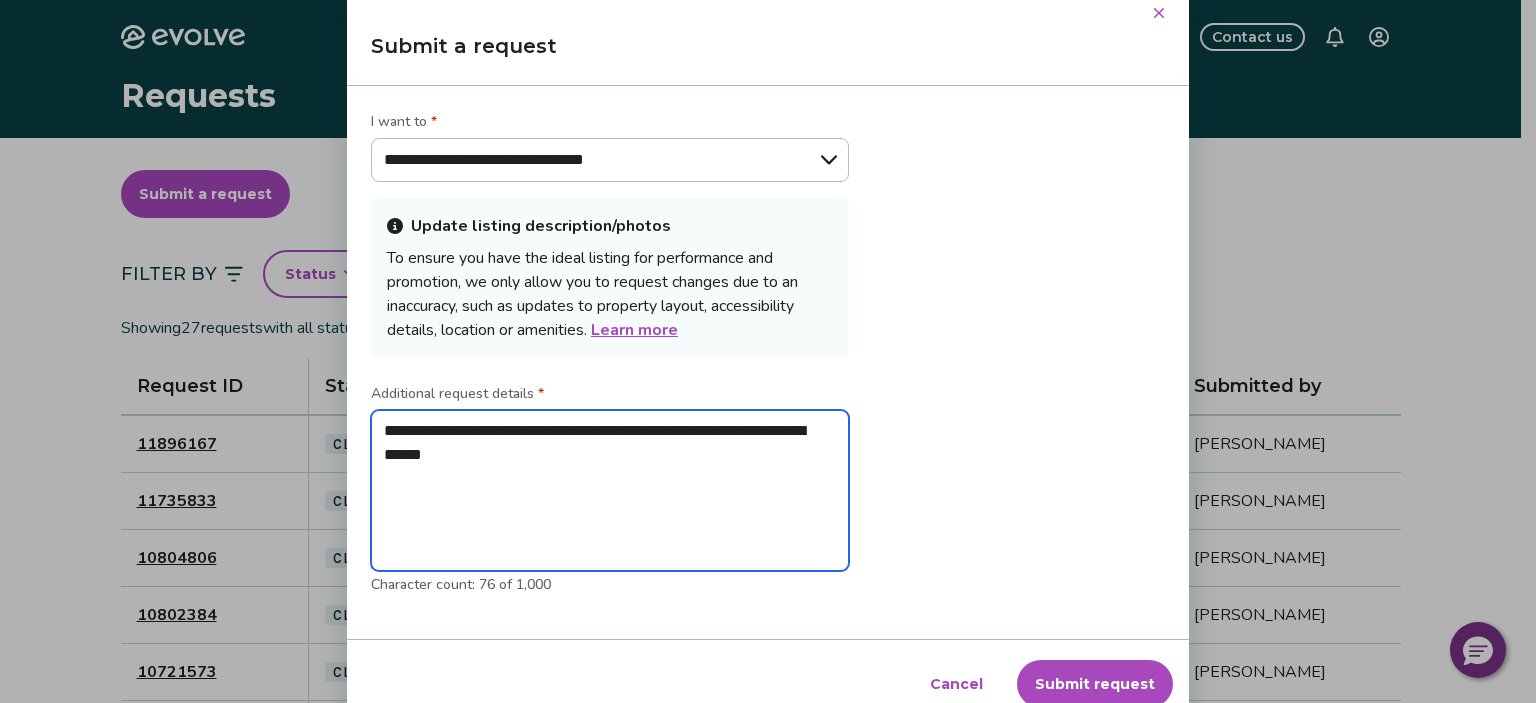 type on "**********" 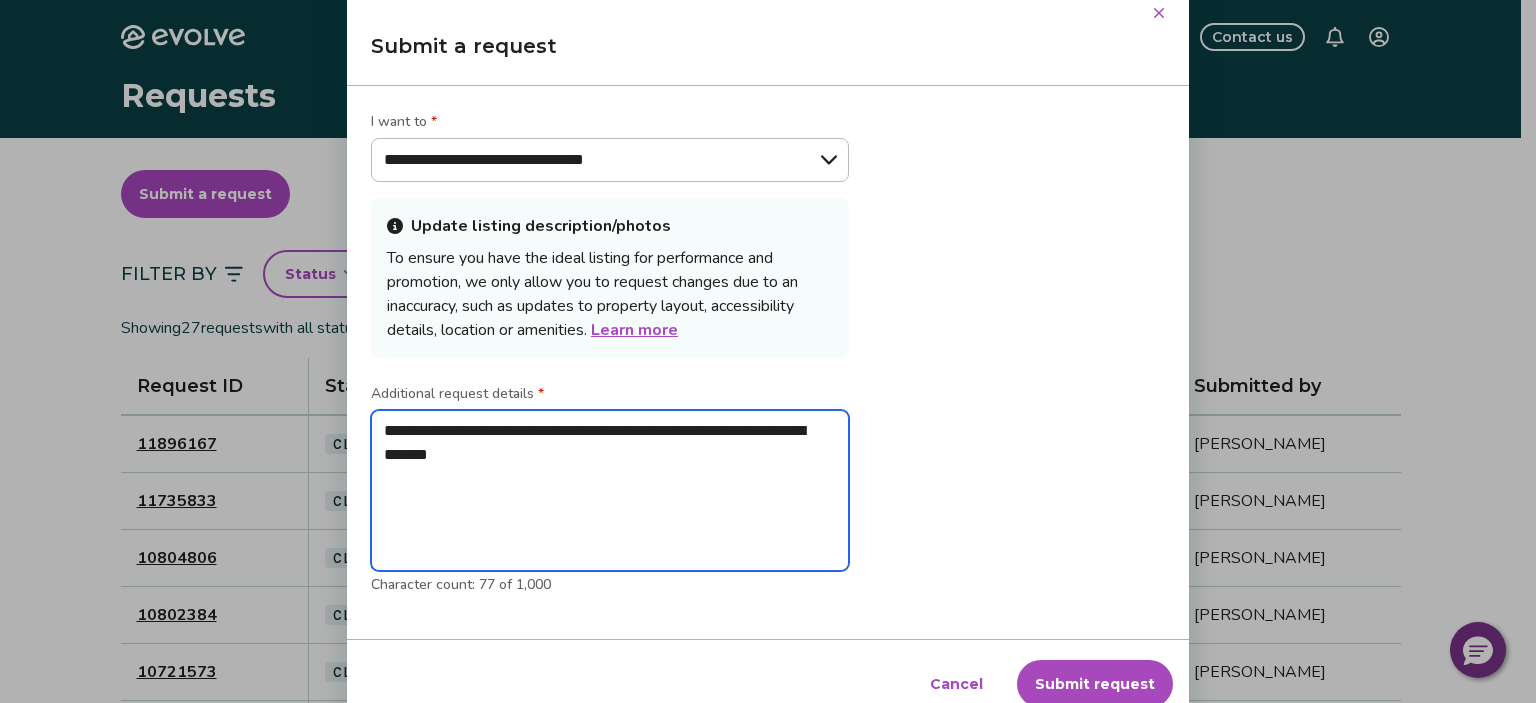 type on "**********" 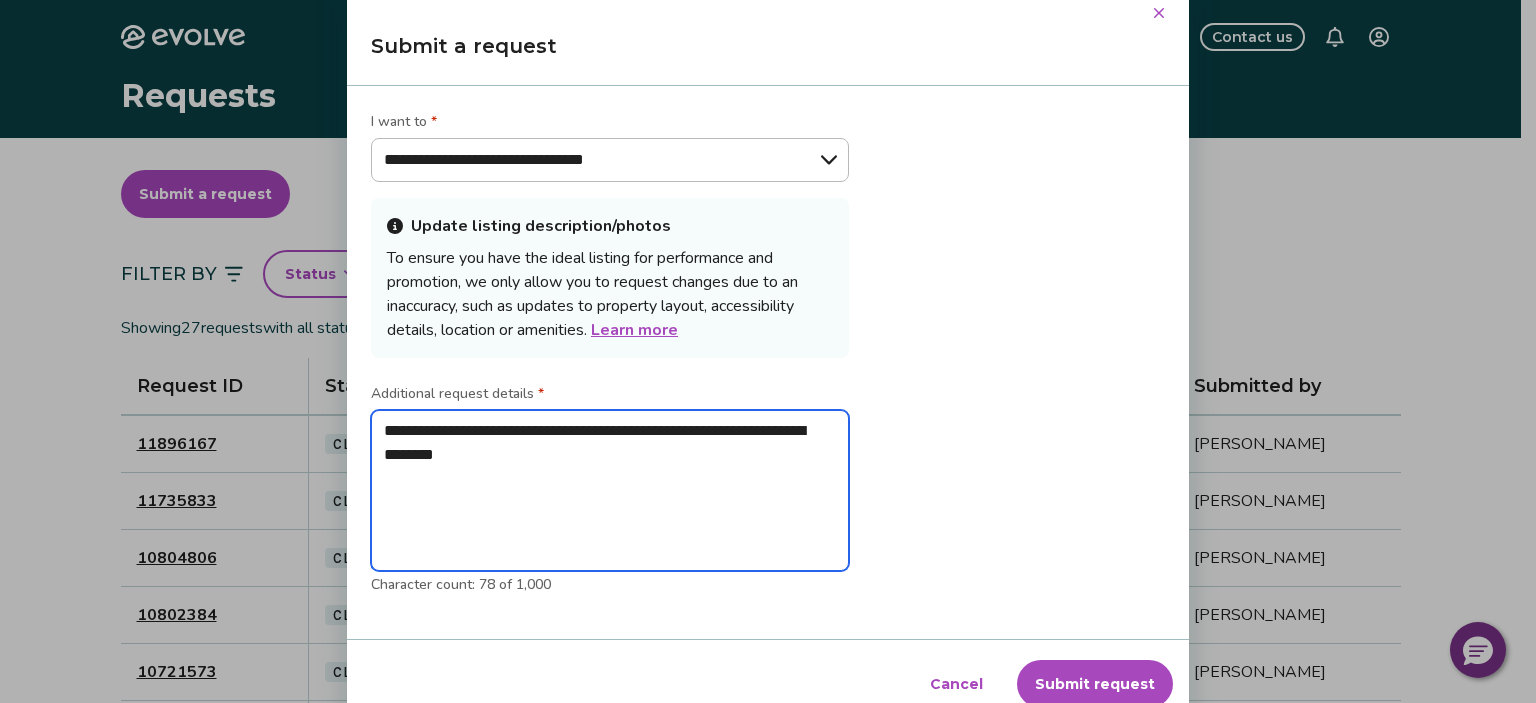 type on "**********" 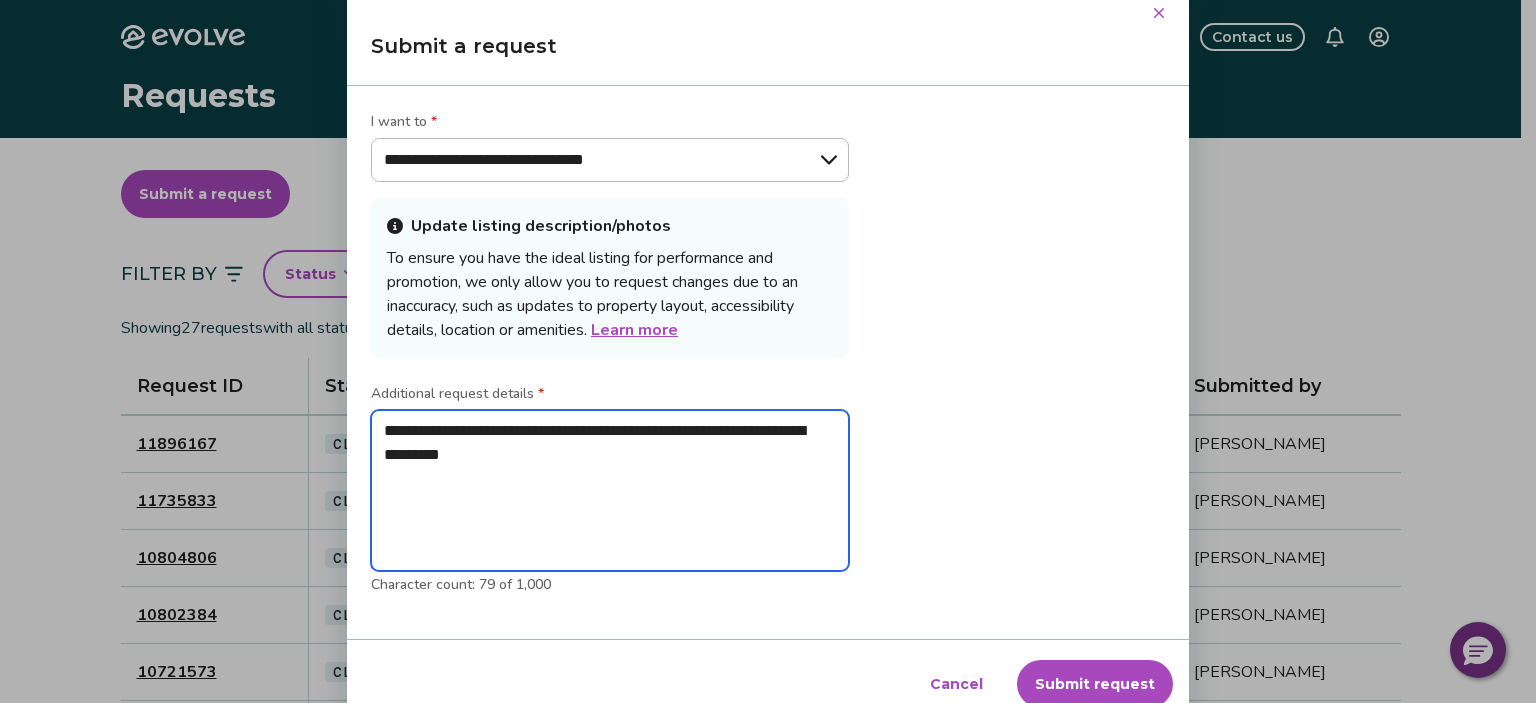 type on "**********" 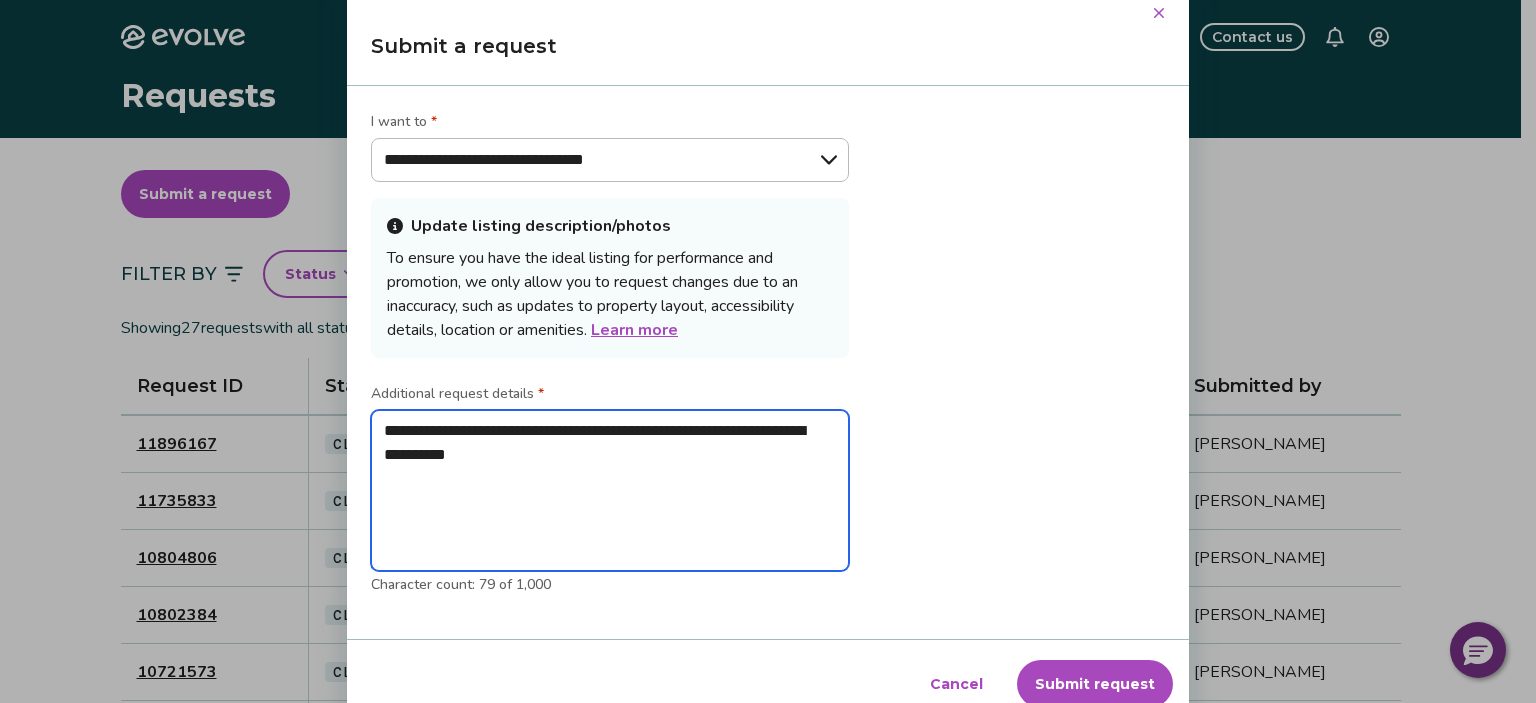 type on "**********" 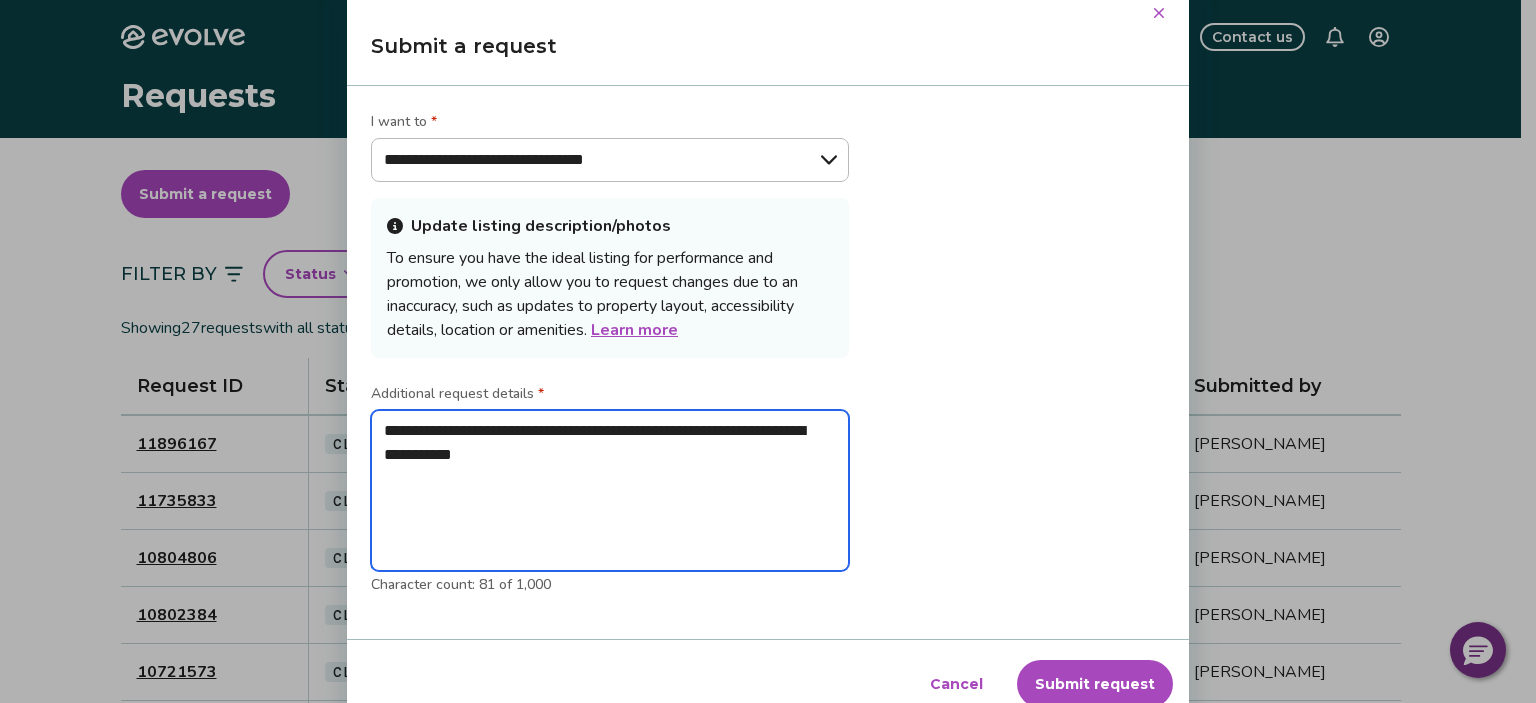 type on "**********" 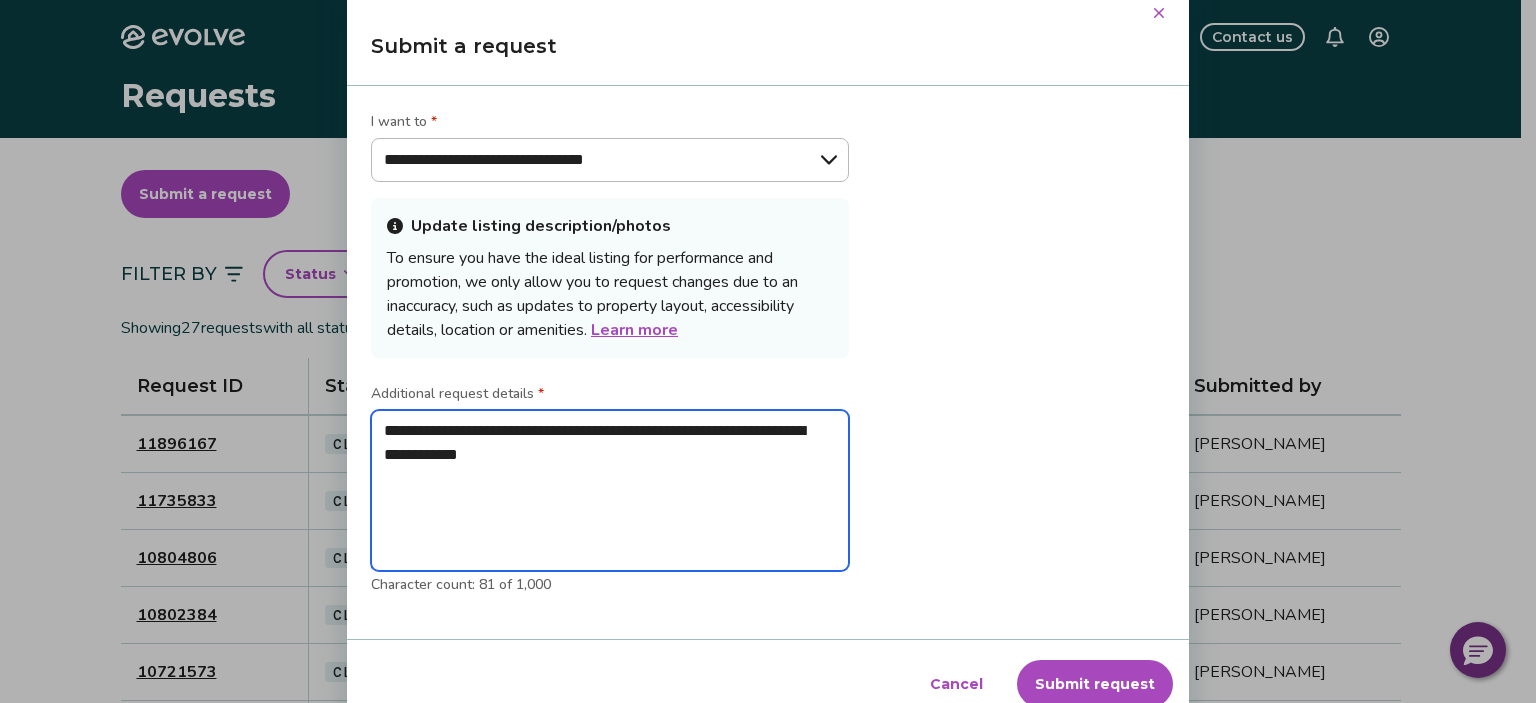 type on "**********" 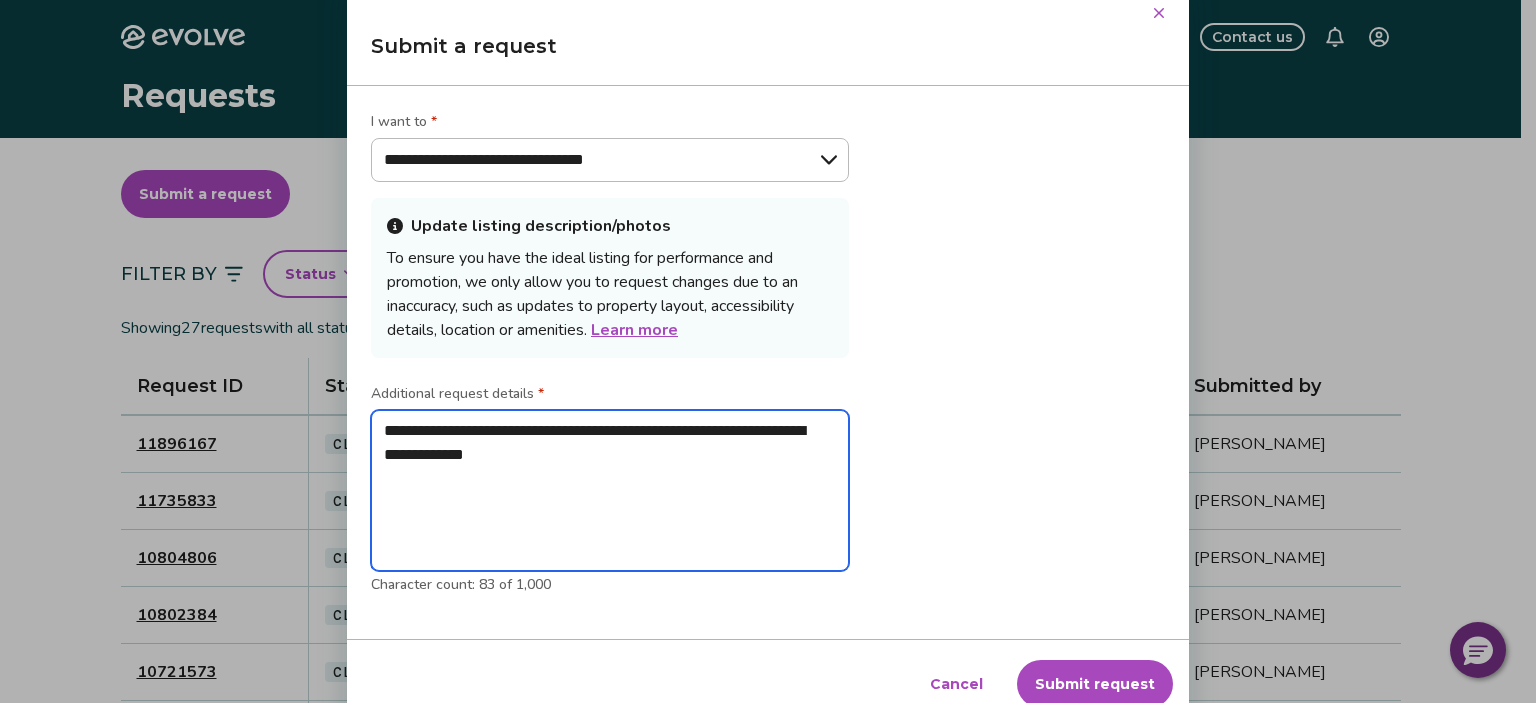 type on "**********" 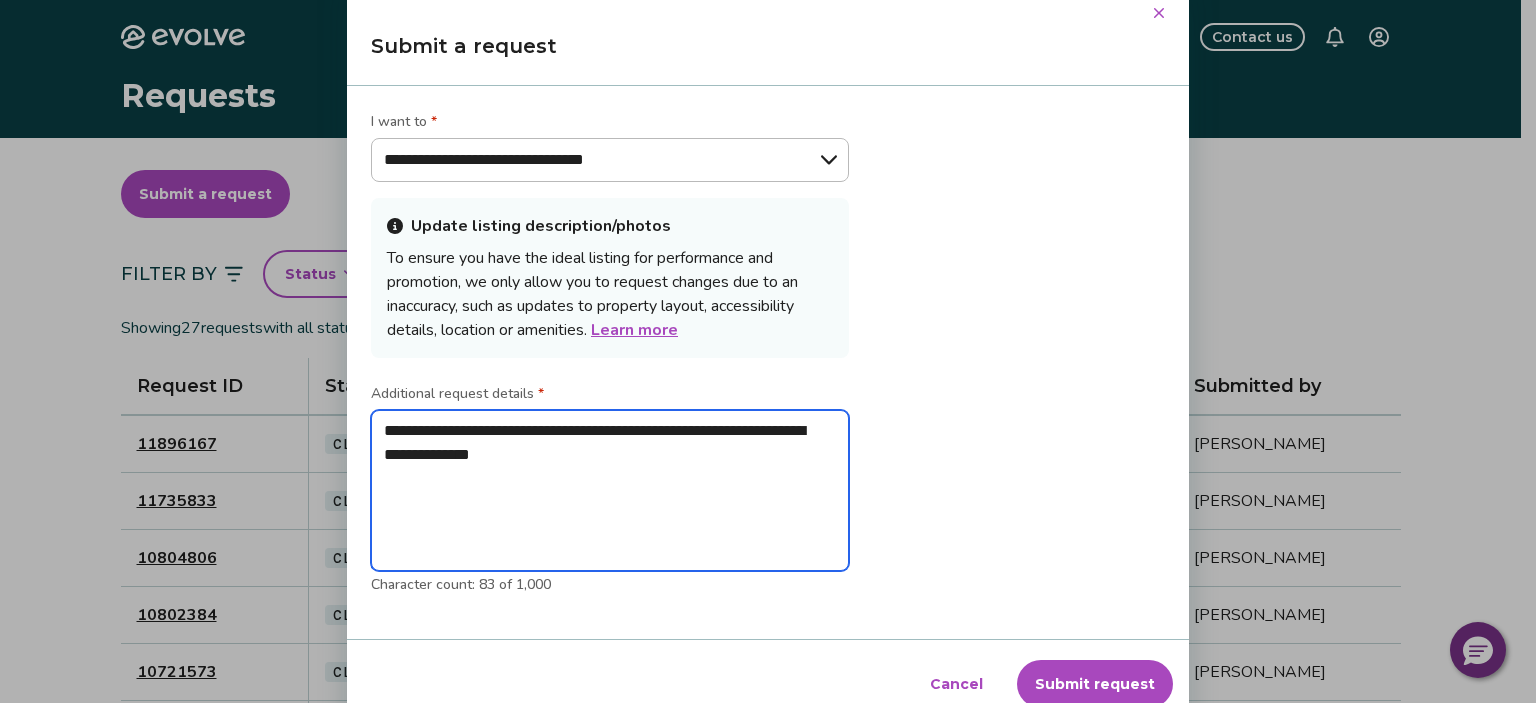 type on "**********" 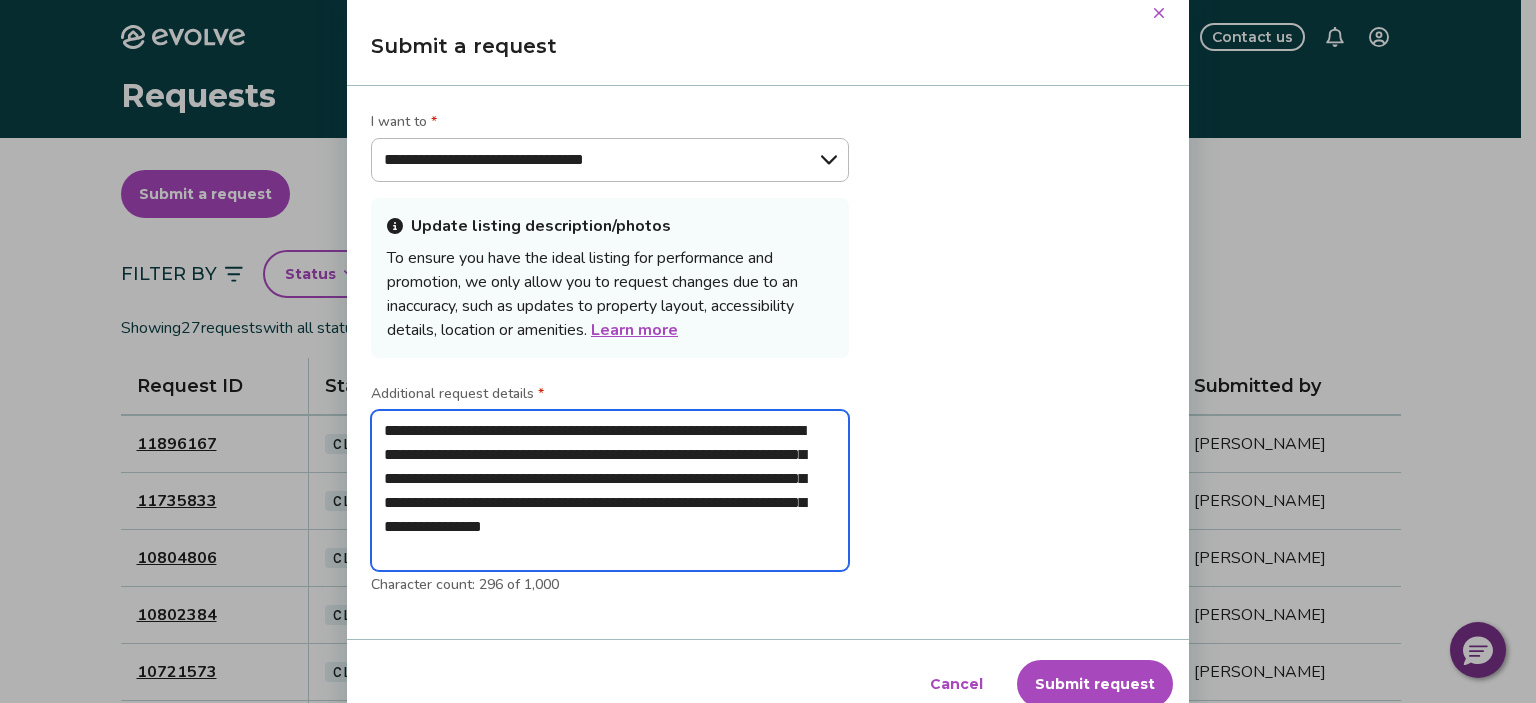 click on "**********" at bounding box center [610, 491] 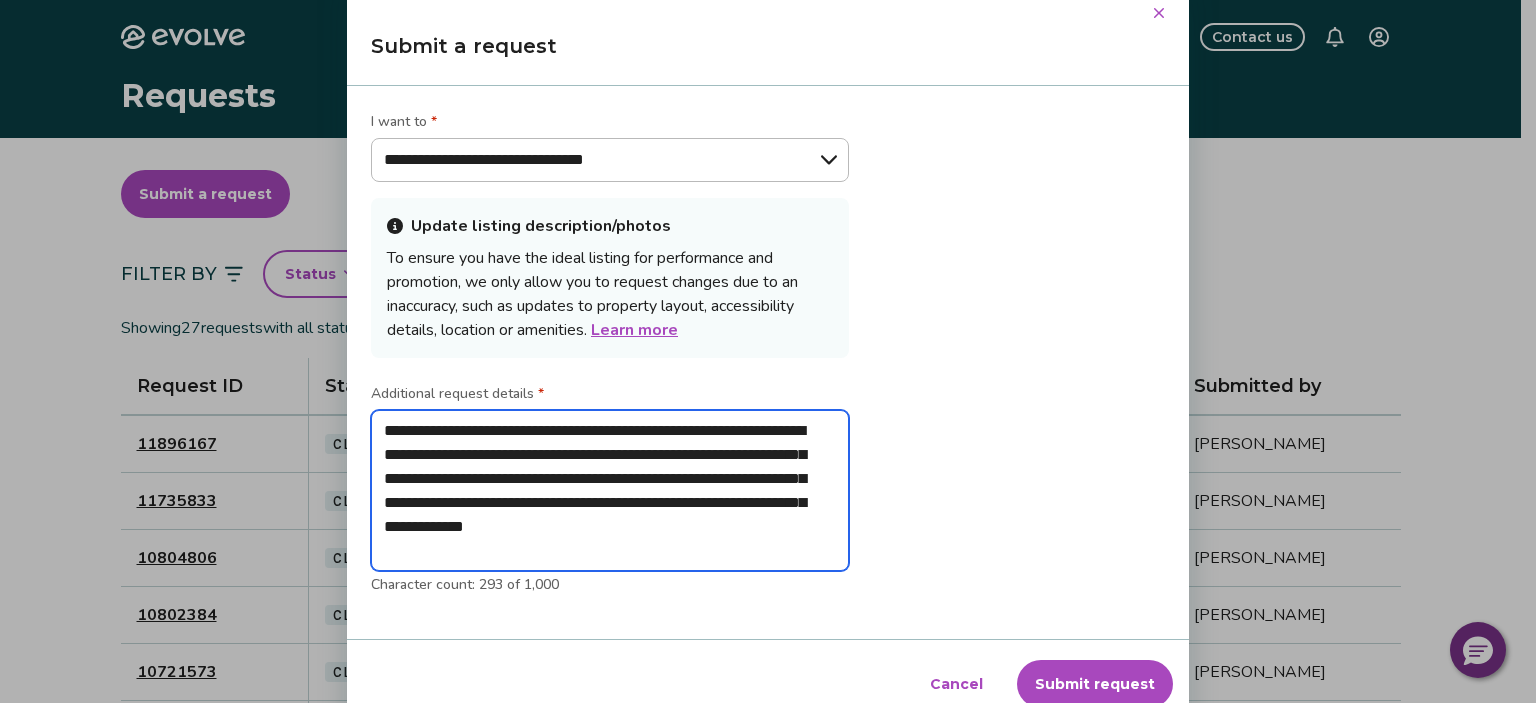 click on "**********" at bounding box center [610, 491] 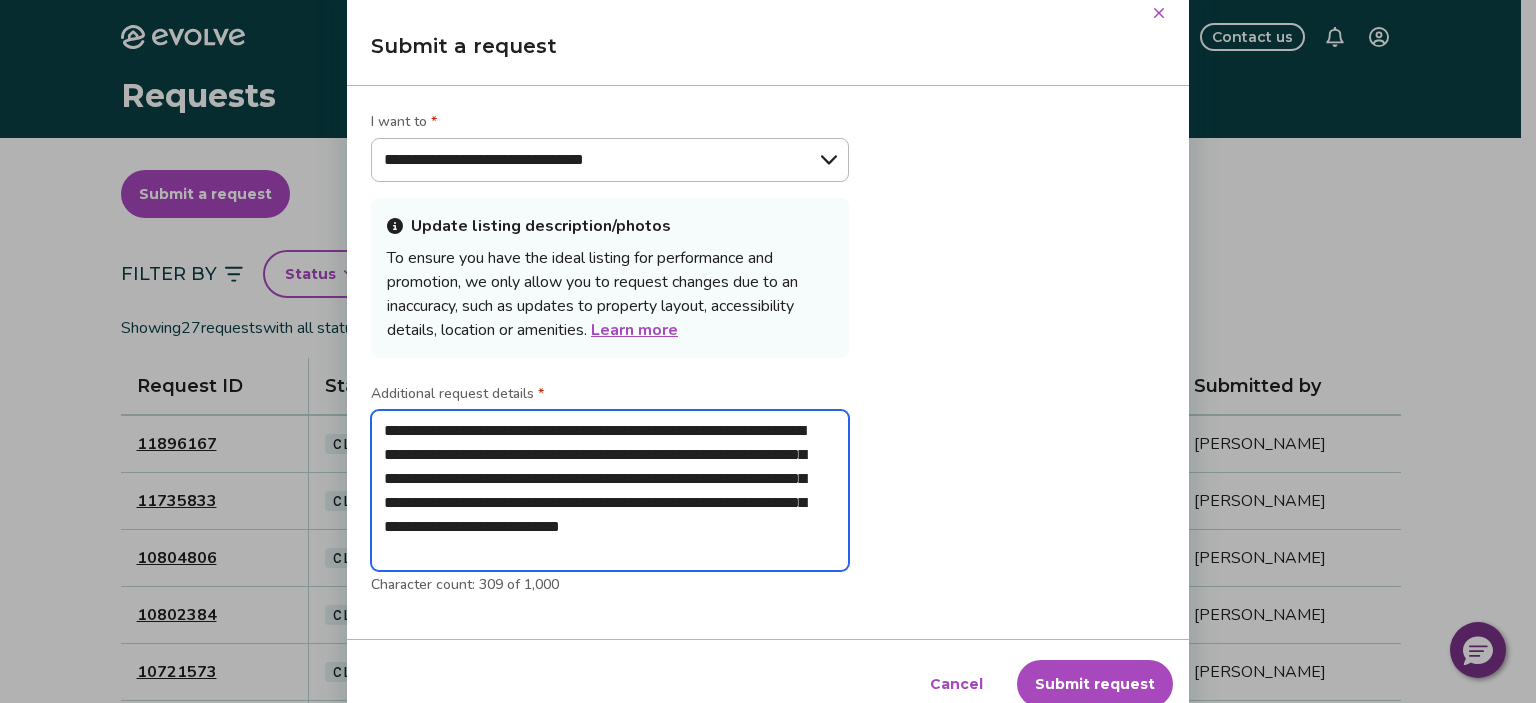 click on "**********" at bounding box center (610, 491) 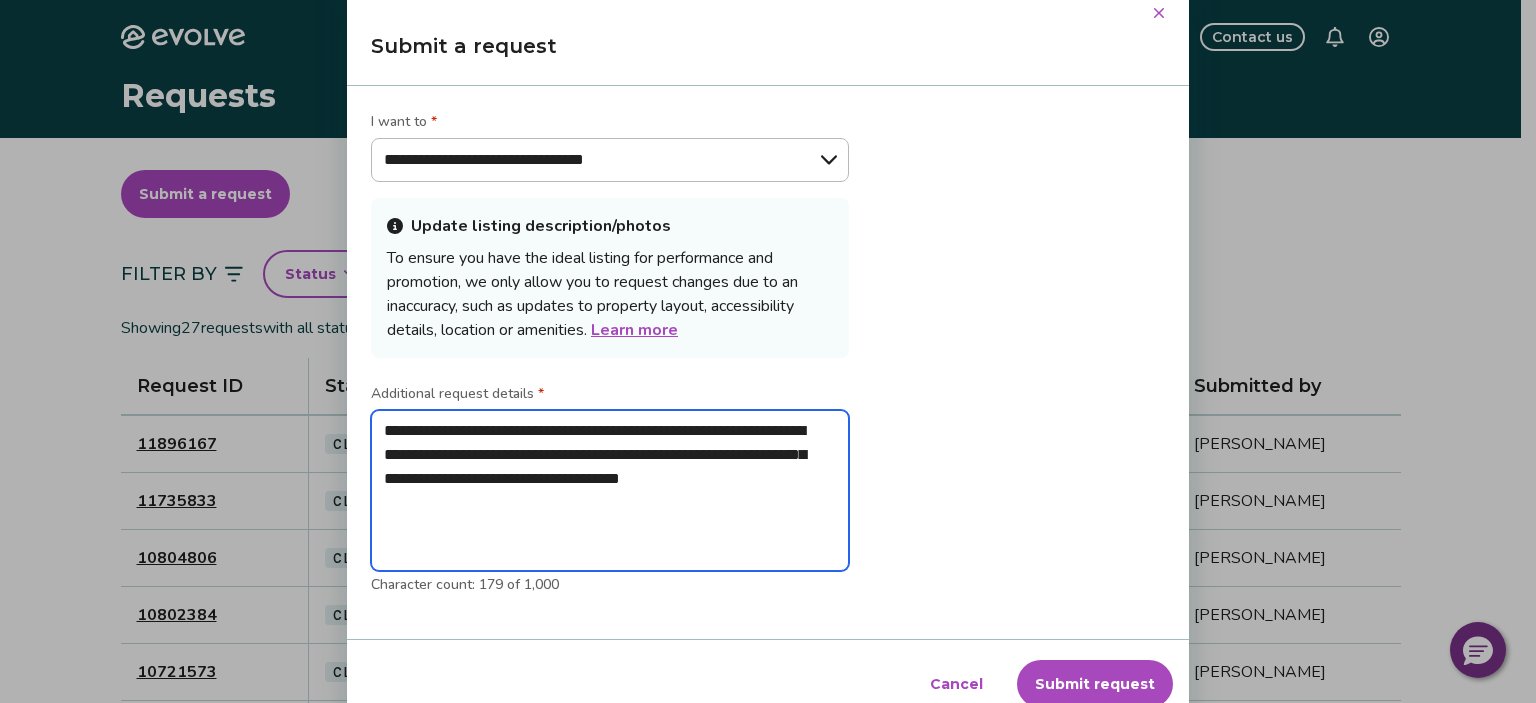click on "**********" at bounding box center [610, 491] 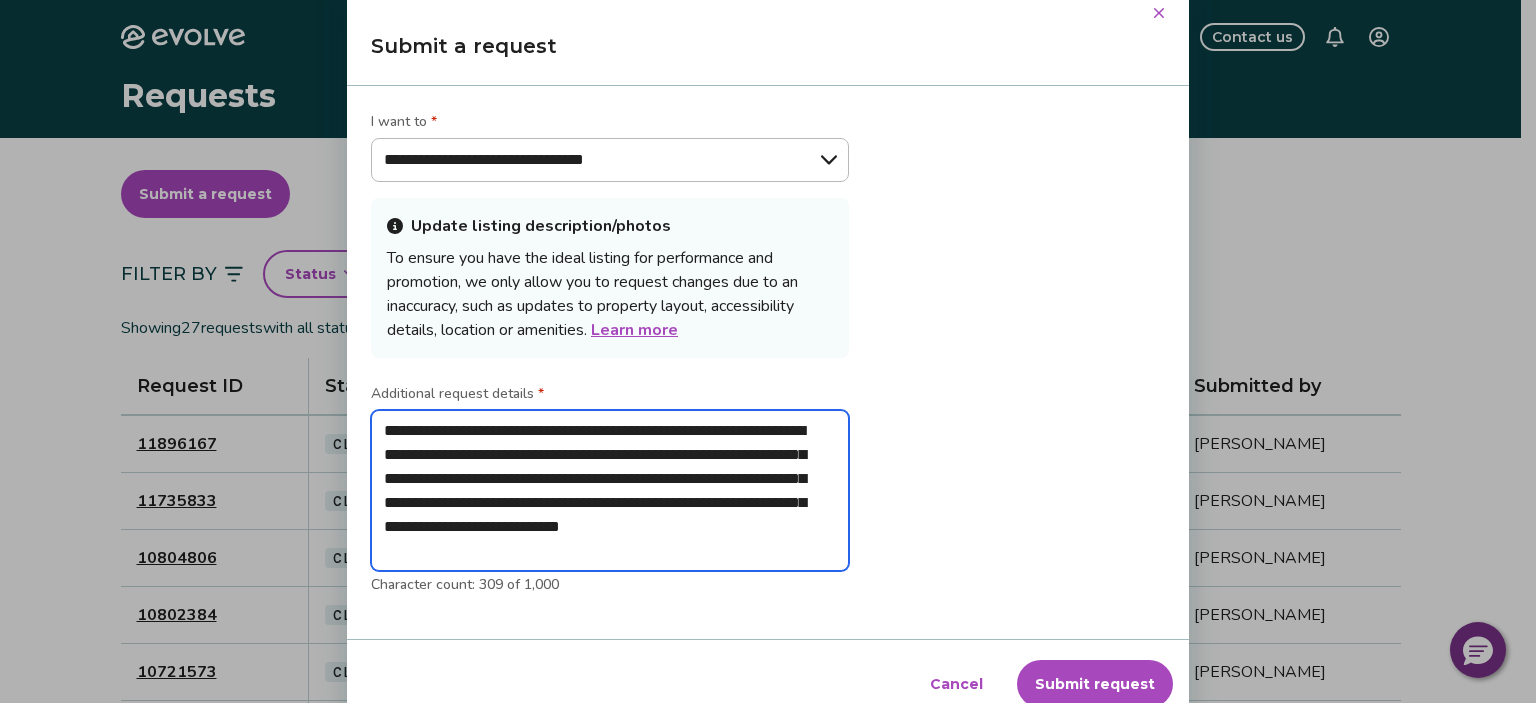 click on "**********" at bounding box center (610, 491) 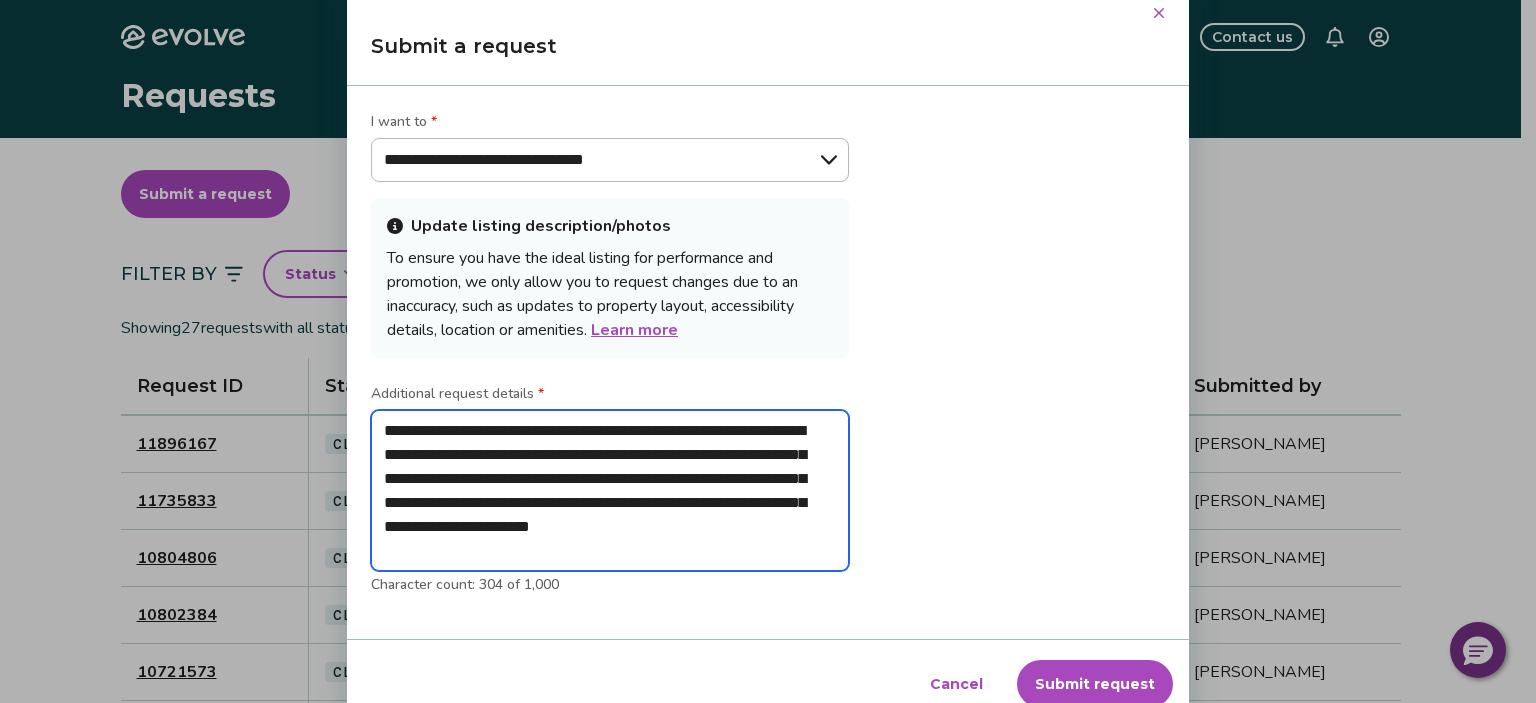 click on "**********" at bounding box center [610, 491] 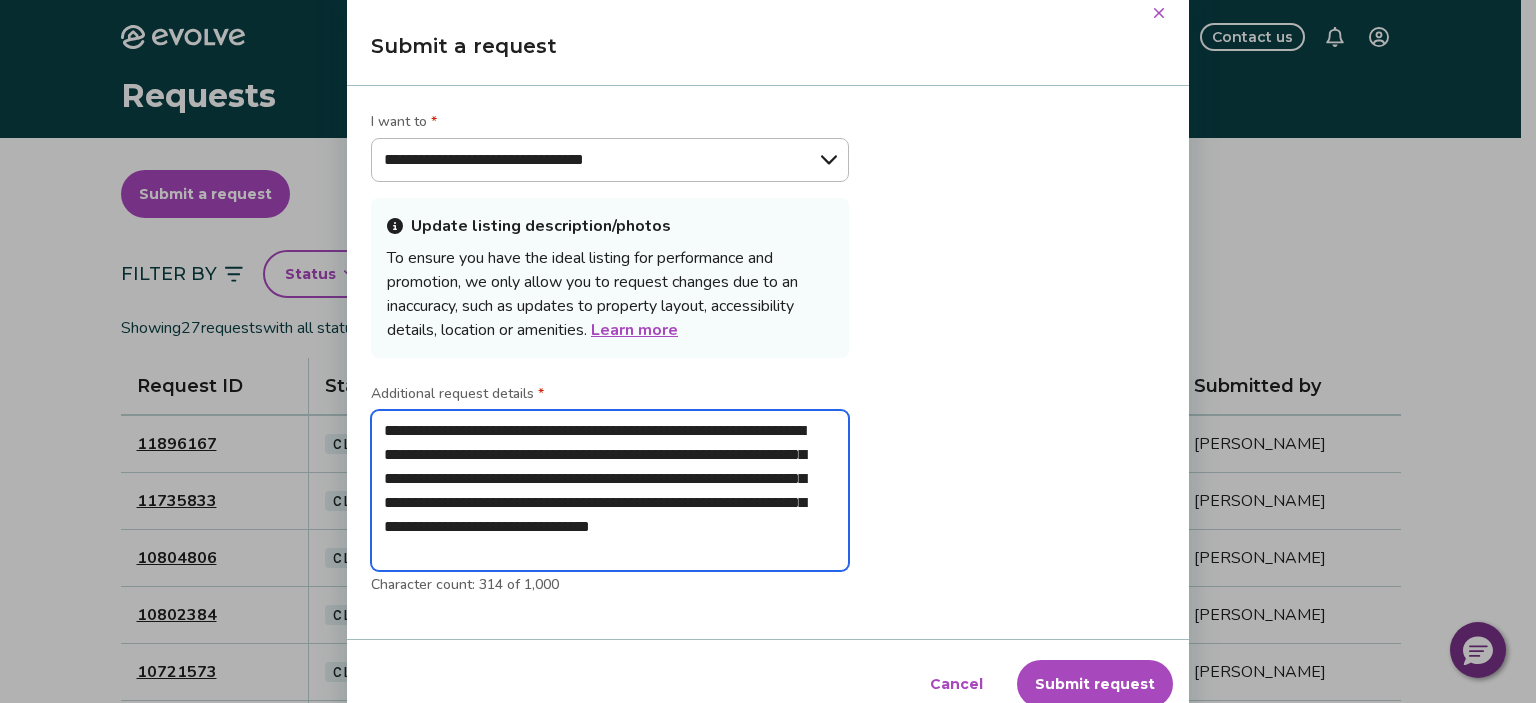 click on "**********" at bounding box center [610, 491] 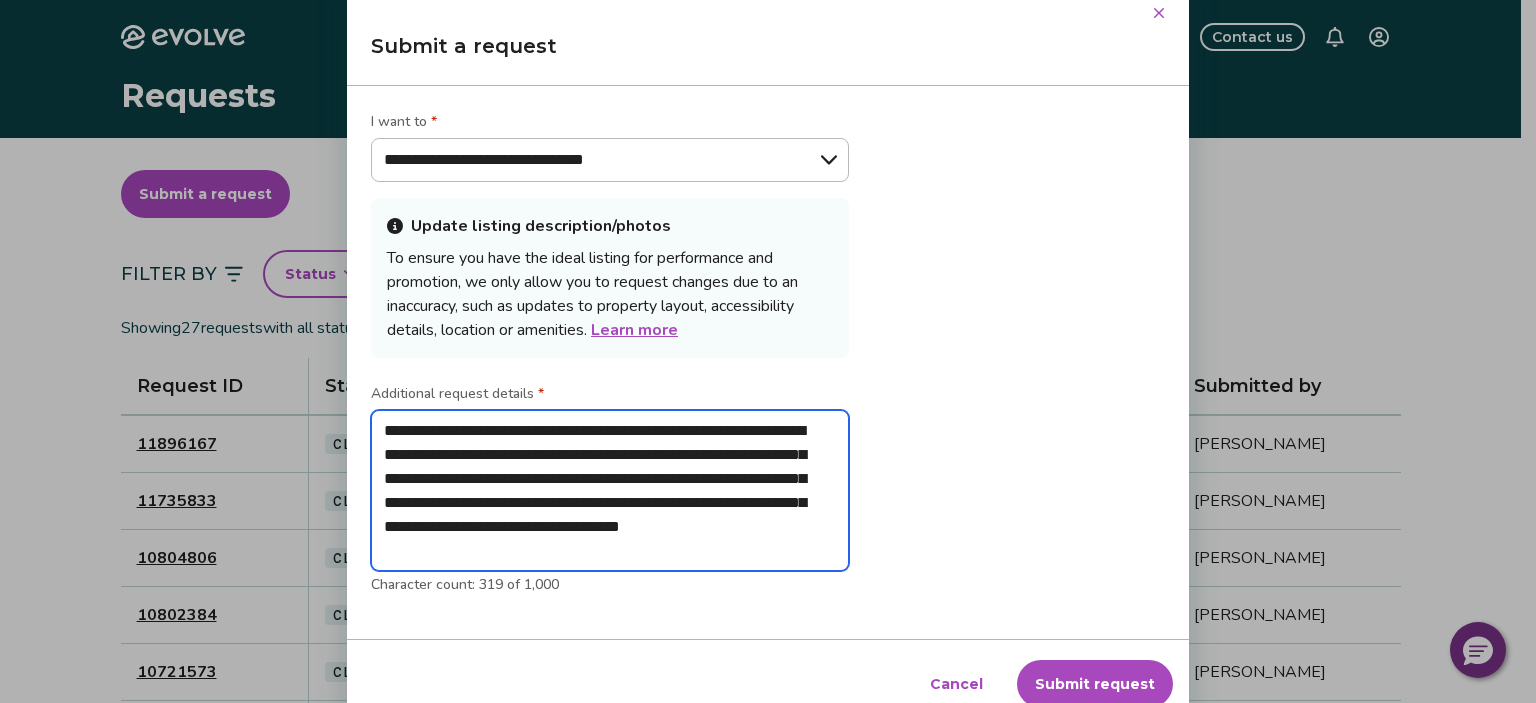click on "**********" at bounding box center [610, 491] 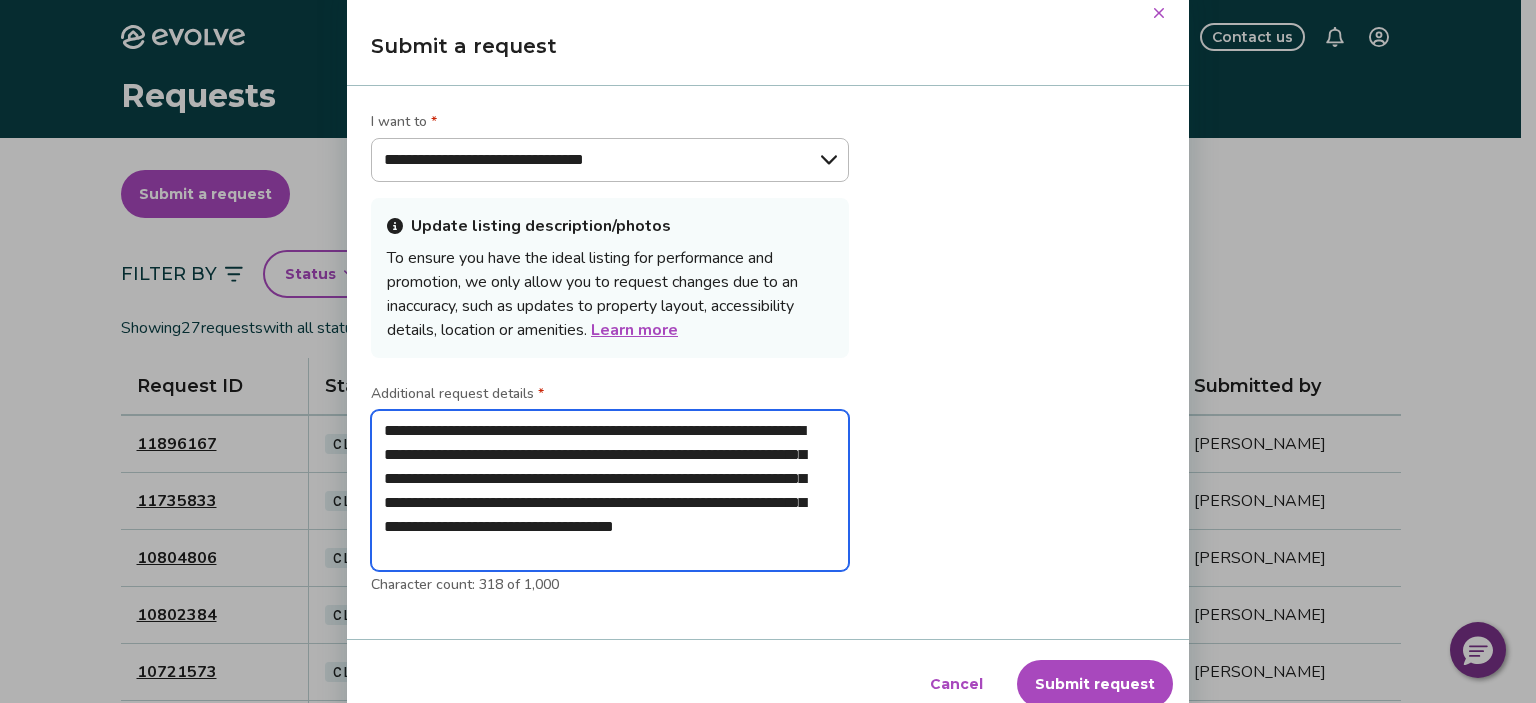 click on "**********" at bounding box center [610, 491] 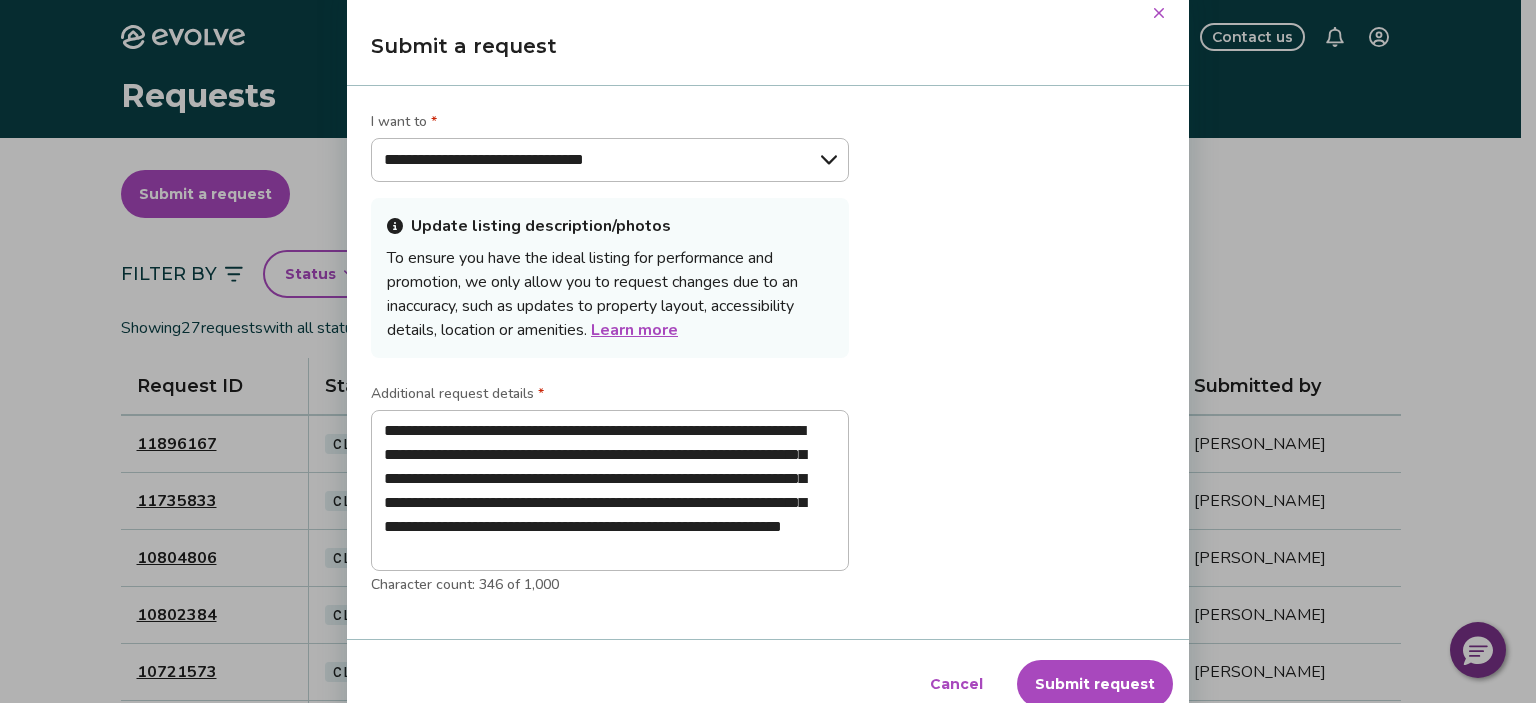 click on "Submit request" at bounding box center (1095, 684) 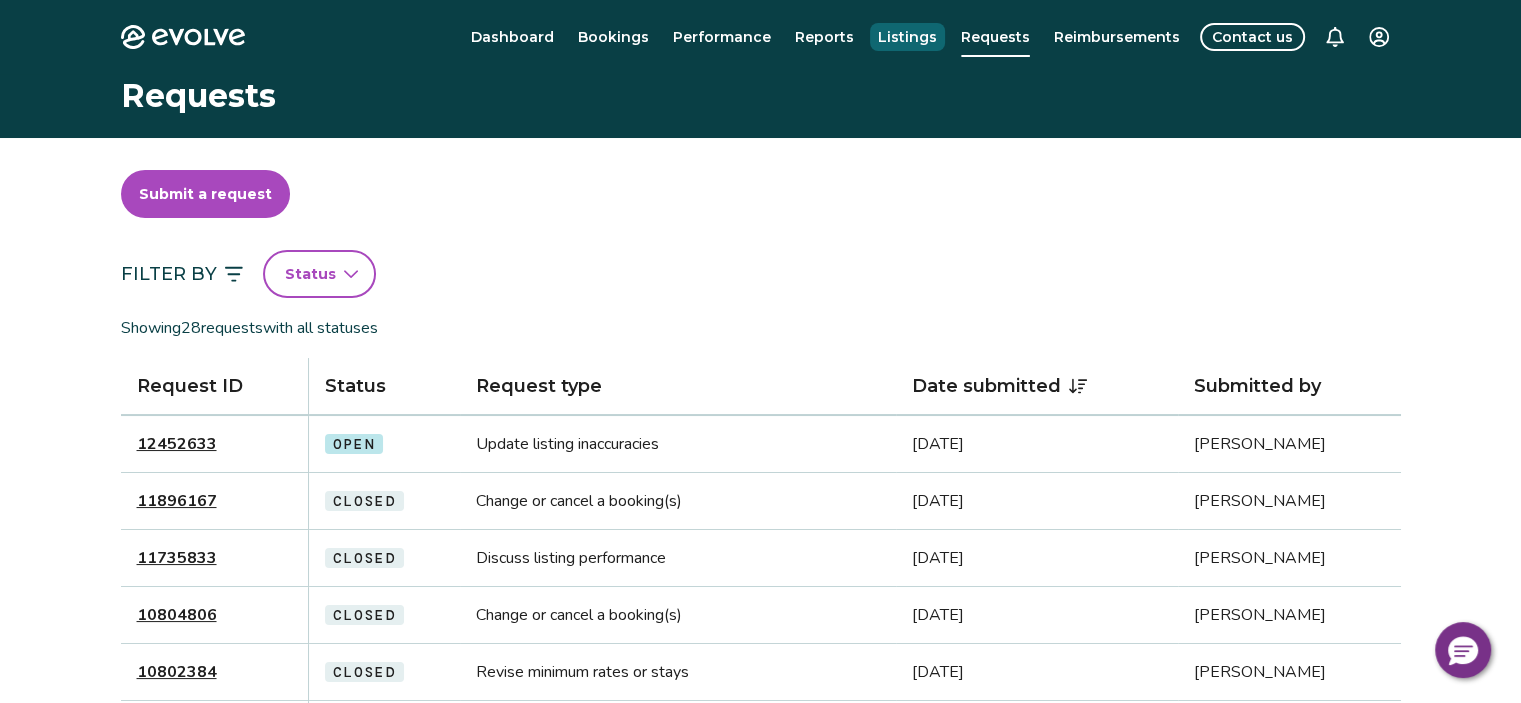 click on "Listings" at bounding box center (907, 37) 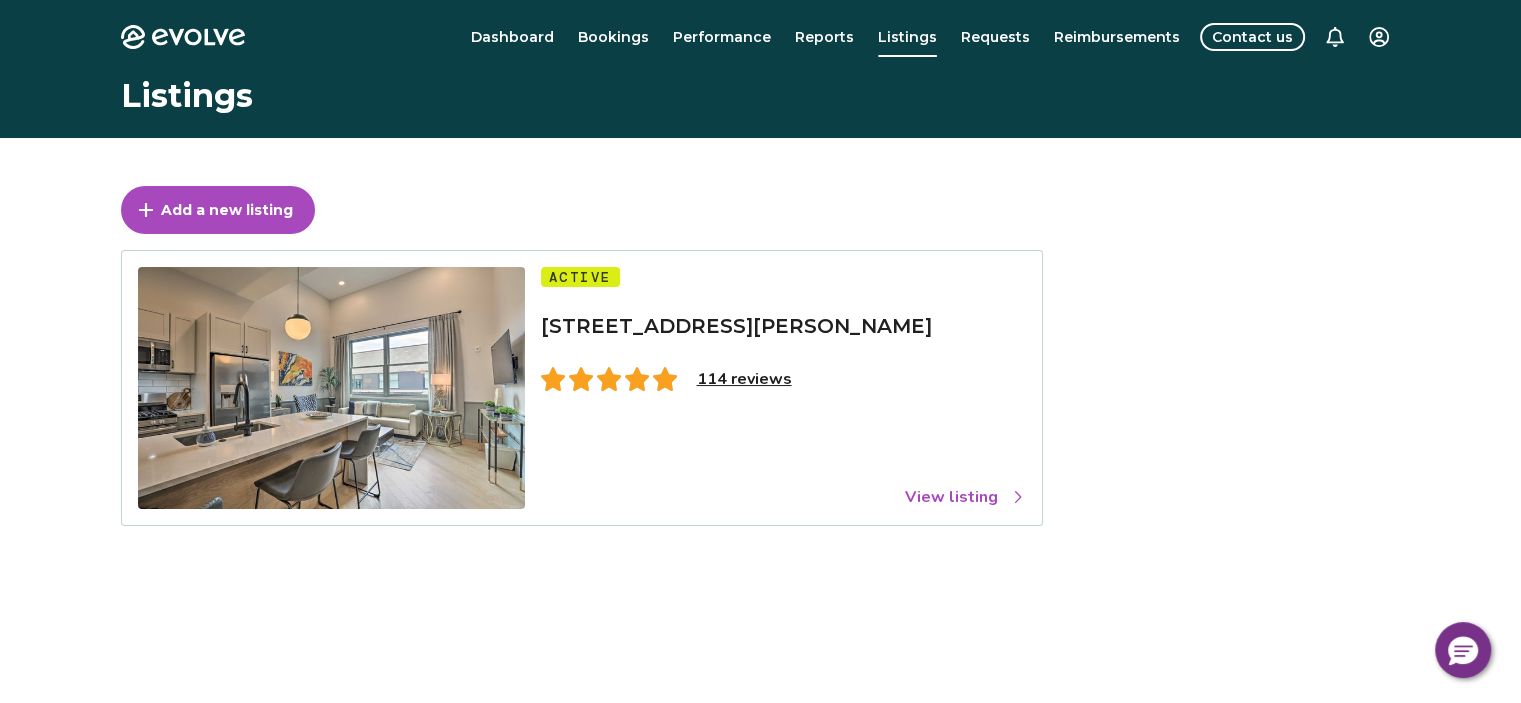 click on "View listing" at bounding box center (965, 497) 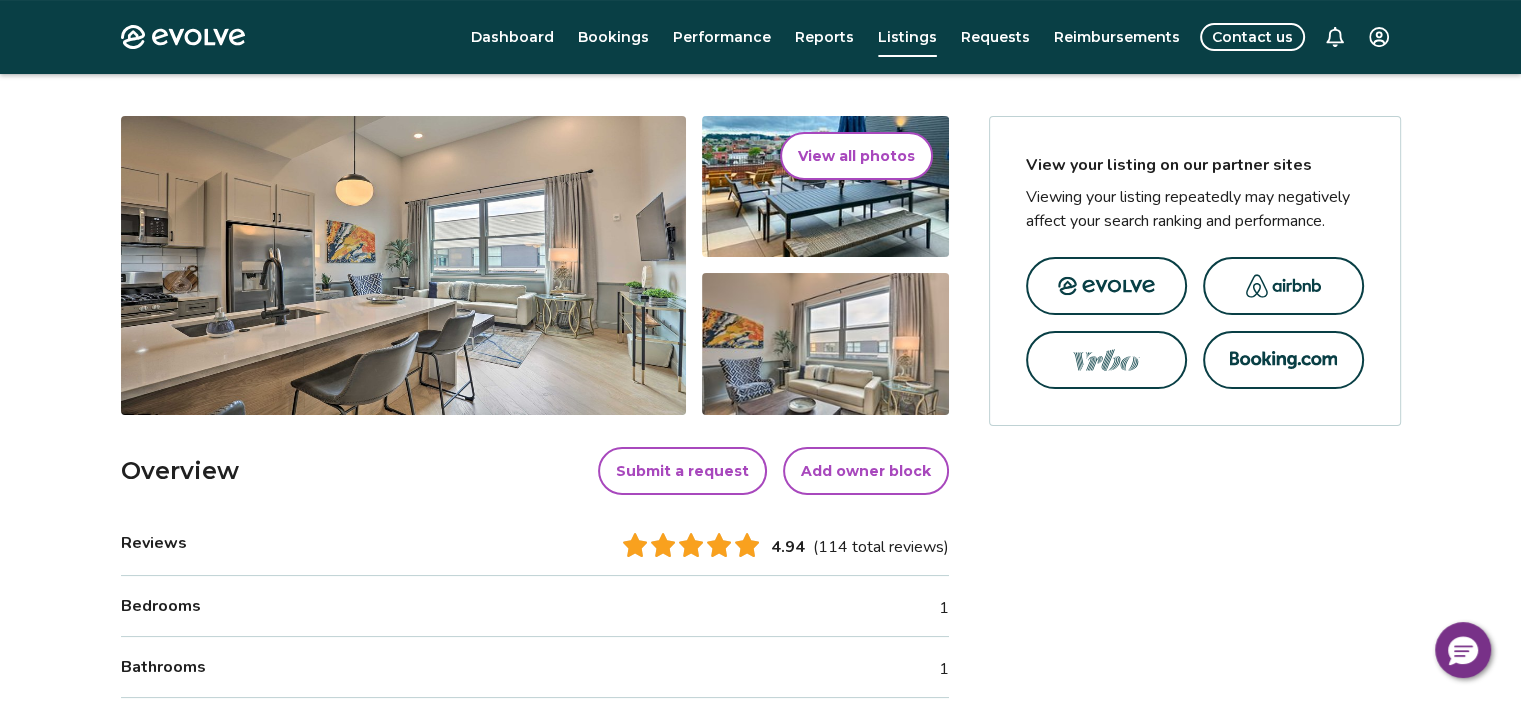 scroll, scrollTop: 0, scrollLeft: 0, axis: both 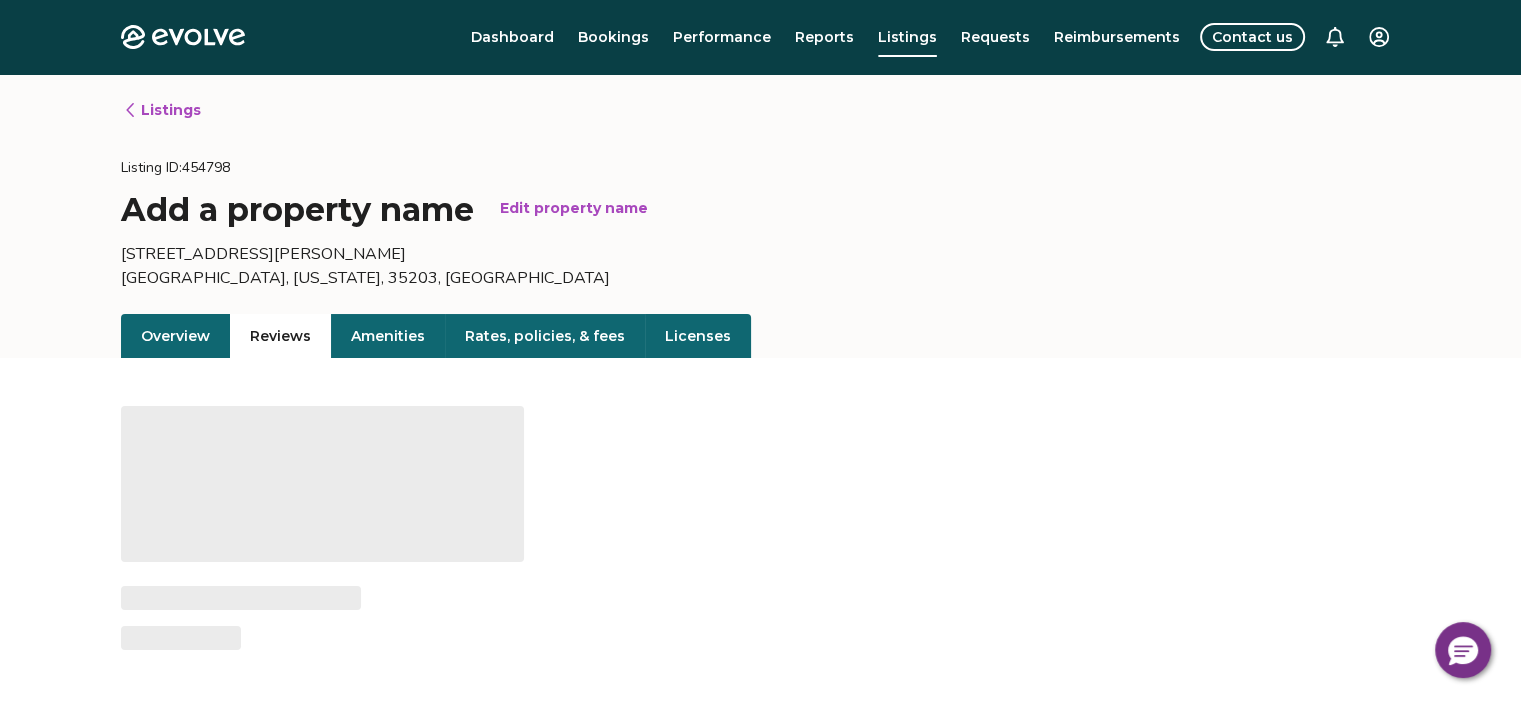 click on "Reviews" at bounding box center [280, 336] 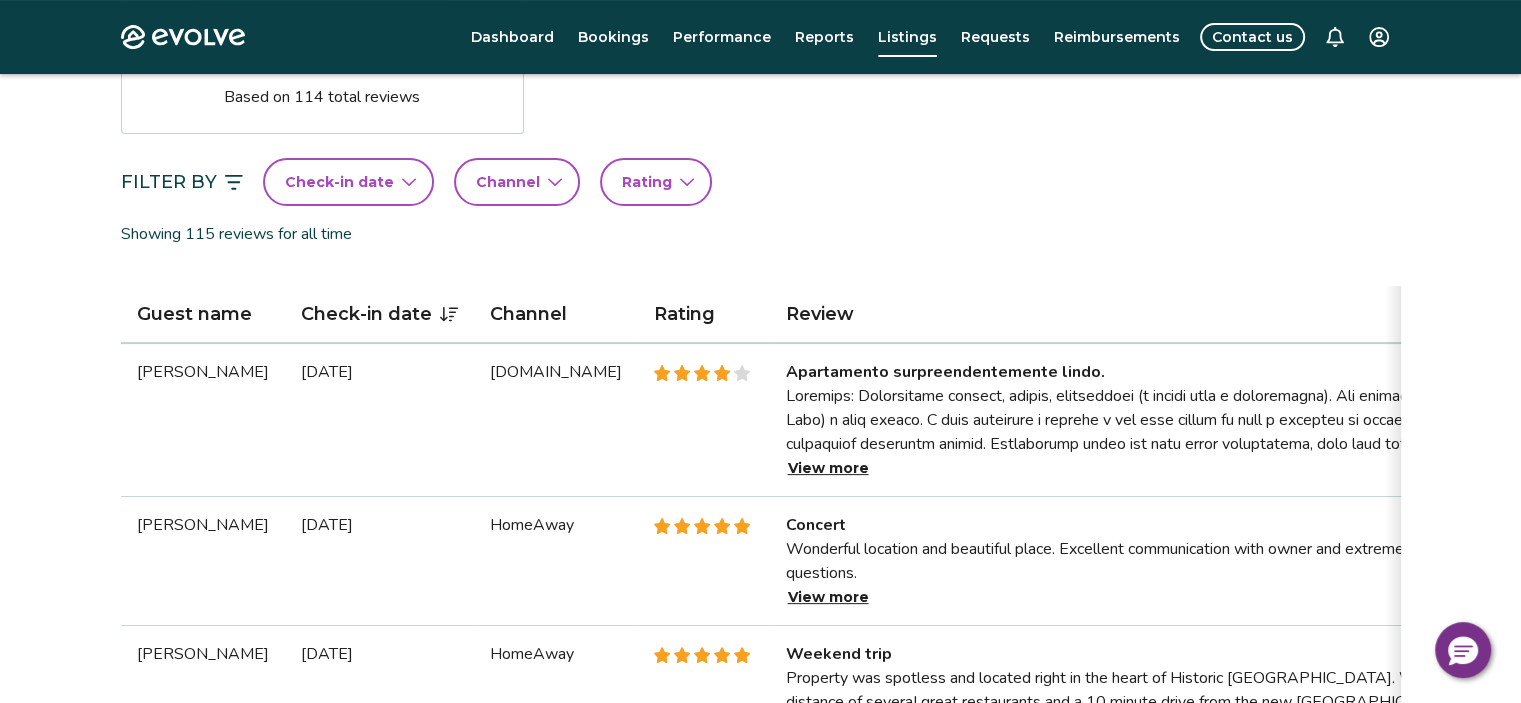 scroll, scrollTop: 434, scrollLeft: 0, axis: vertical 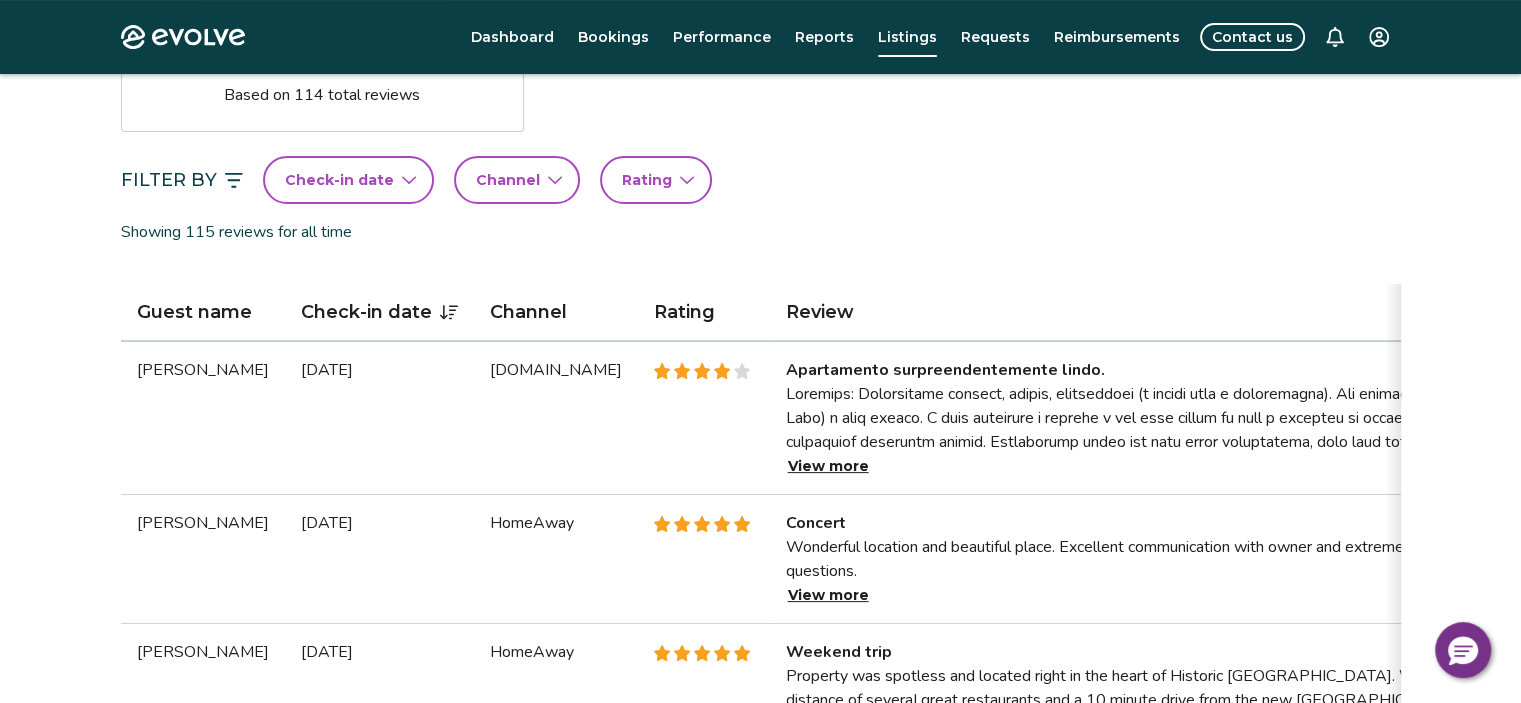 click on "View more" at bounding box center [828, 466] 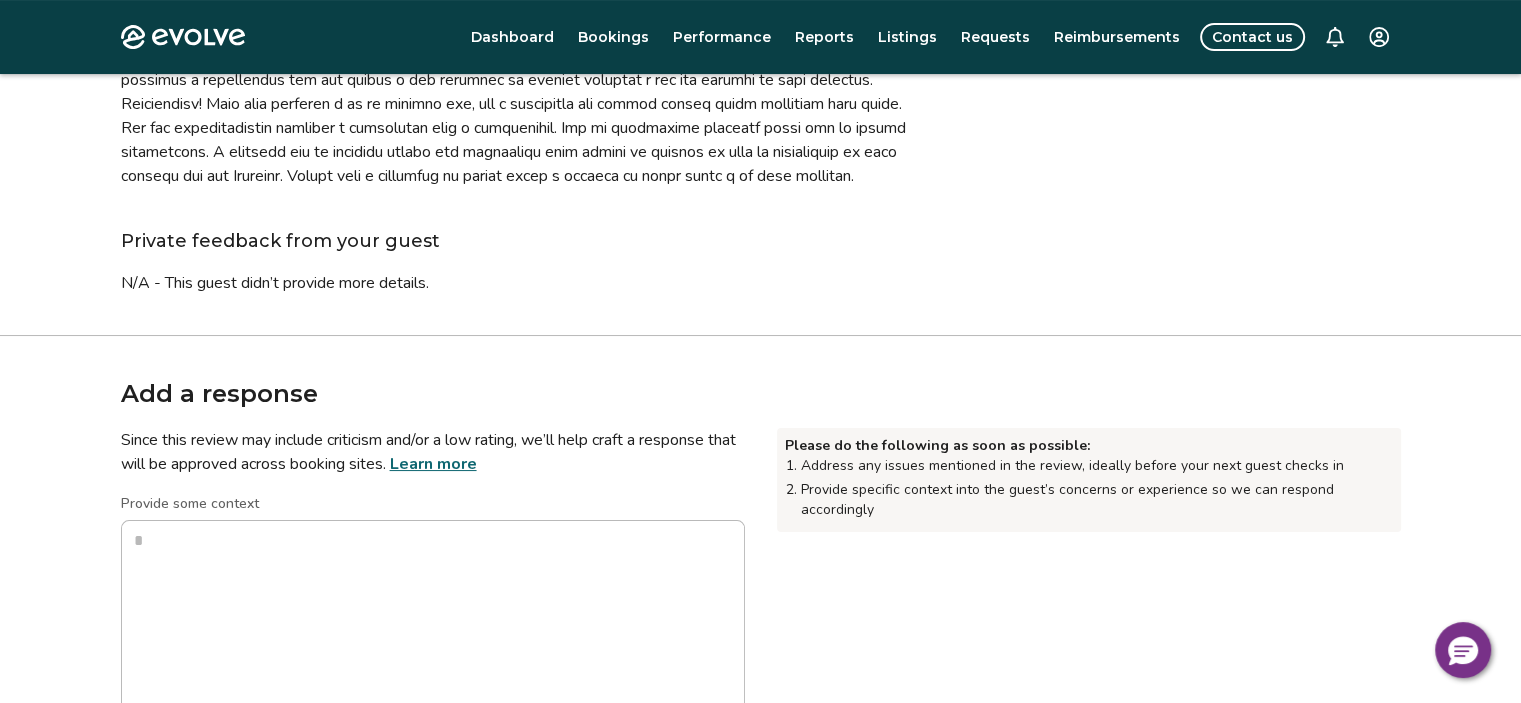 scroll, scrollTop: 396, scrollLeft: 0, axis: vertical 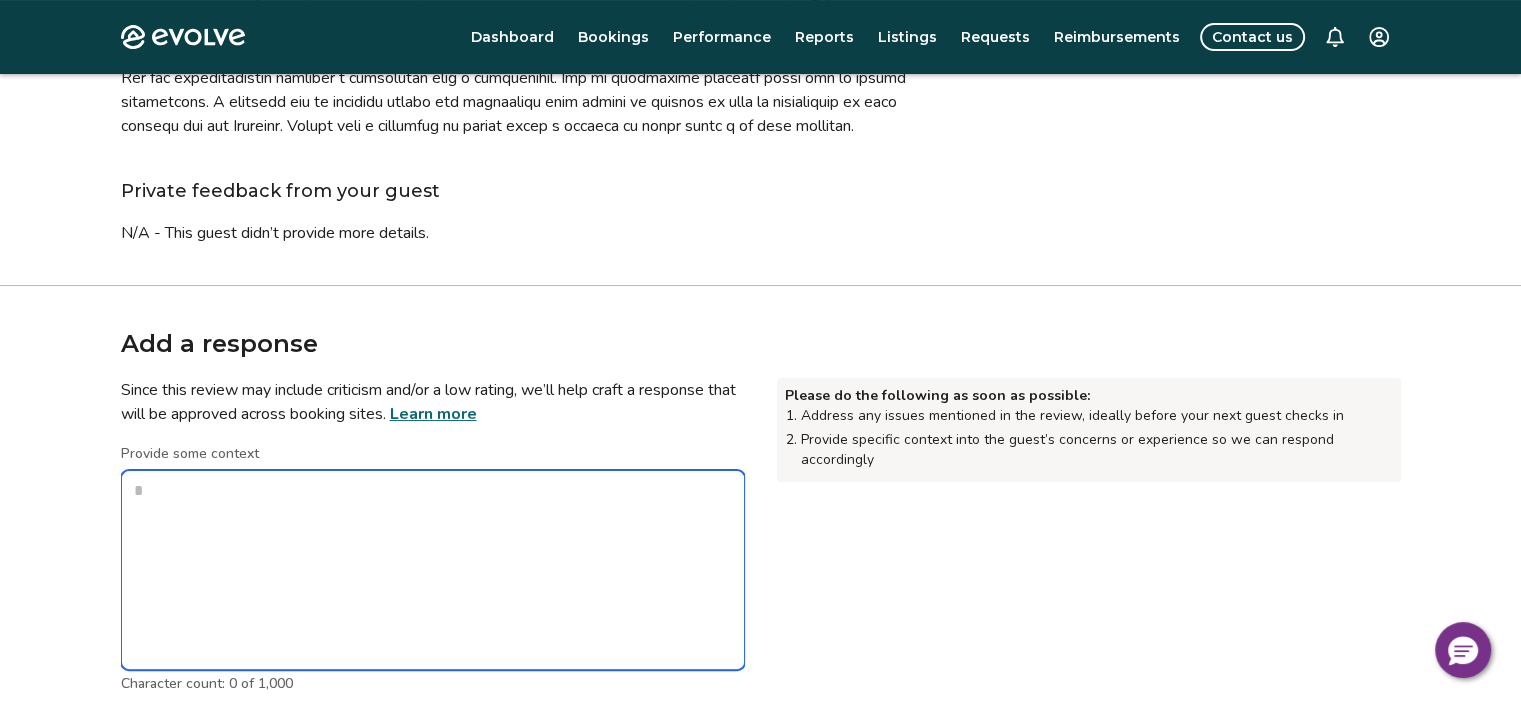 click on "Provide some context" at bounding box center (433, 570) 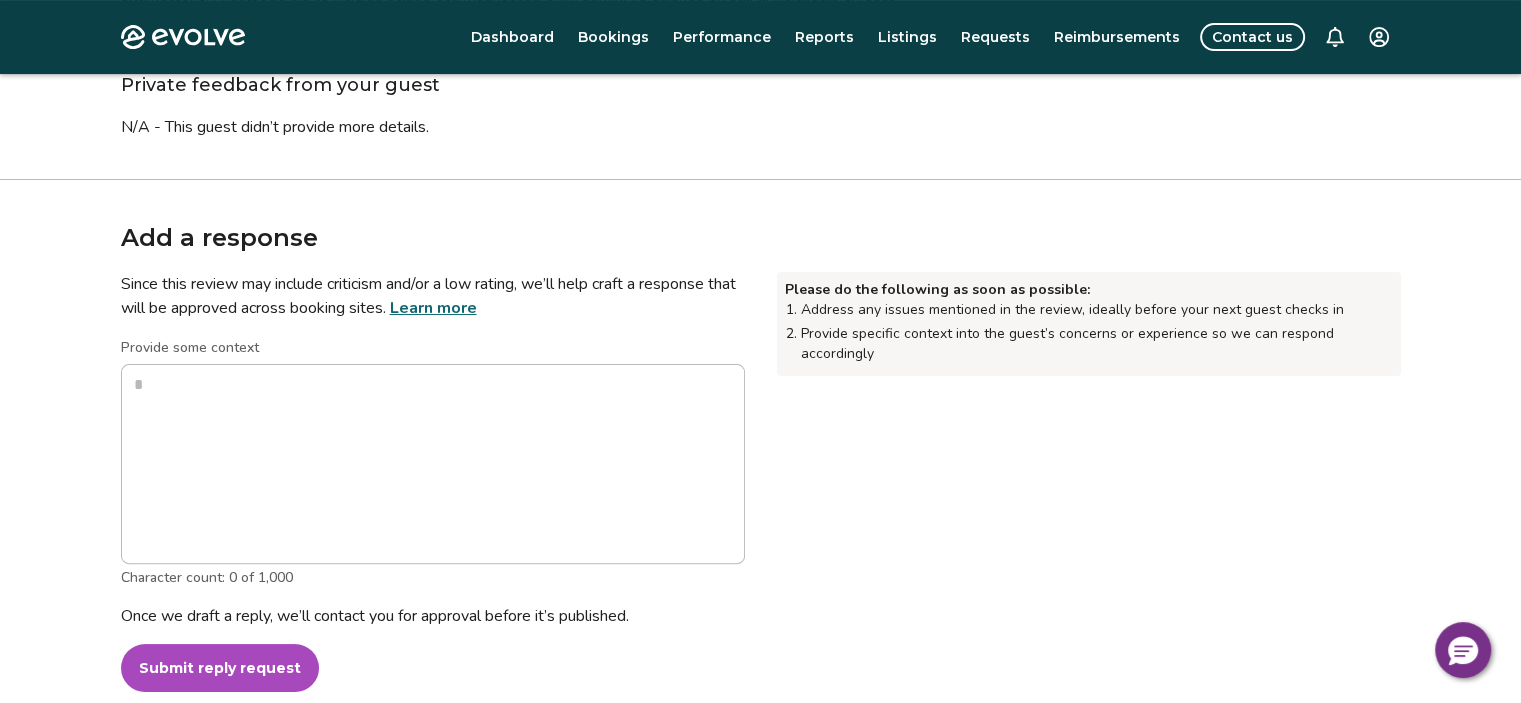 scroll, scrollTop: 503, scrollLeft: 0, axis: vertical 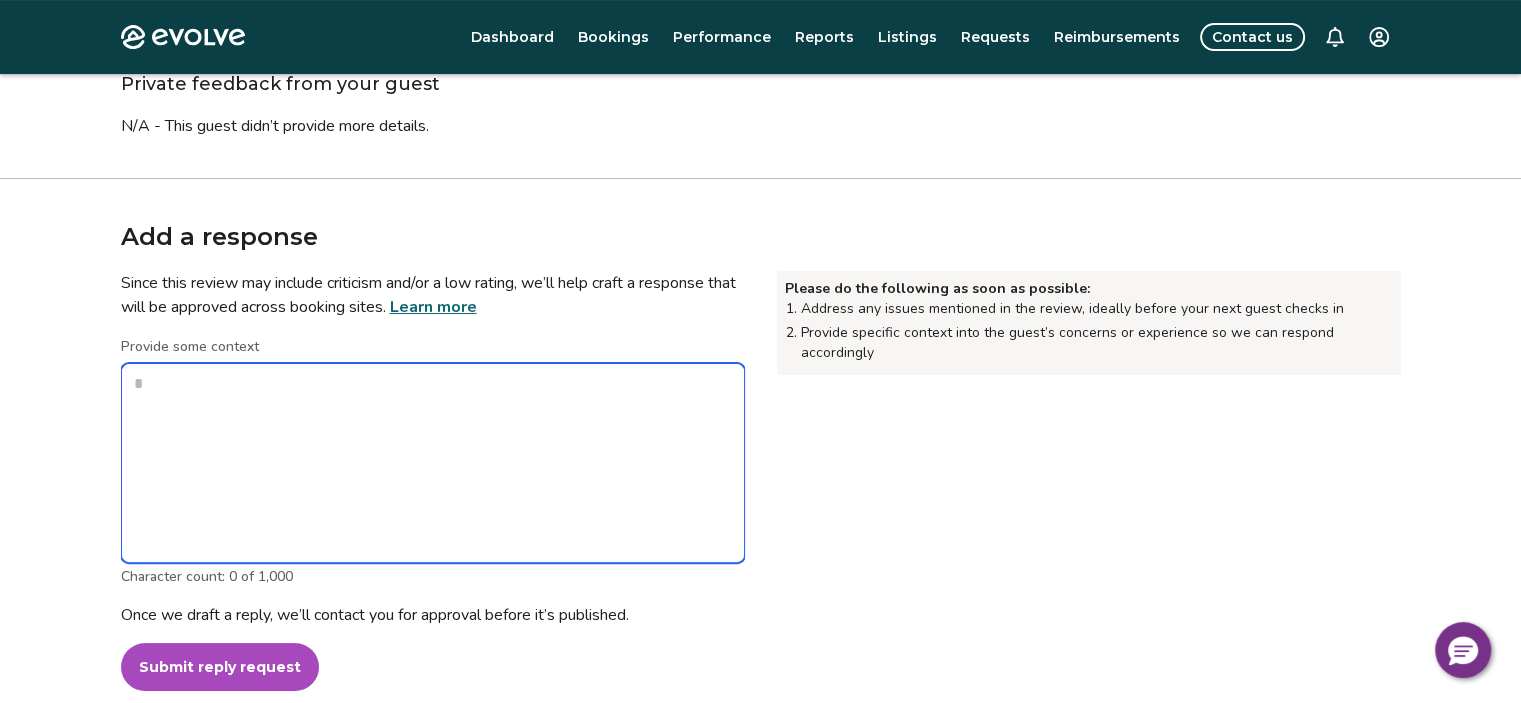 click on "Provide some context" at bounding box center (433, 463) 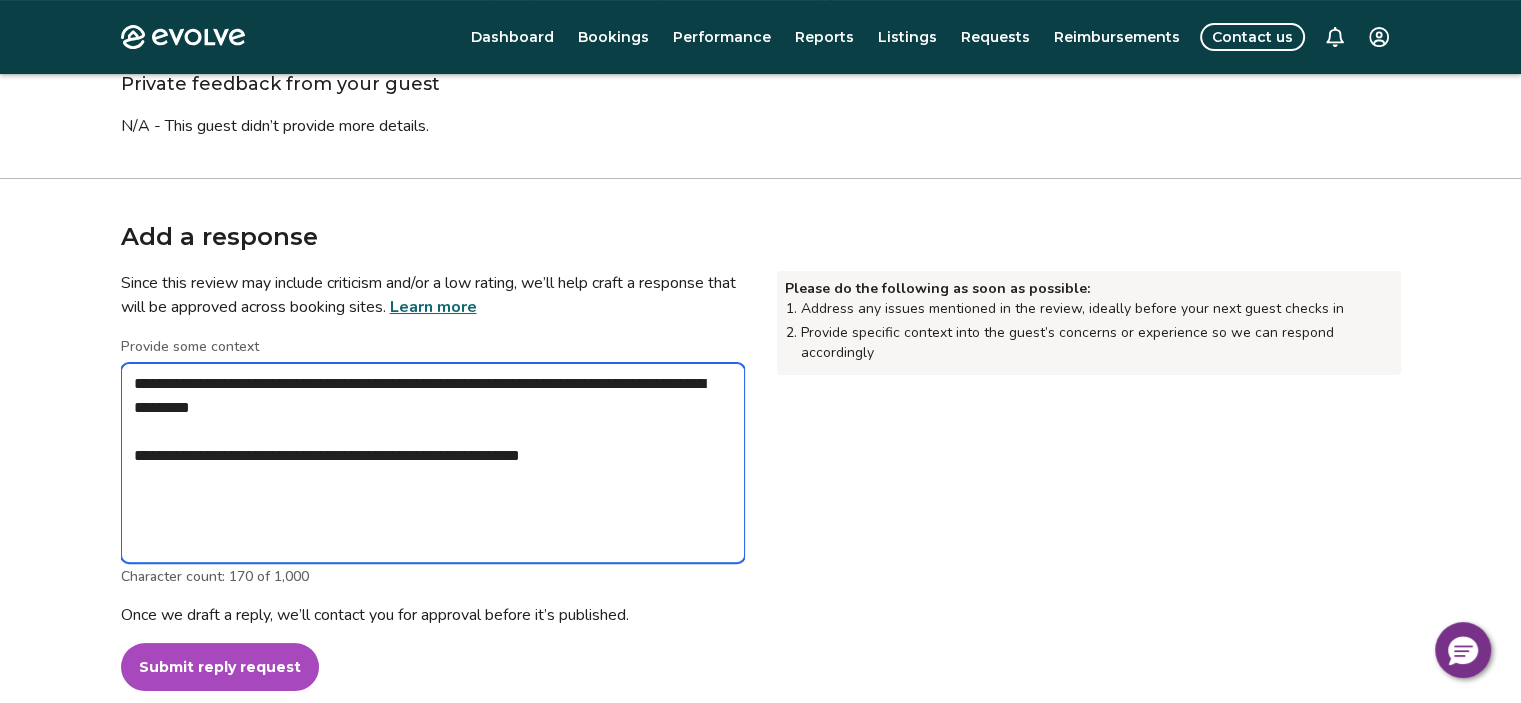 drag, startPoint x: 581, startPoint y: 487, endPoint x: 121, endPoint y: 398, distance: 468.53067 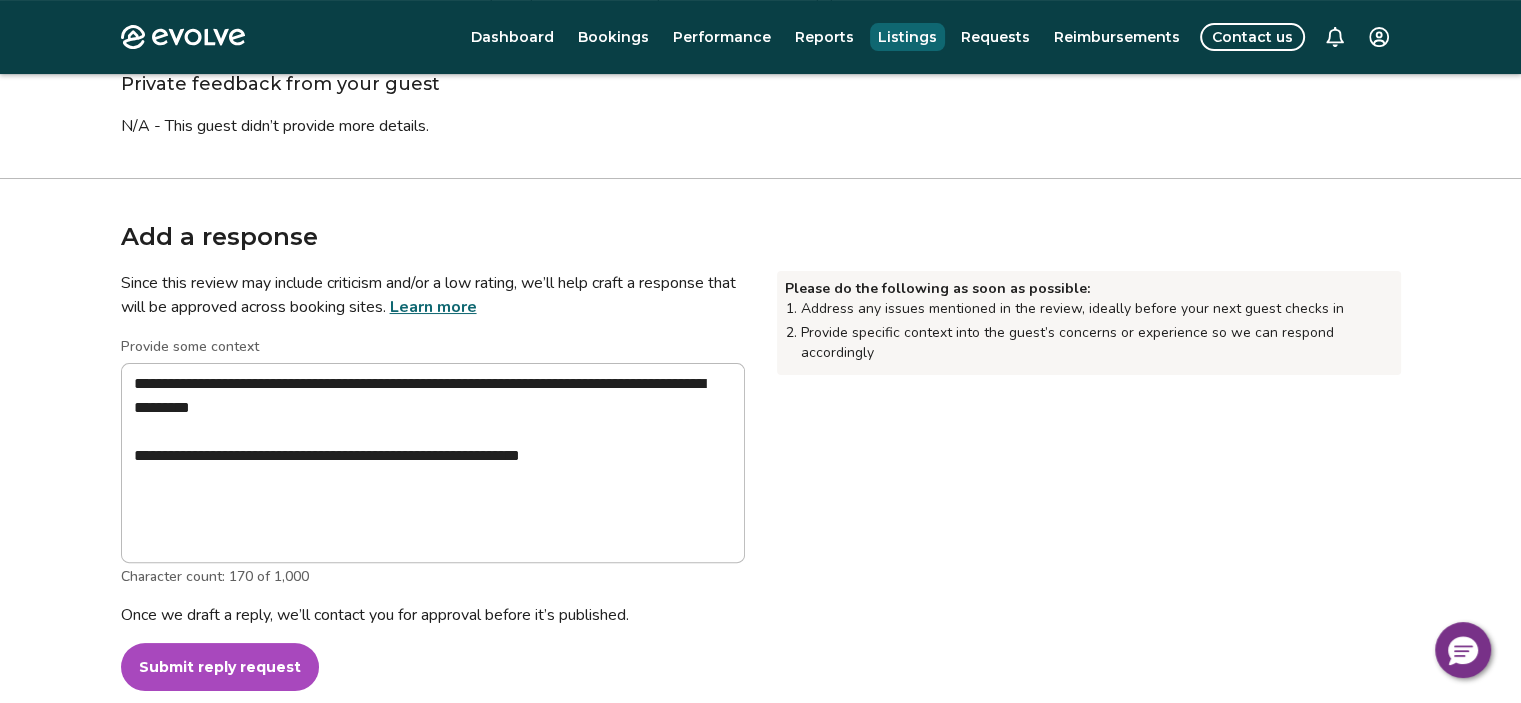 click on "Listings" at bounding box center (907, 37) 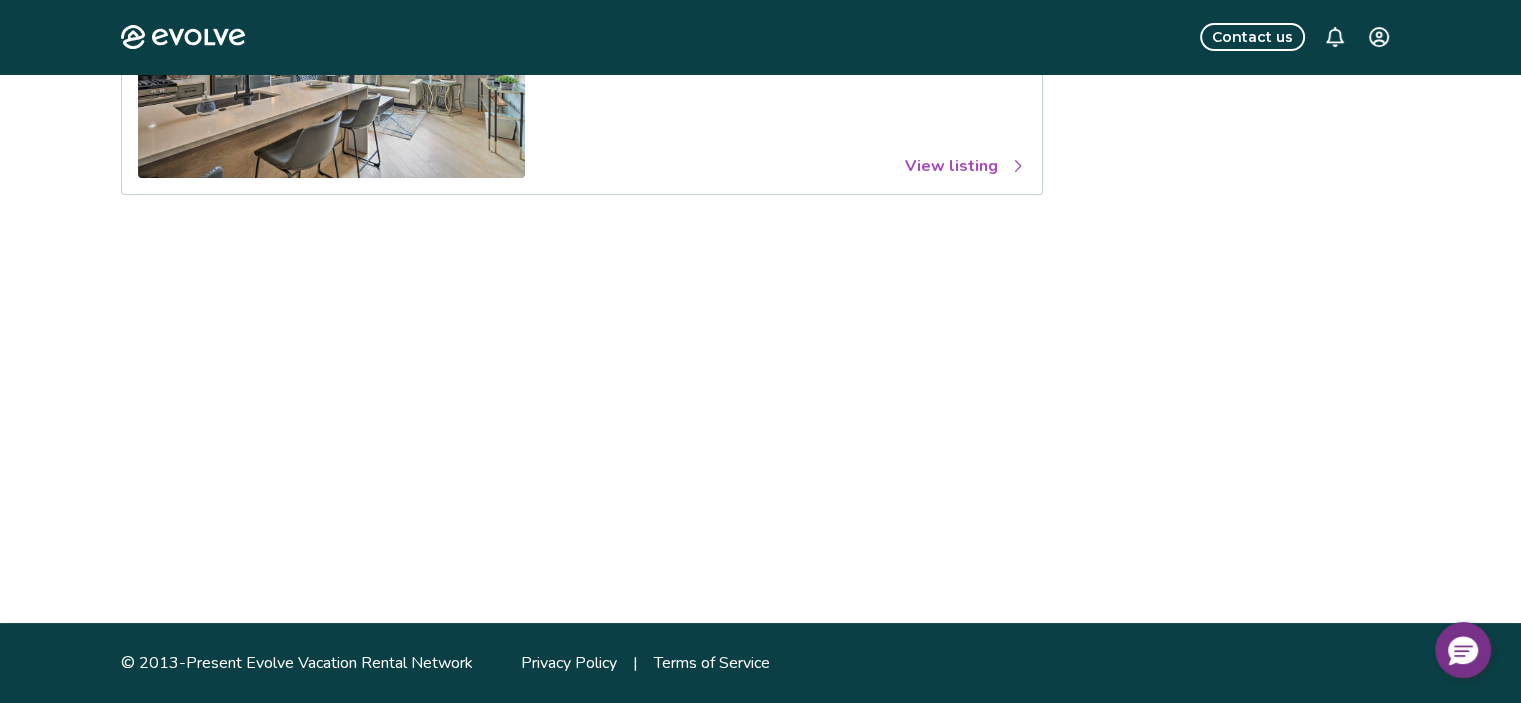 scroll, scrollTop: 0, scrollLeft: 0, axis: both 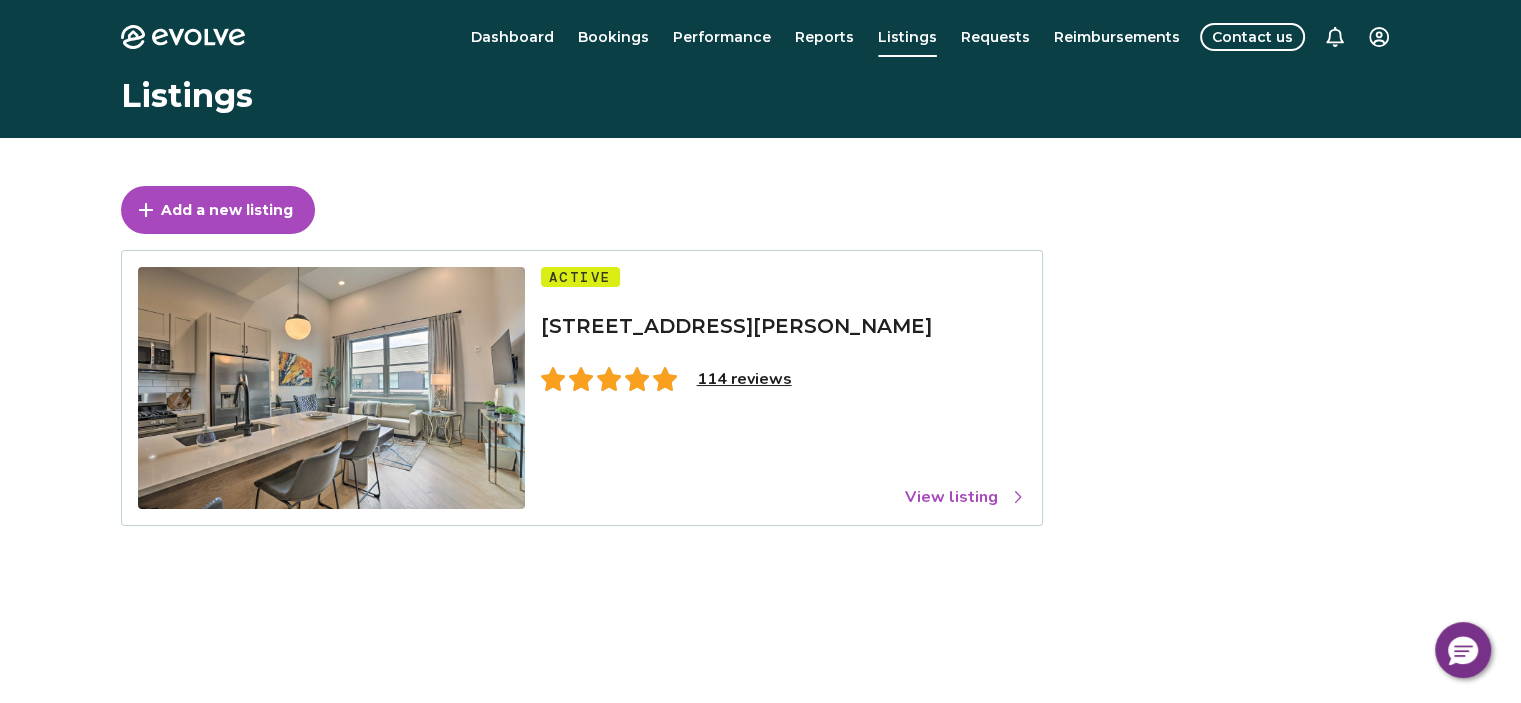 click on "View listing" at bounding box center (965, 497) 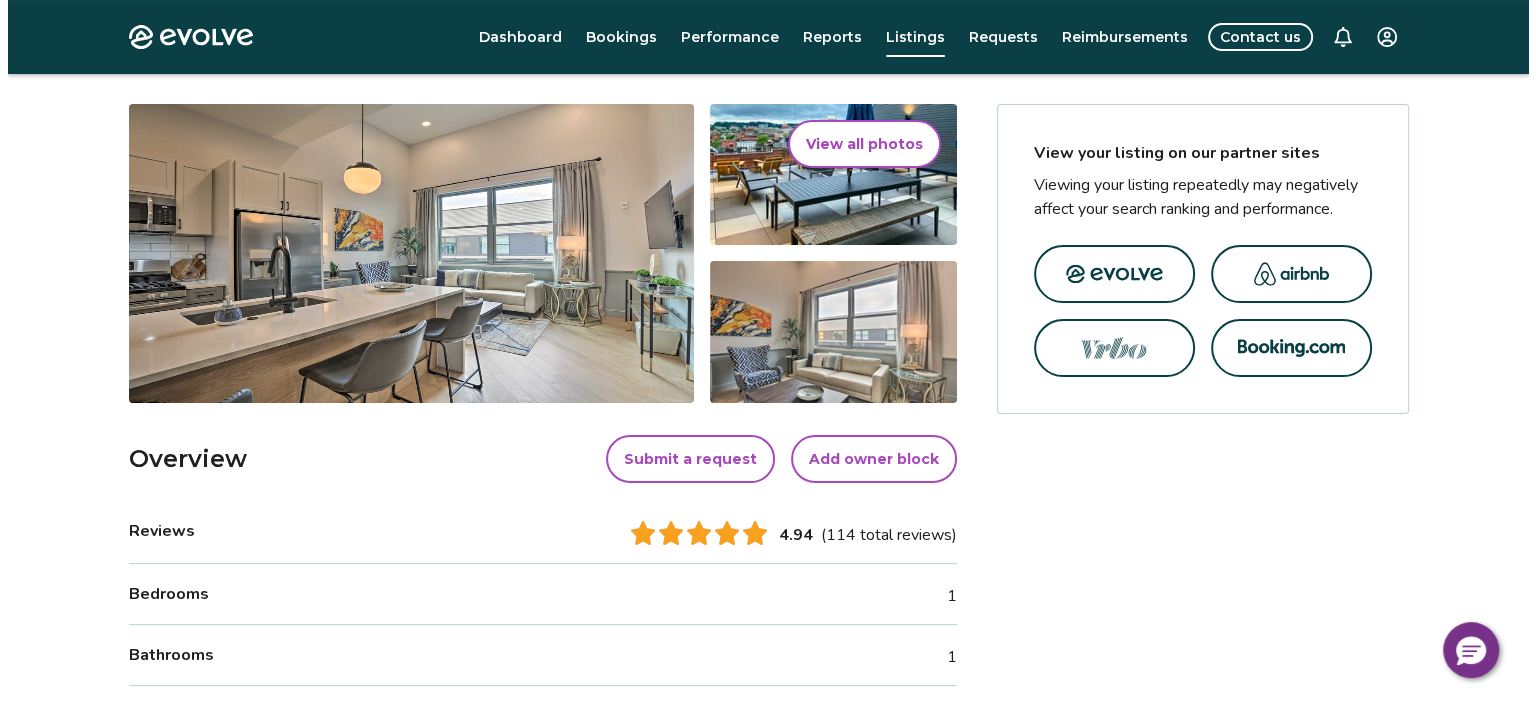 scroll, scrollTop: 283, scrollLeft: 0, axis: vertical 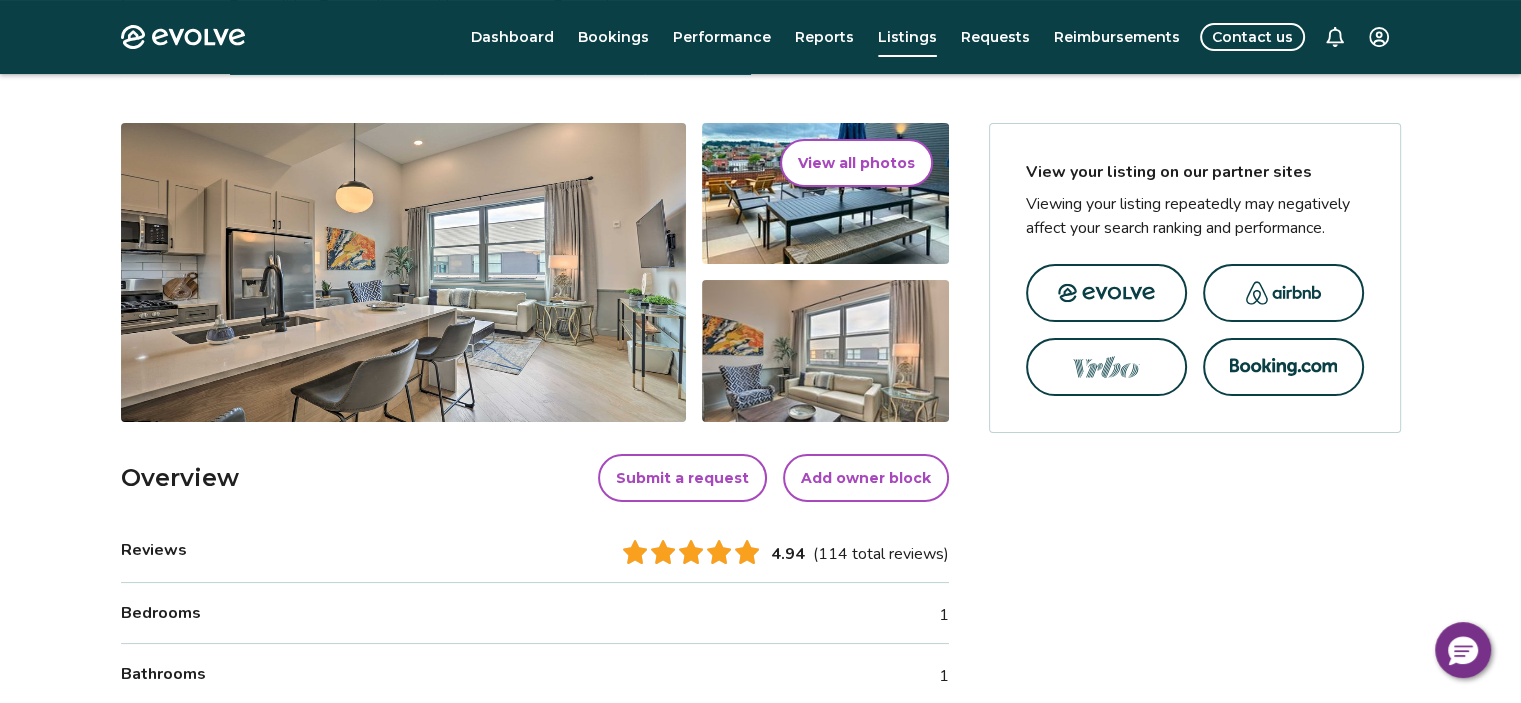 click on "View all photos" at bounding box center [856, 163] 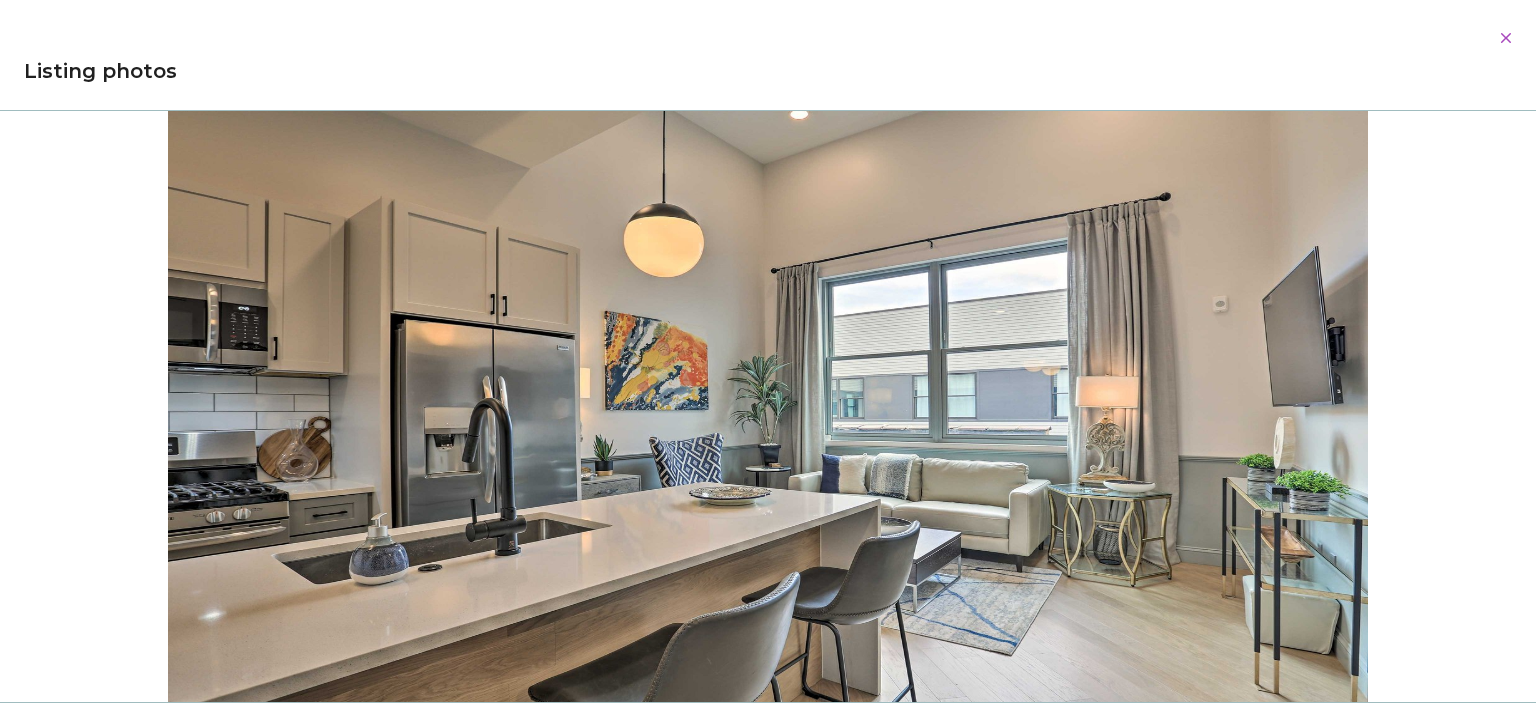 scroll, scrollTop: 0, scrollLeft: 0, axis: both 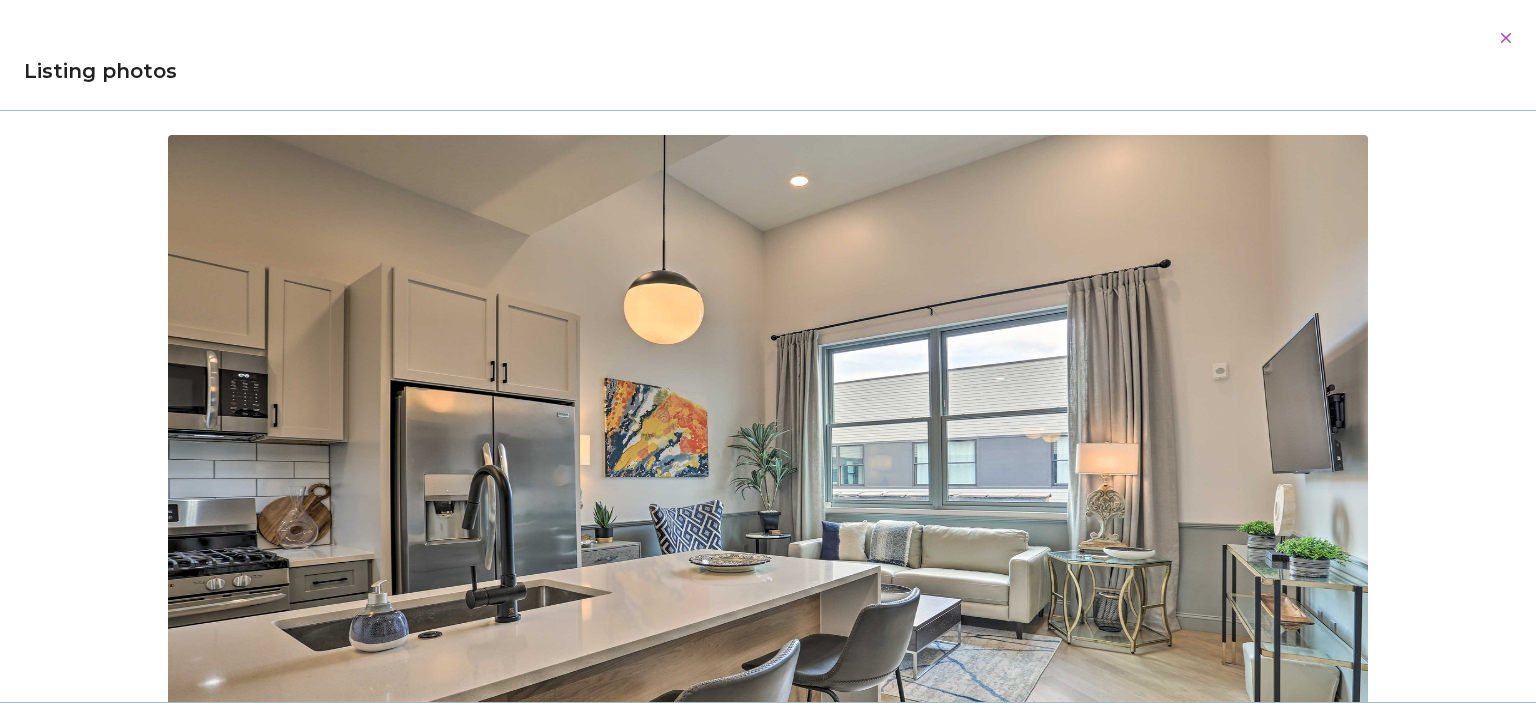click at bounding box center [768, 484] 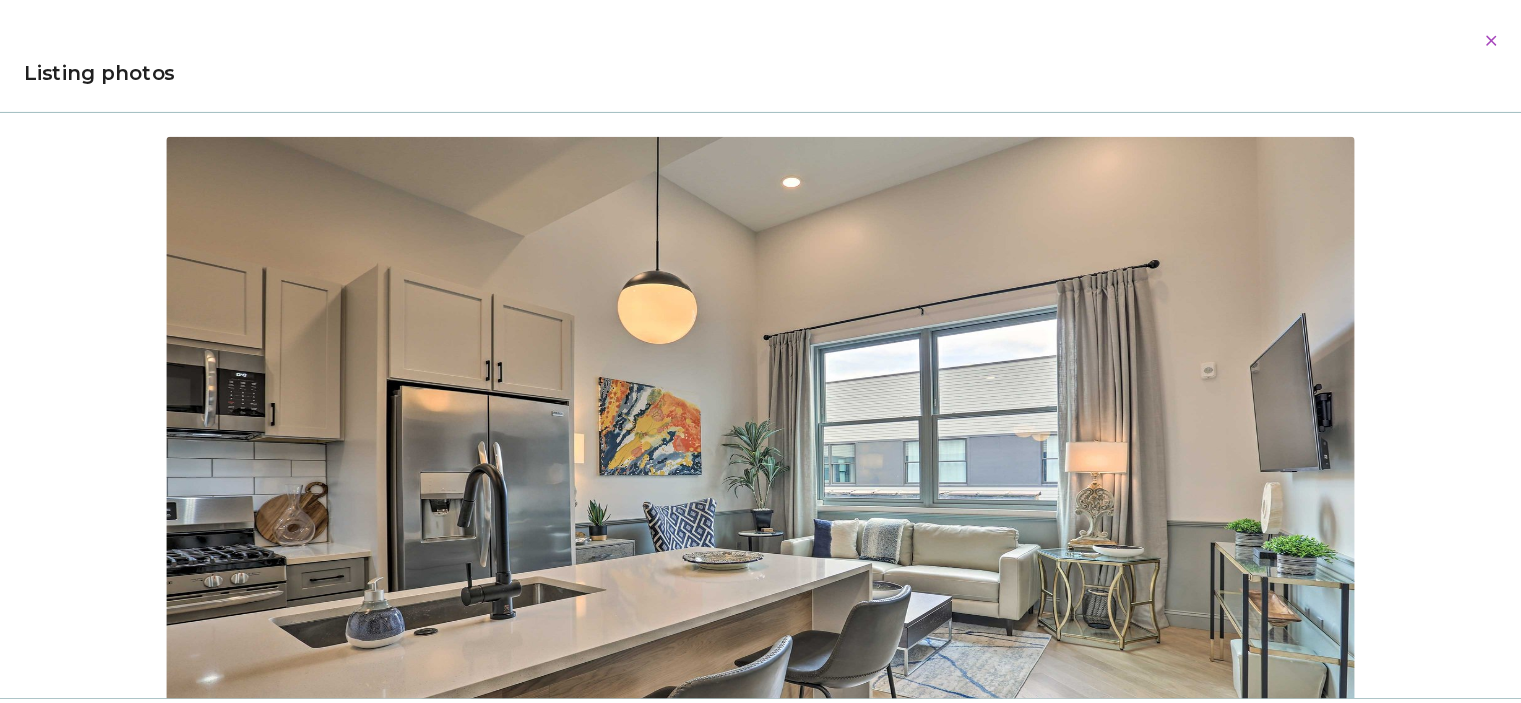 scroll, scrollTop: 0, scrollLeft: 0, axis: both 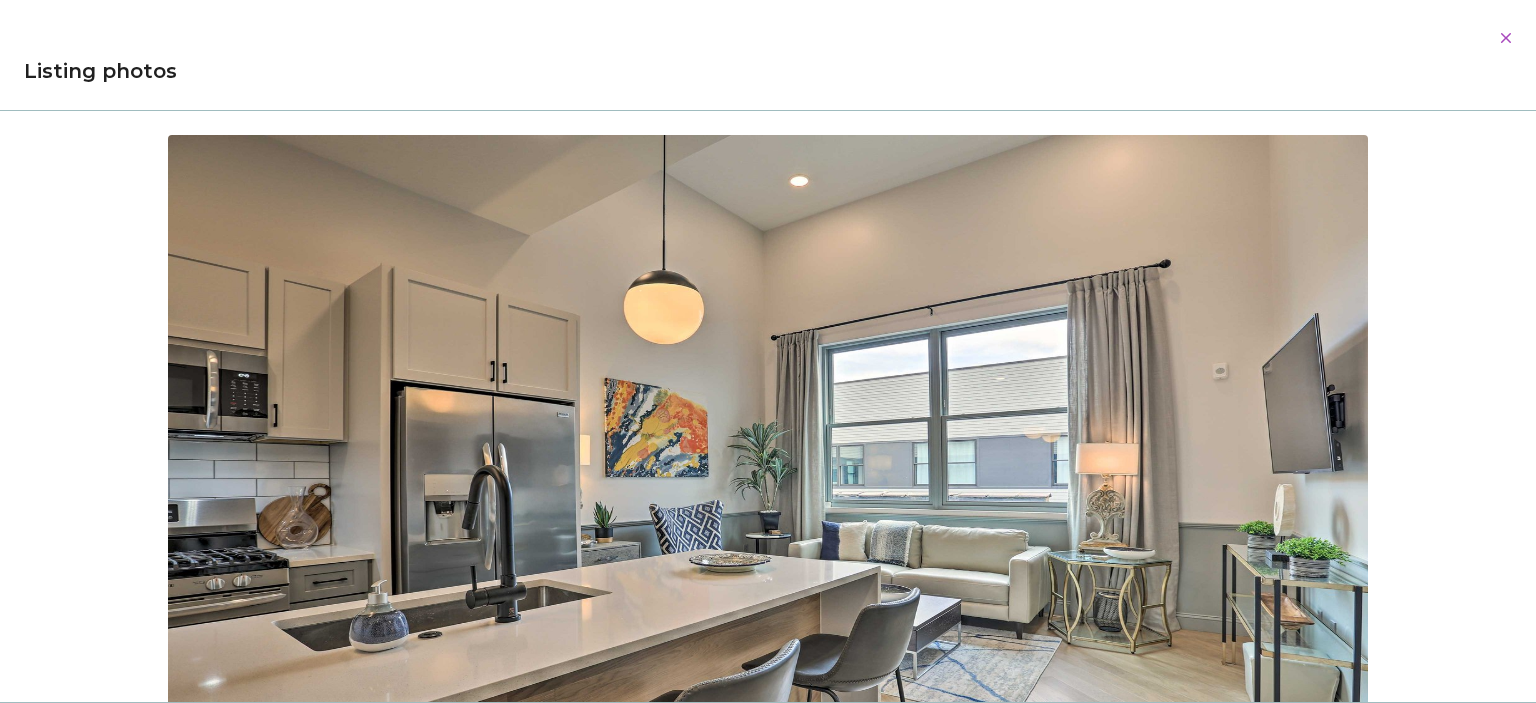 click 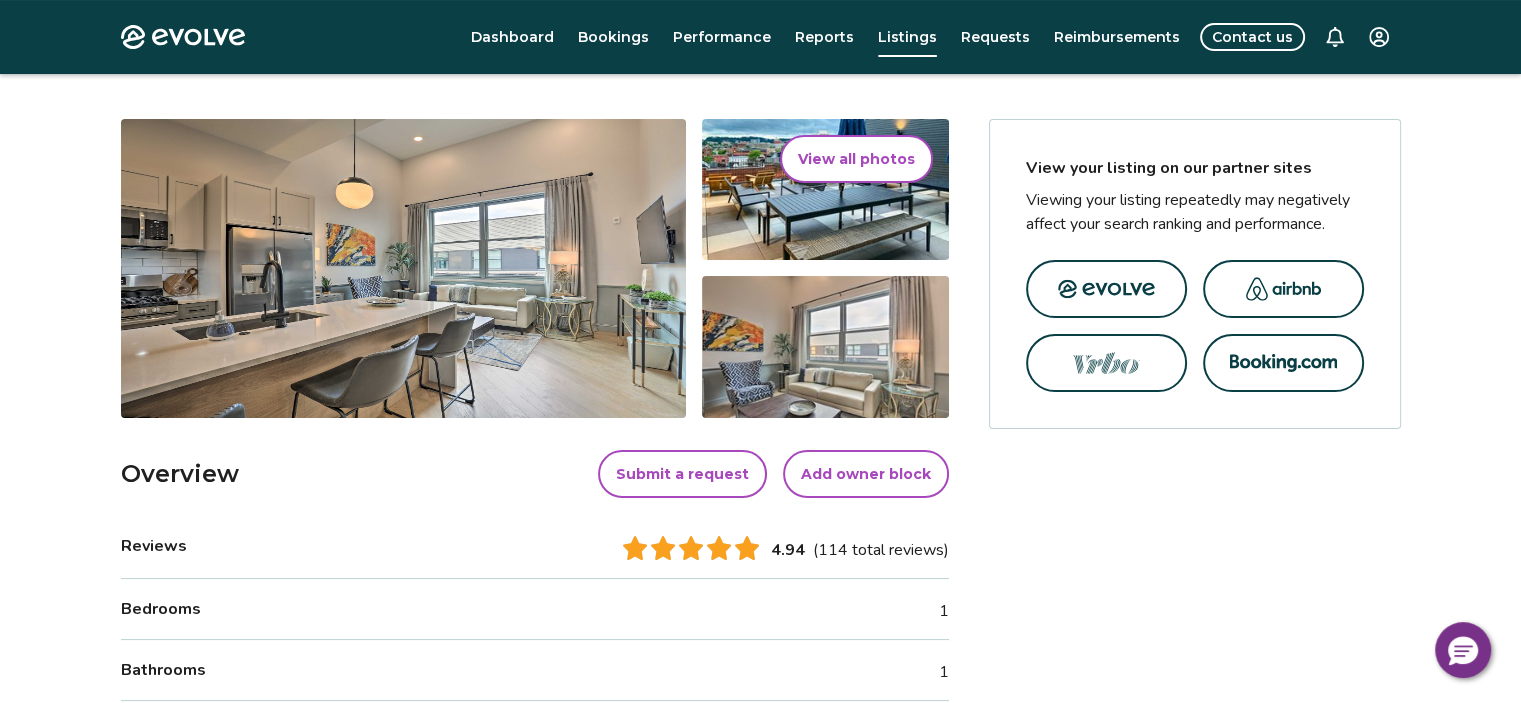 scroll, scrollTop: 288, scrollLeft: 0, axis: vertical 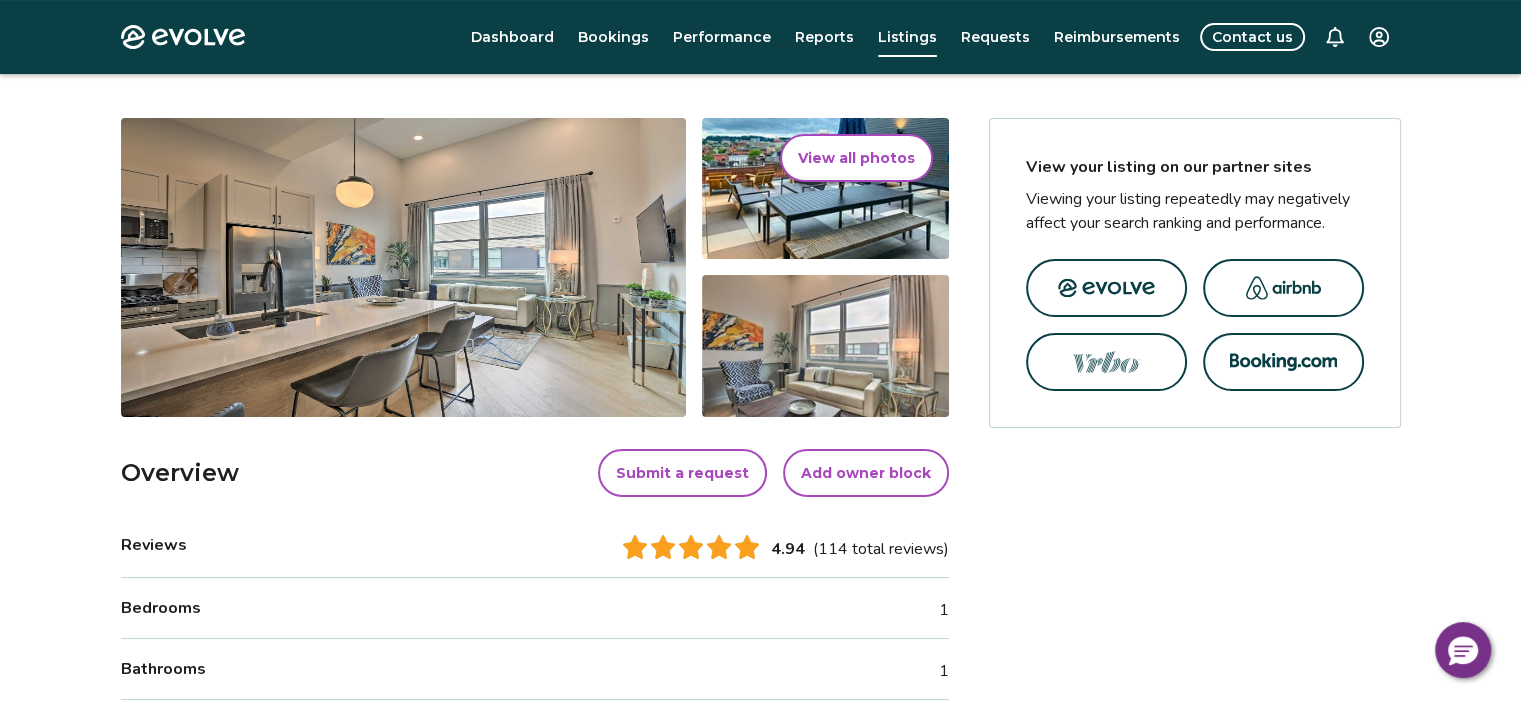 click 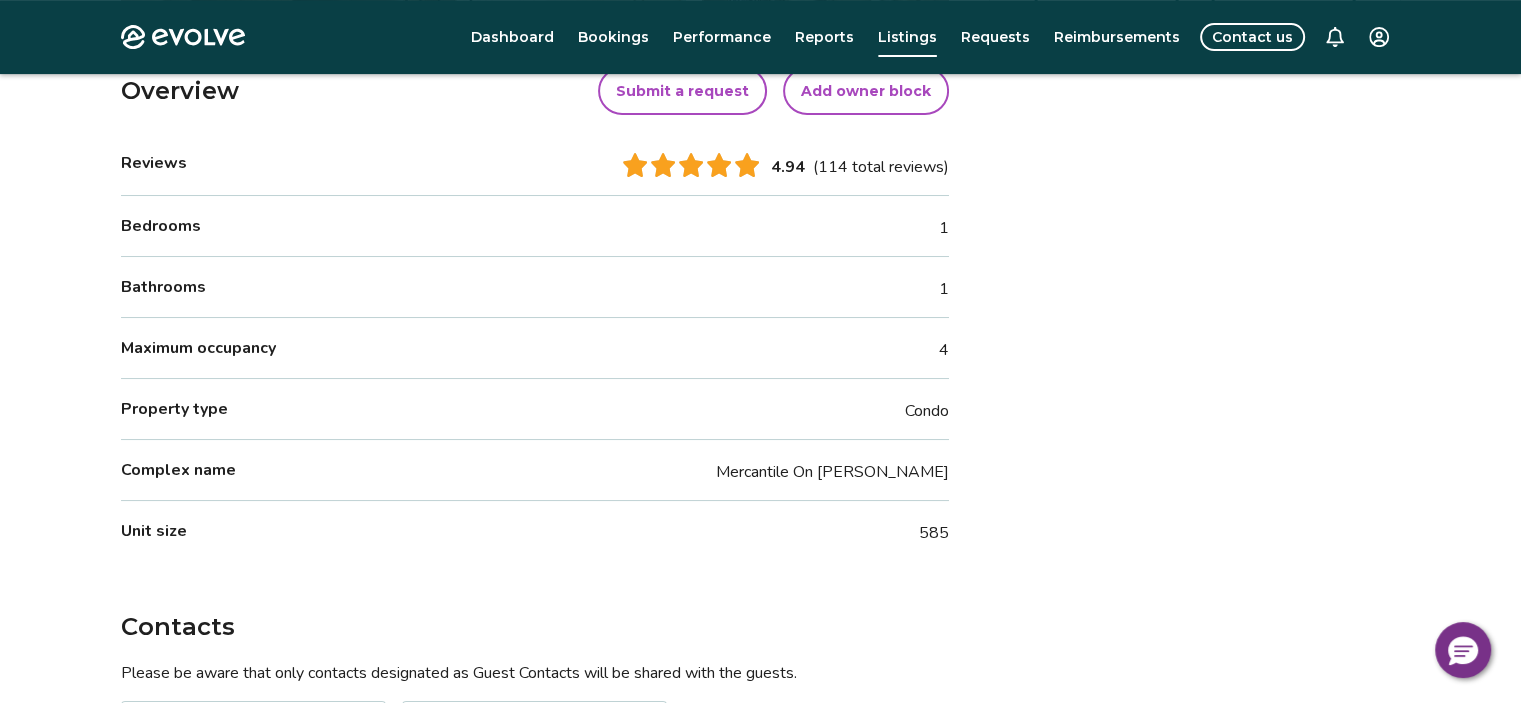 scroll, scrollTop: 0, scrollLeft: 0, axis: both 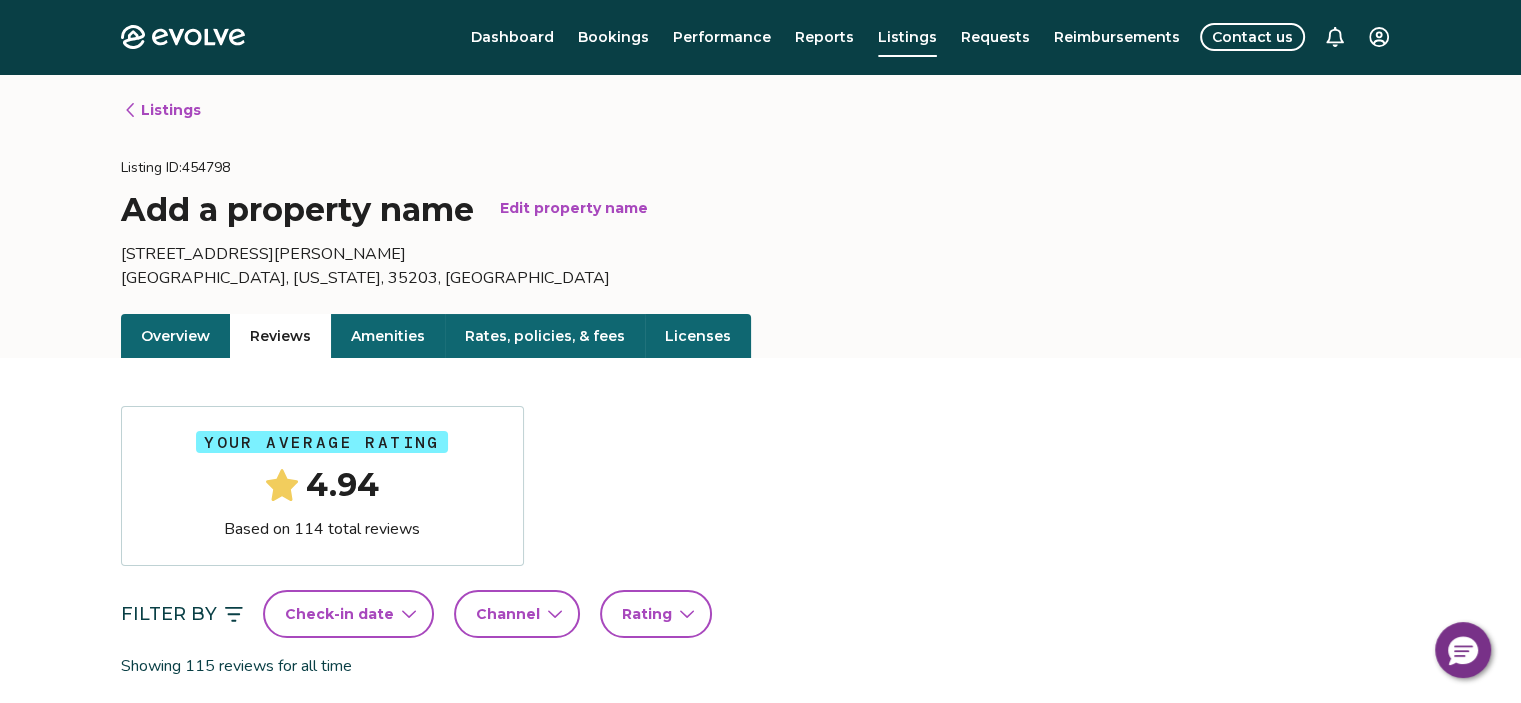 click on "Reviews" at bounding box center [280, 336] 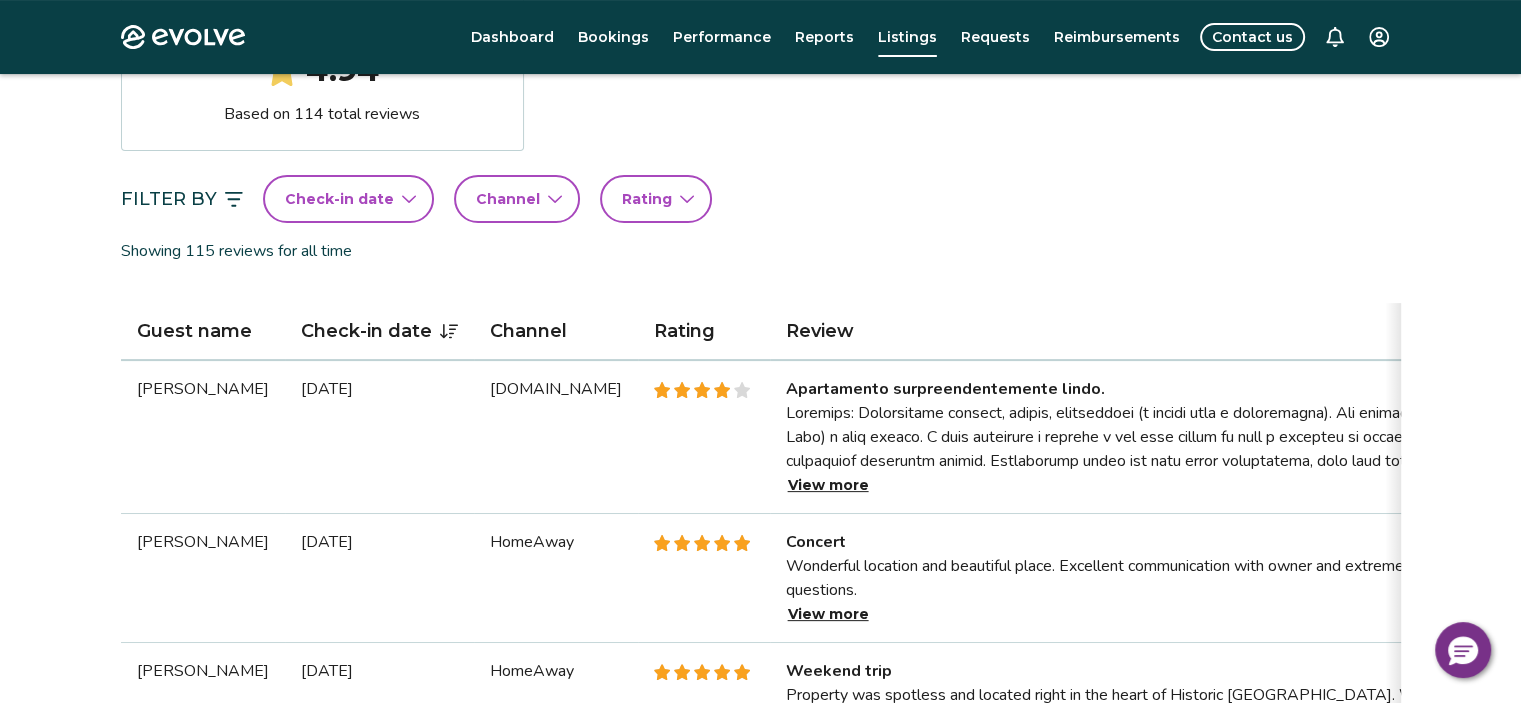 scroll, scrollTop: 416, scrollLeft: 0, axis: vertical 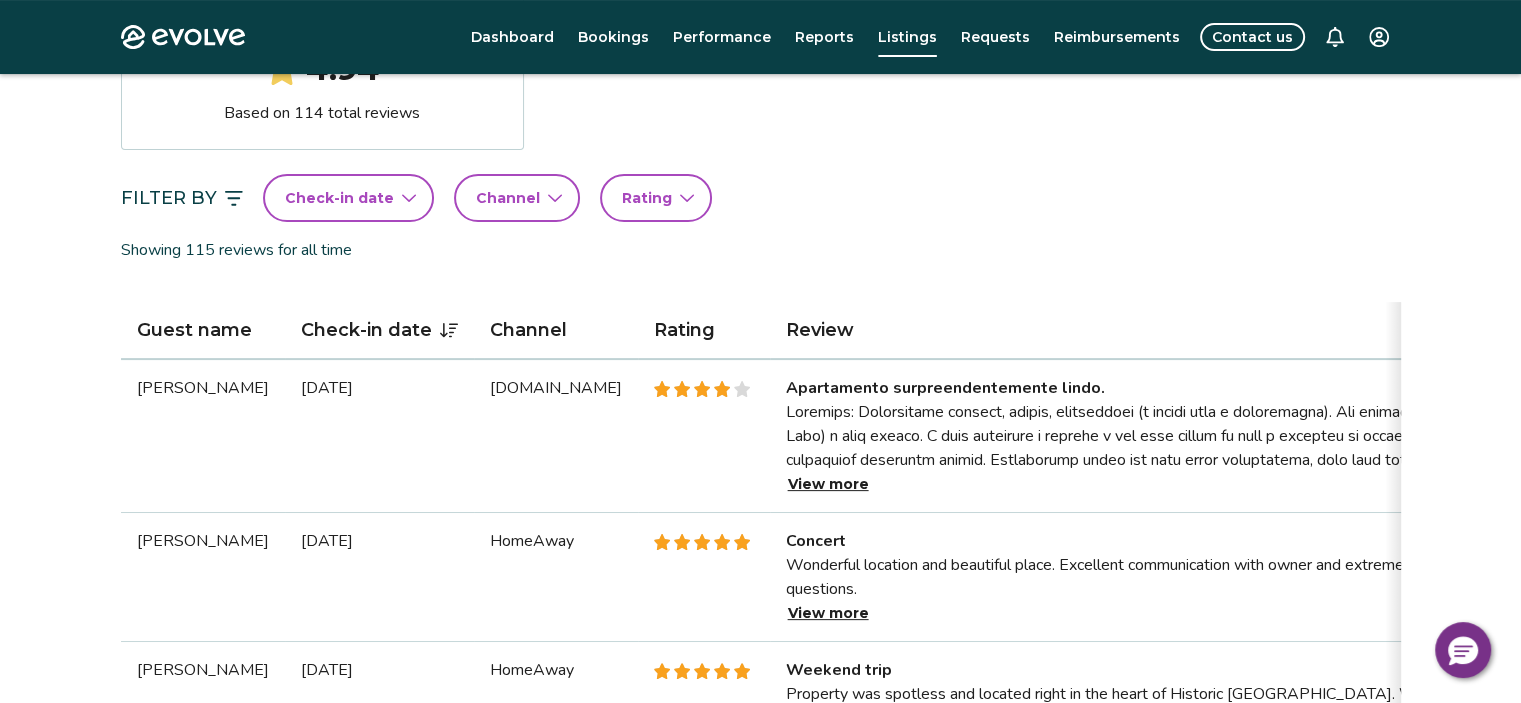 click on "View more" at bounding box center [828, 484] 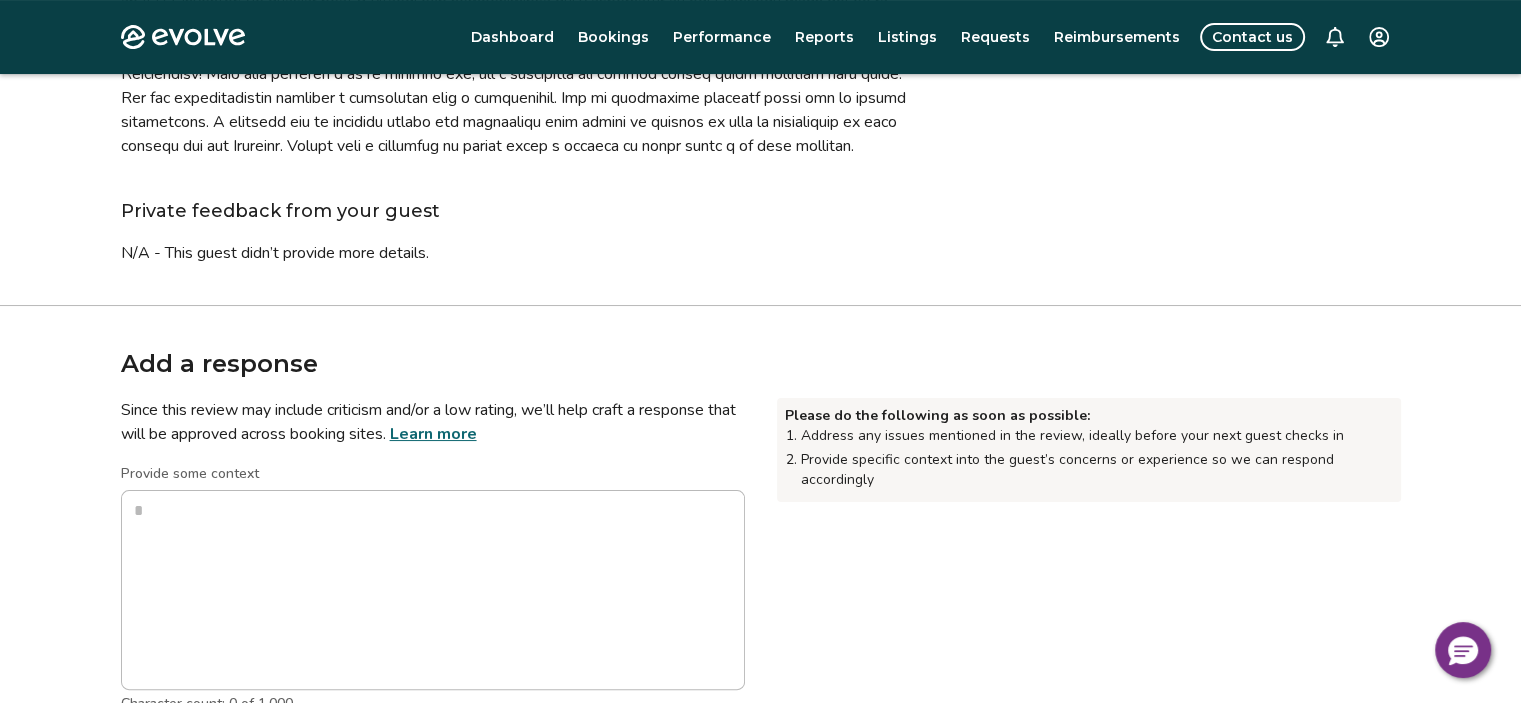 scroll, scrollTop: 378, scrollLeft: 0, axis: vertical 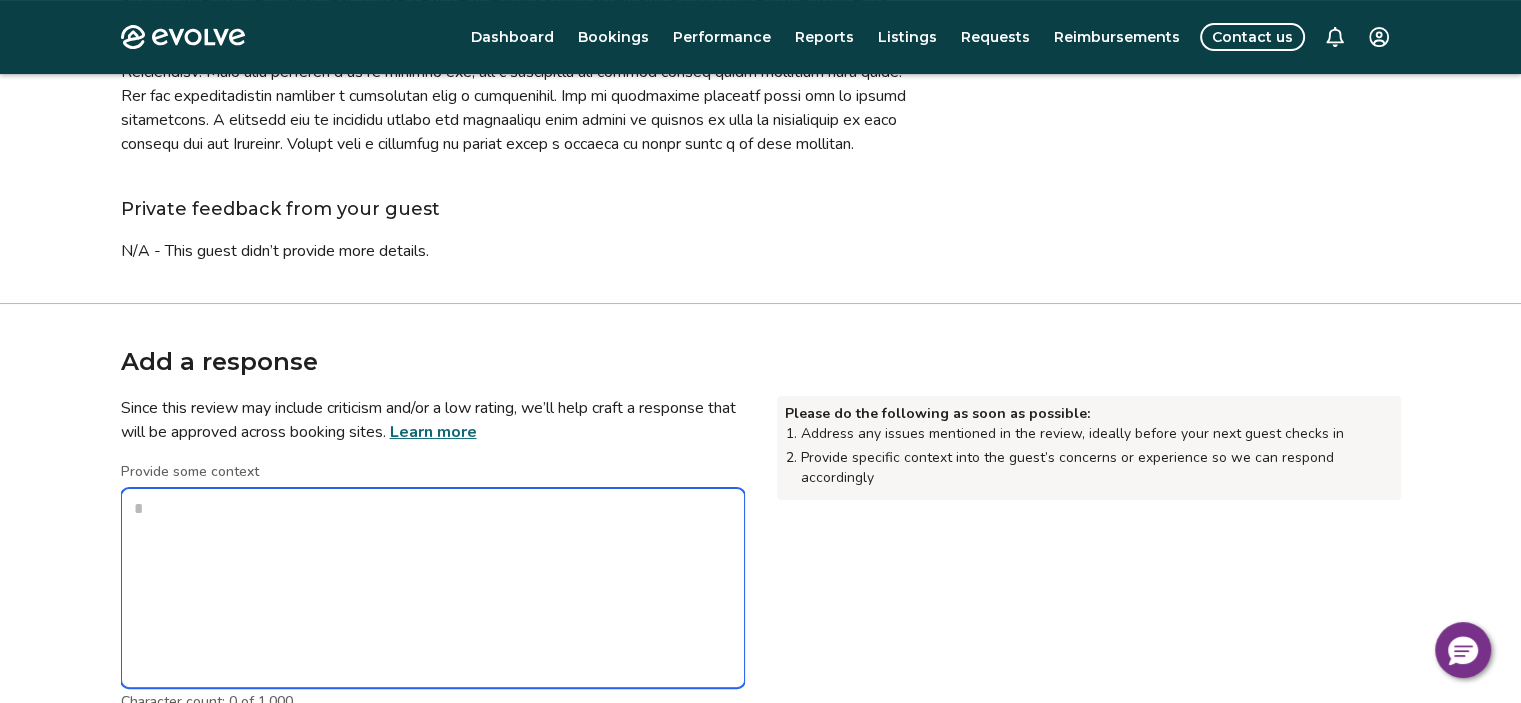 click on "Provide some context" at bounding box center (433, 588) 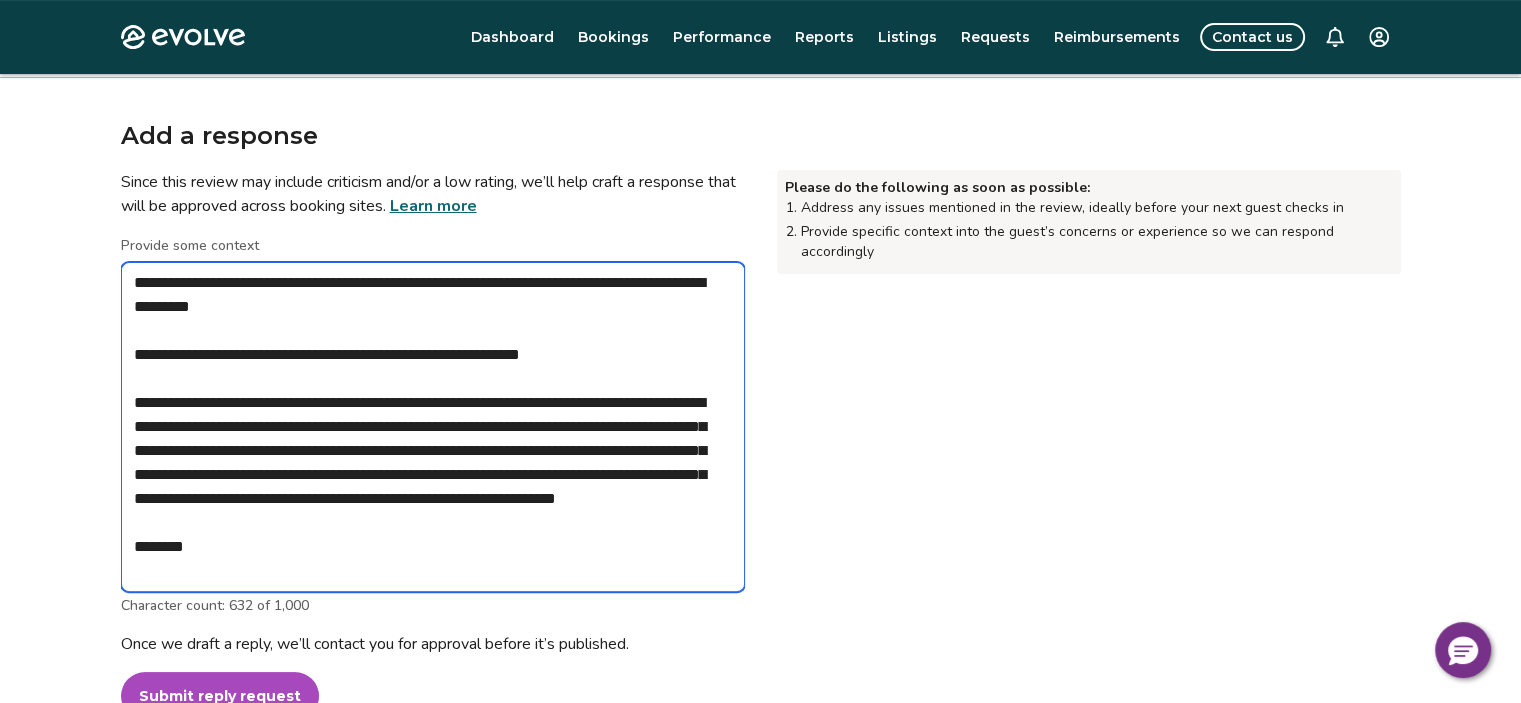 scroll, scrollTop: 603, scrollLeft: 0, axis: vertical 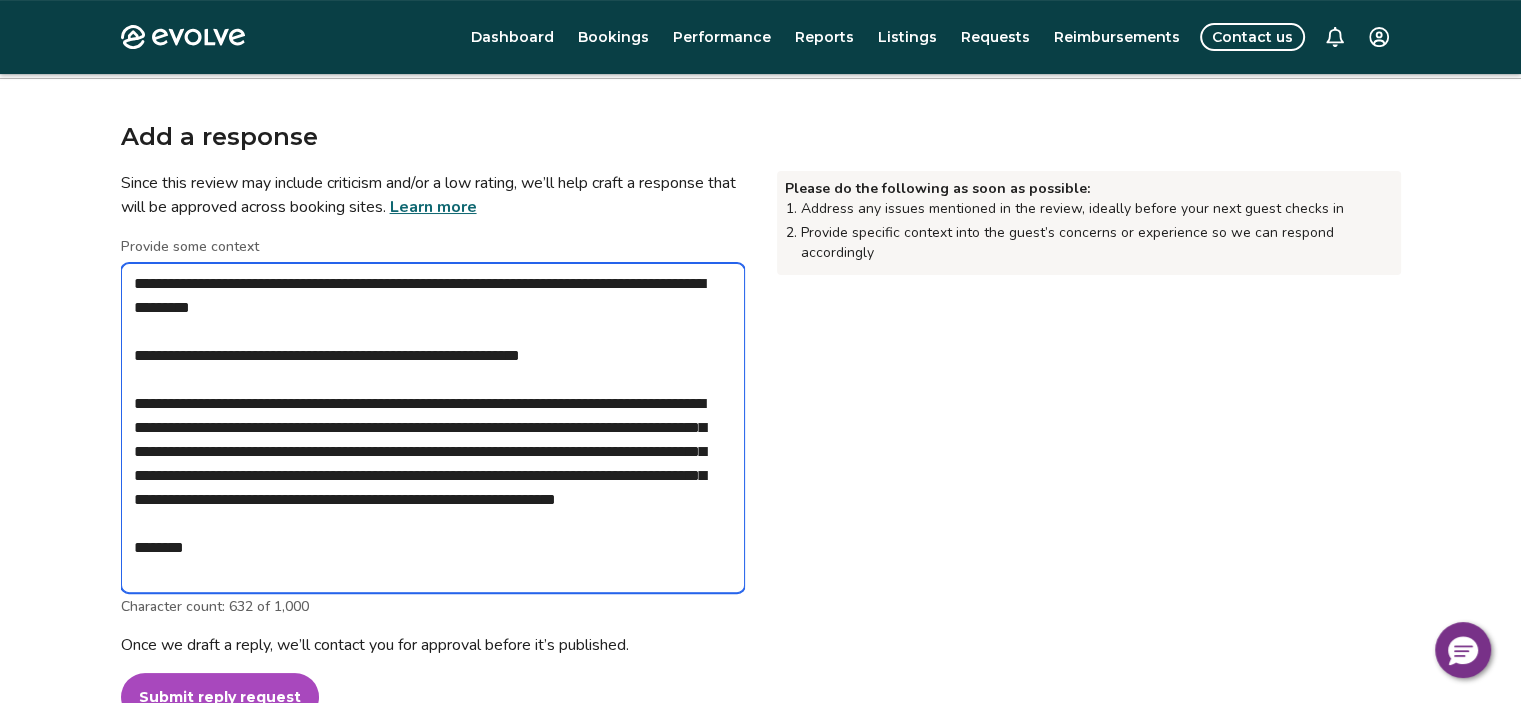 click on "**********" at bounding box center [433, 428] 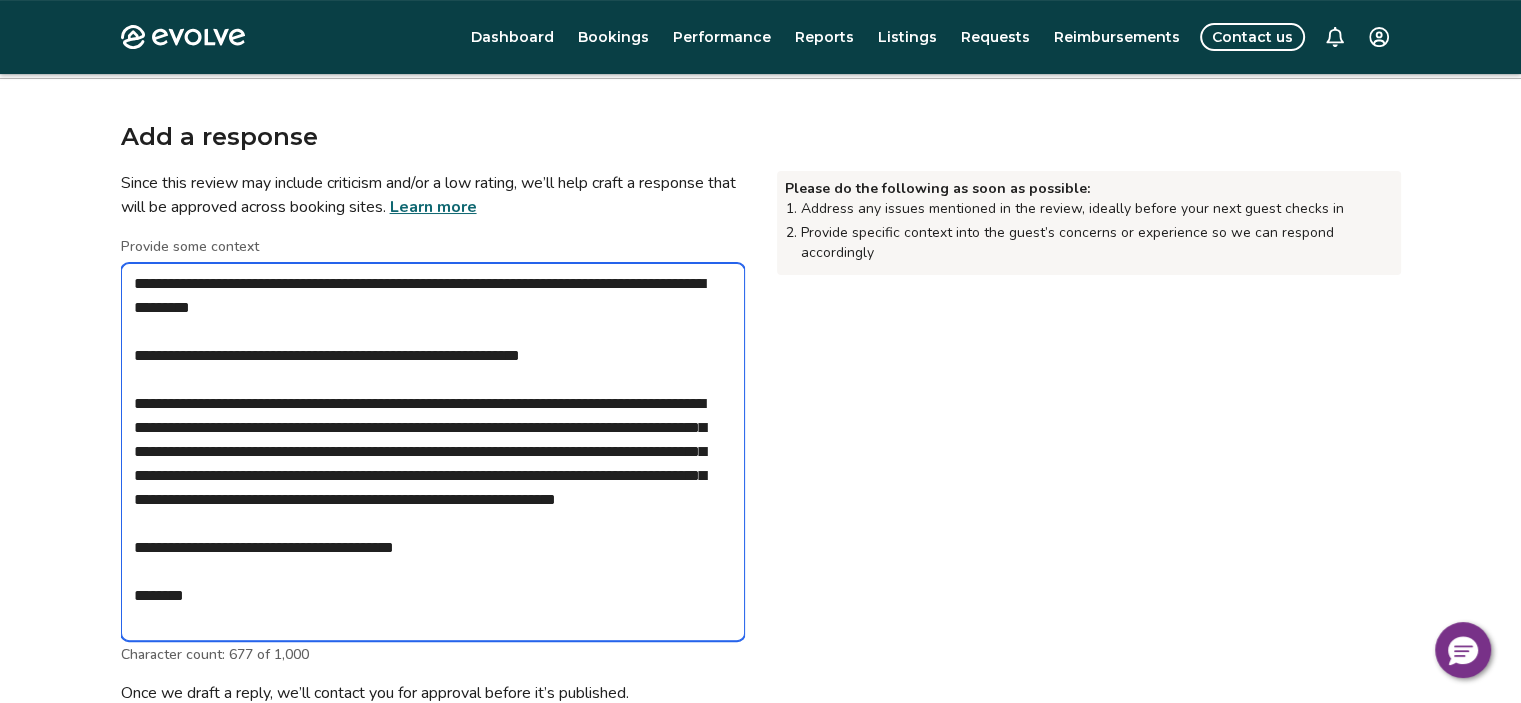 click on "**********" at bounding box center [433, 452] 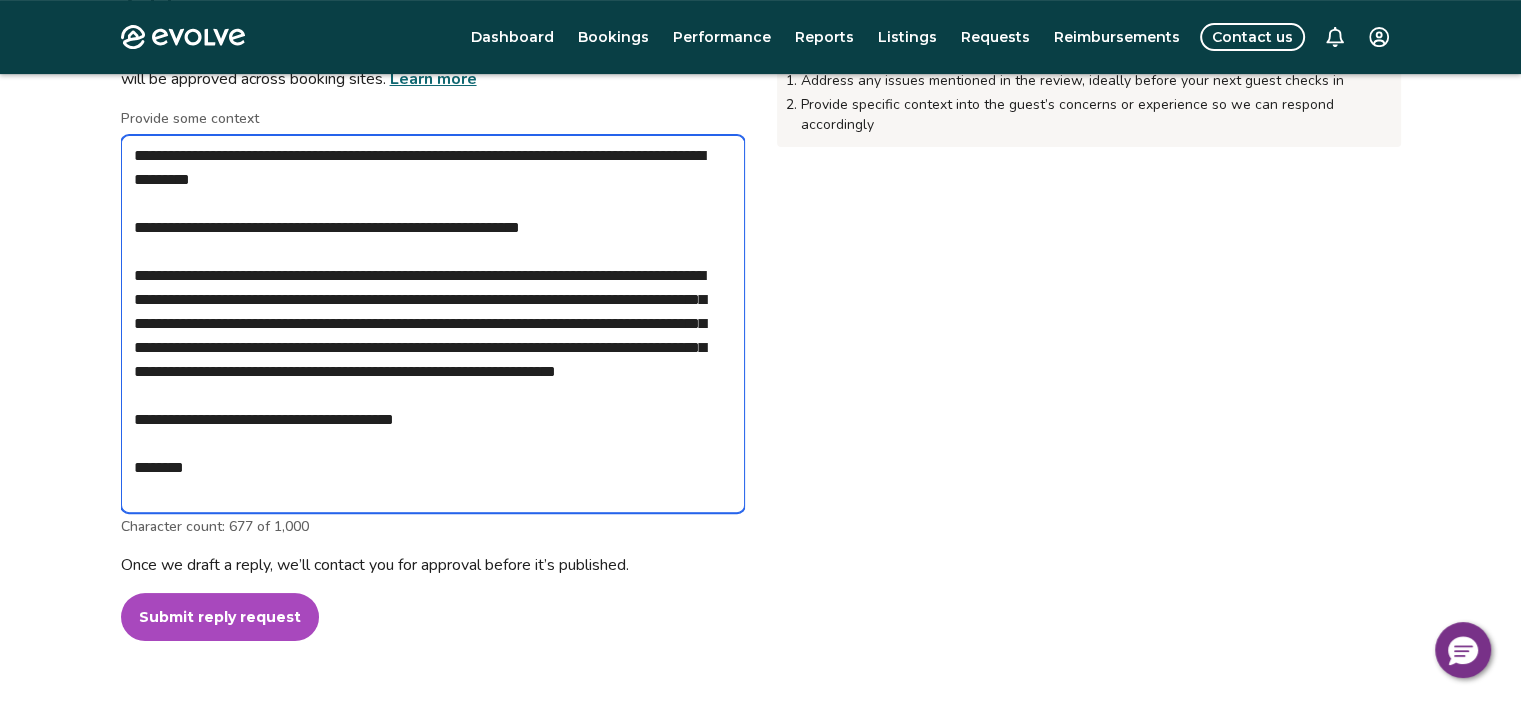 scroll, scrollTop: 795, scrollLeft: 0, axis: vertical 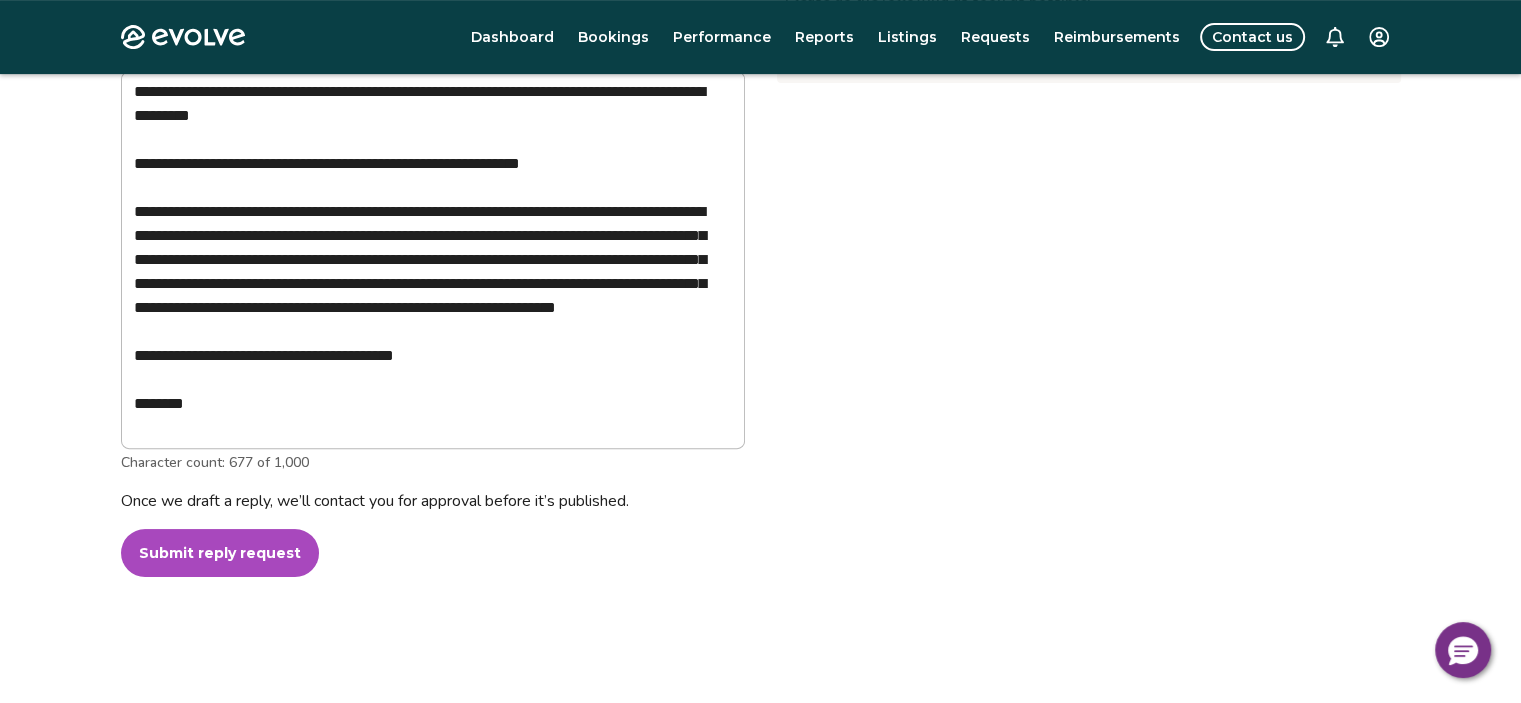 click on "Submit reply request" at bounding box center [220, 553] 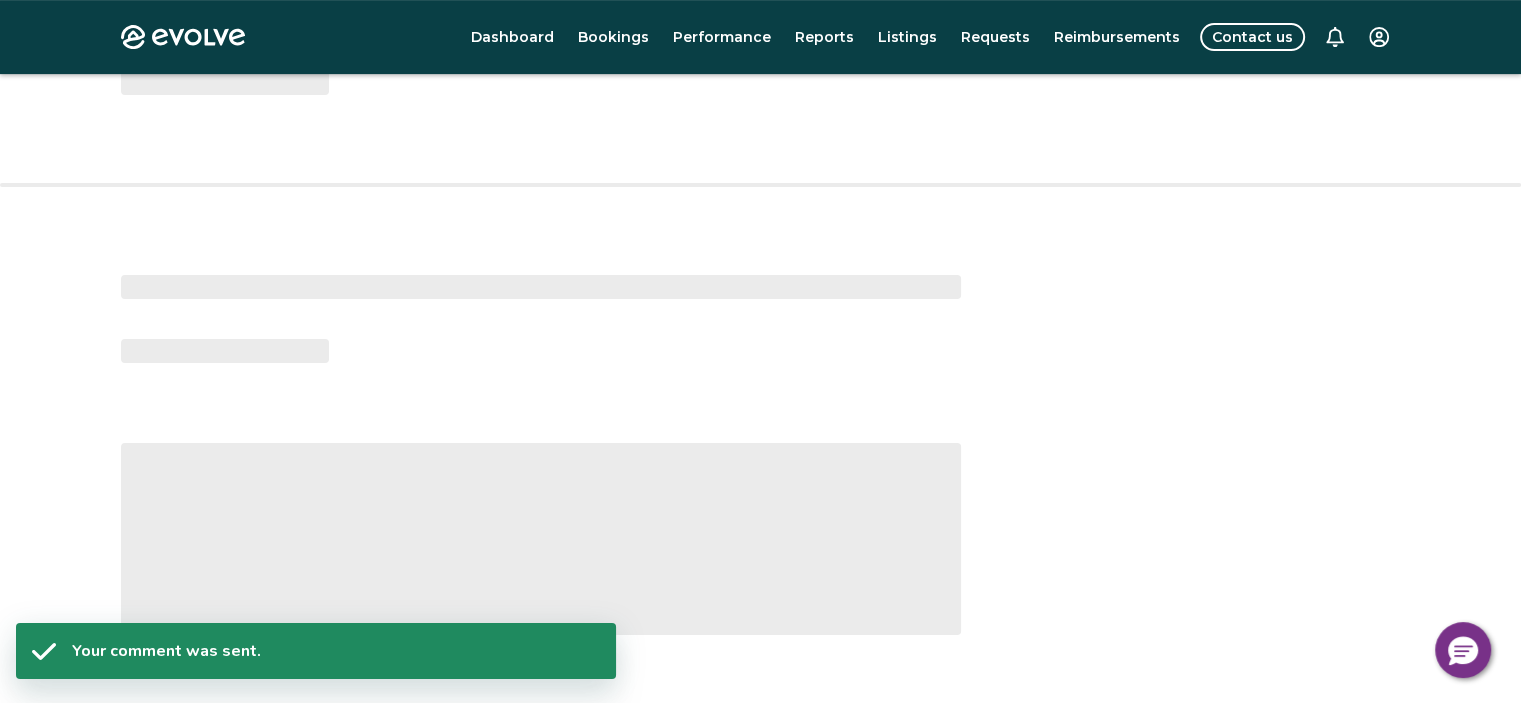 scroll, scrollTop: 164, scrollLeft: 0, axis: vertical 